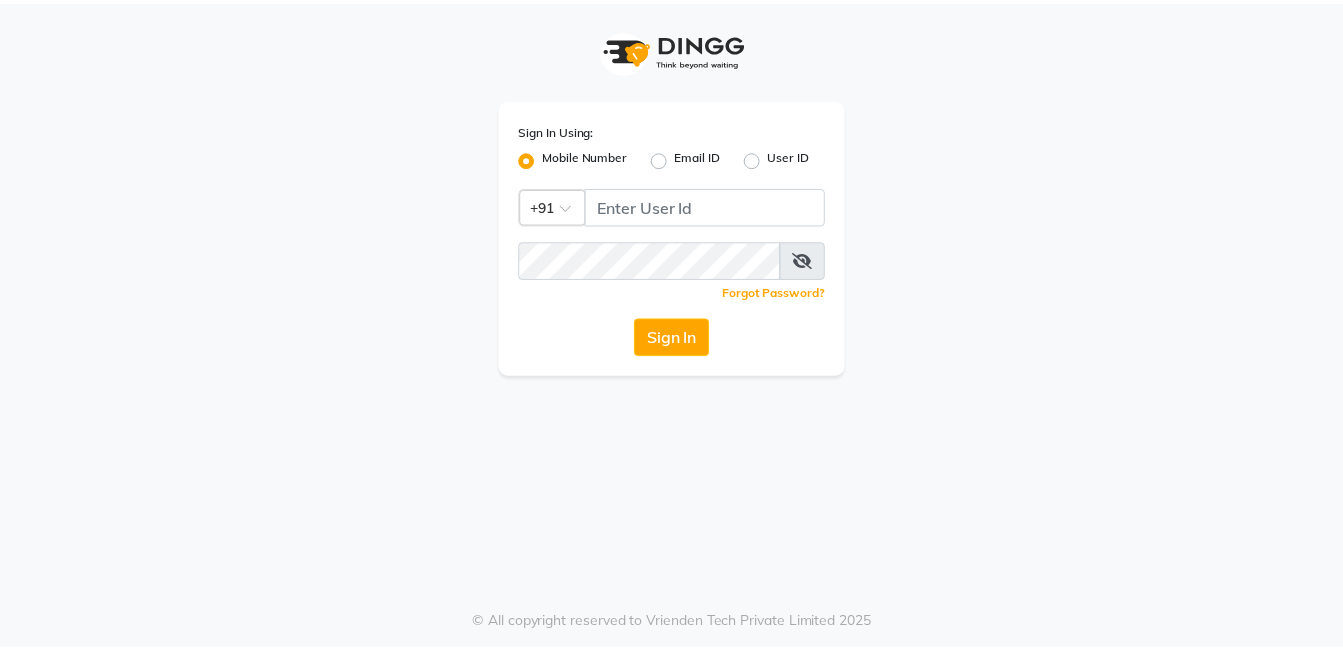 scroll, scrollTop: 0, scrollLeft: 0, axis: both 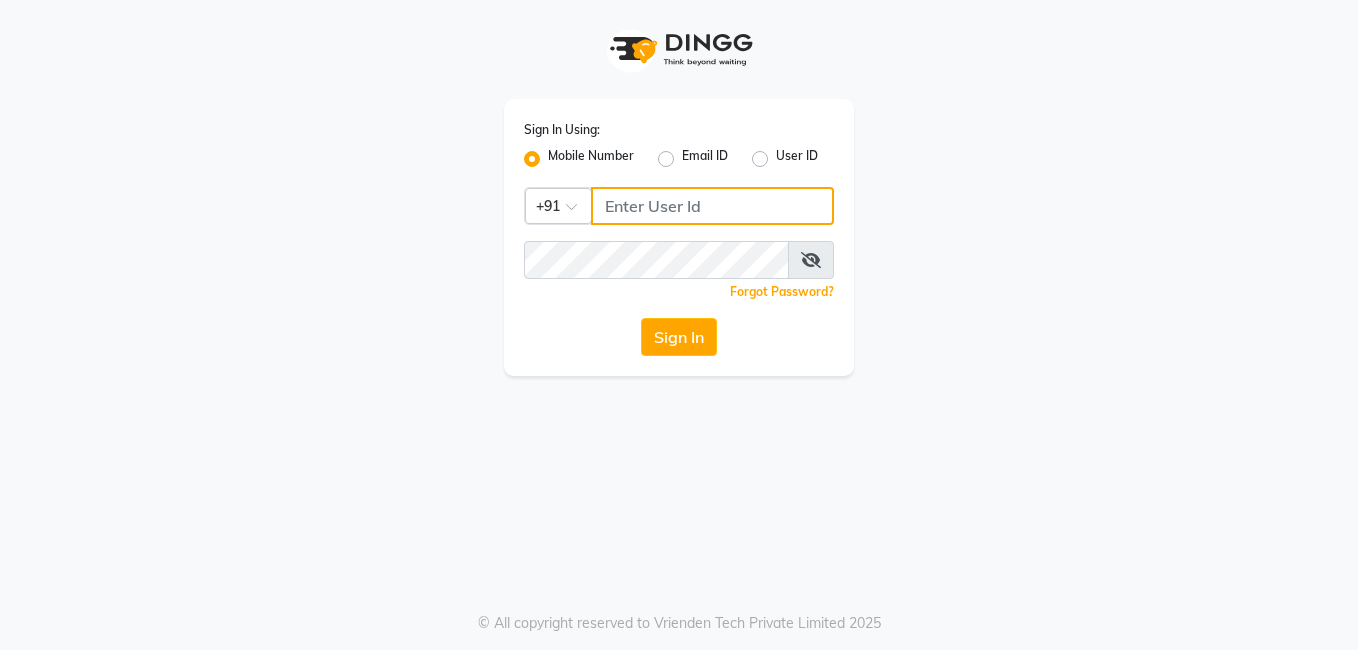 type on "6374670818" 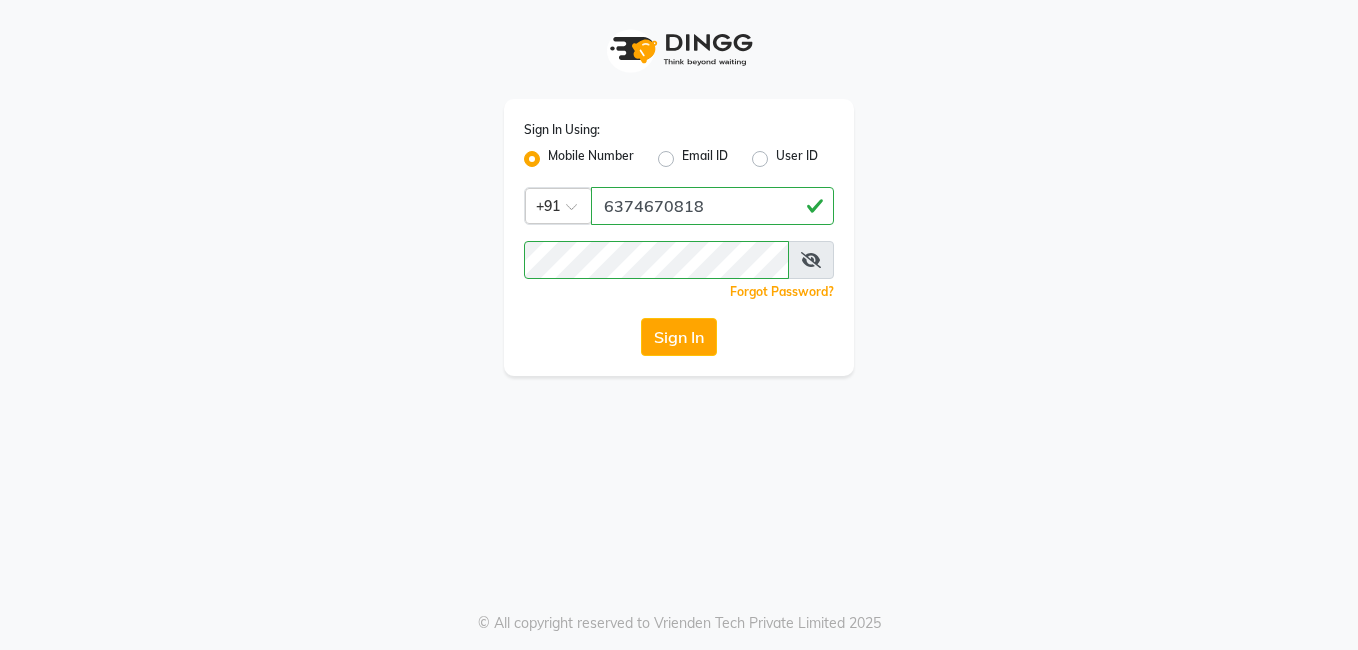 drag, startPoint x: 0, startPoint y: 0, endPoint x: 679, endPoint y: 310, distance: 746.41876 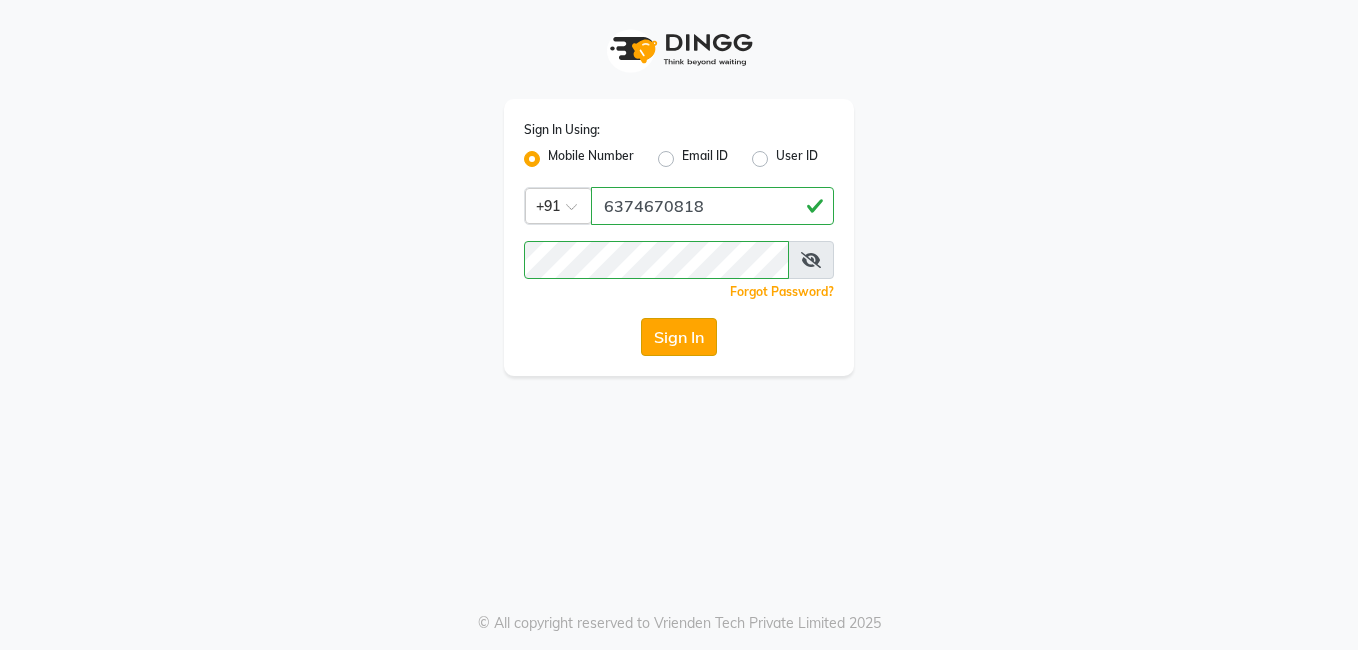 click on "Sign In" 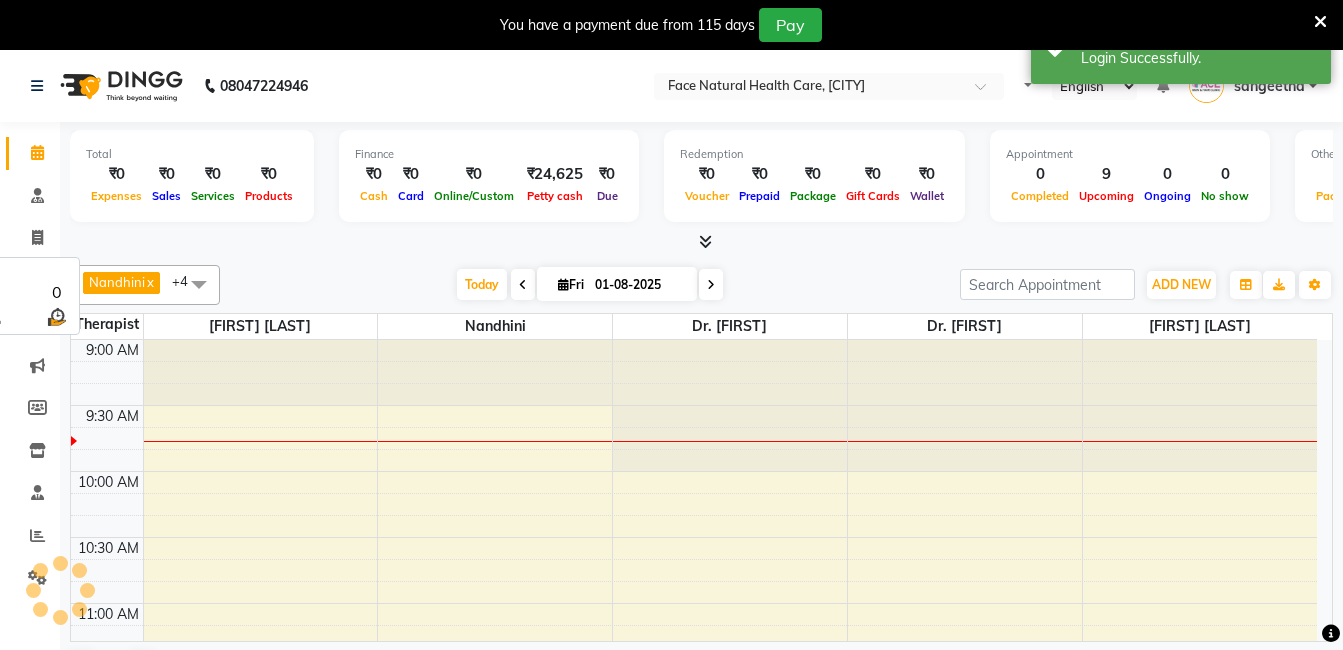 select on "en" 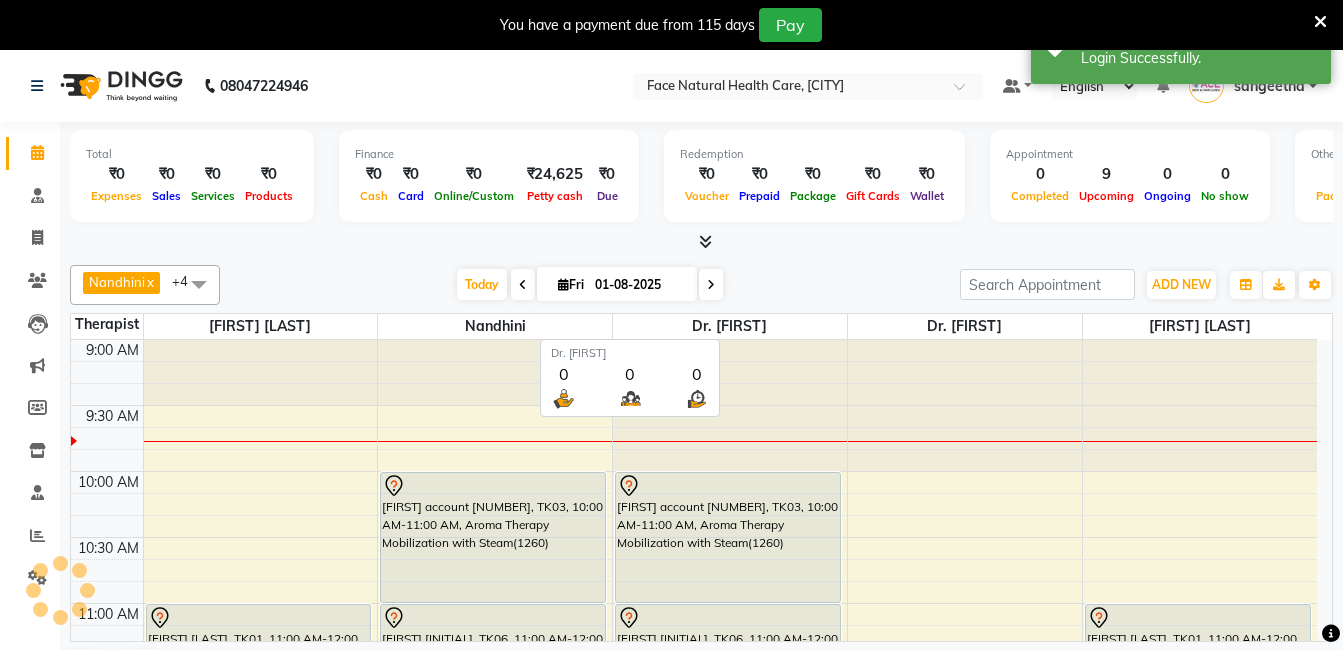 scroll, scrollTop: 0, scrollLeft: 0, axis: both 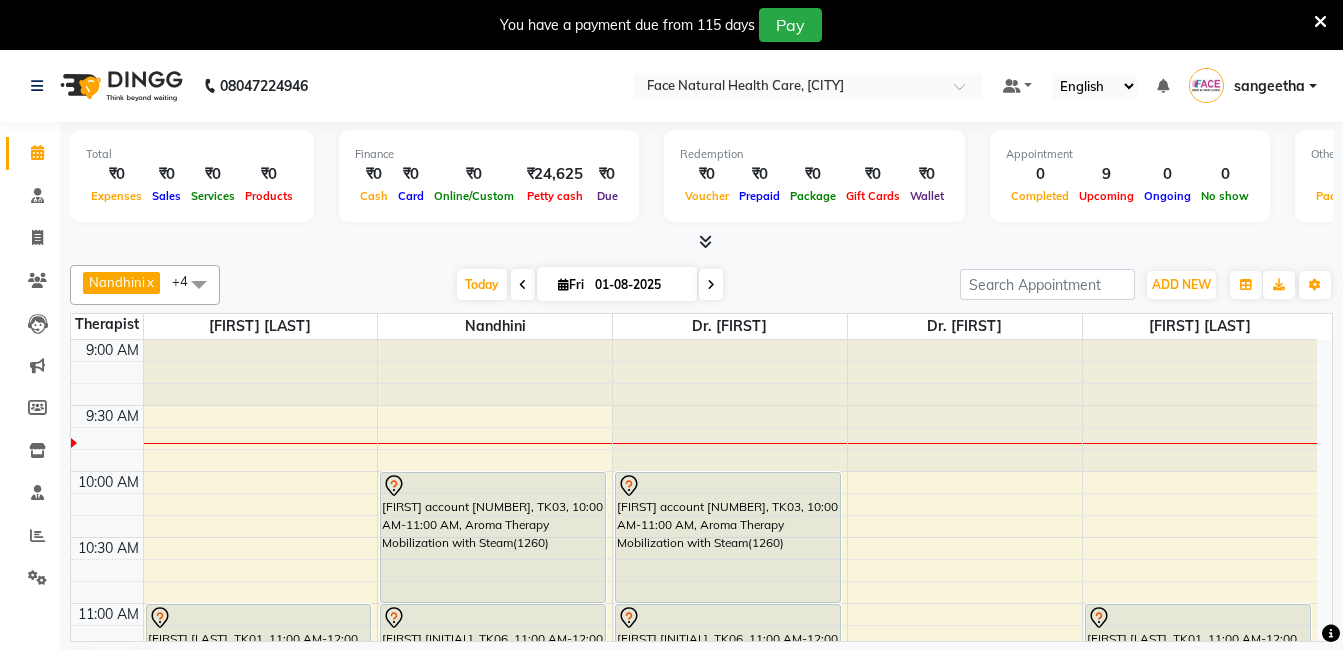 click at bounding box center (523, 285) 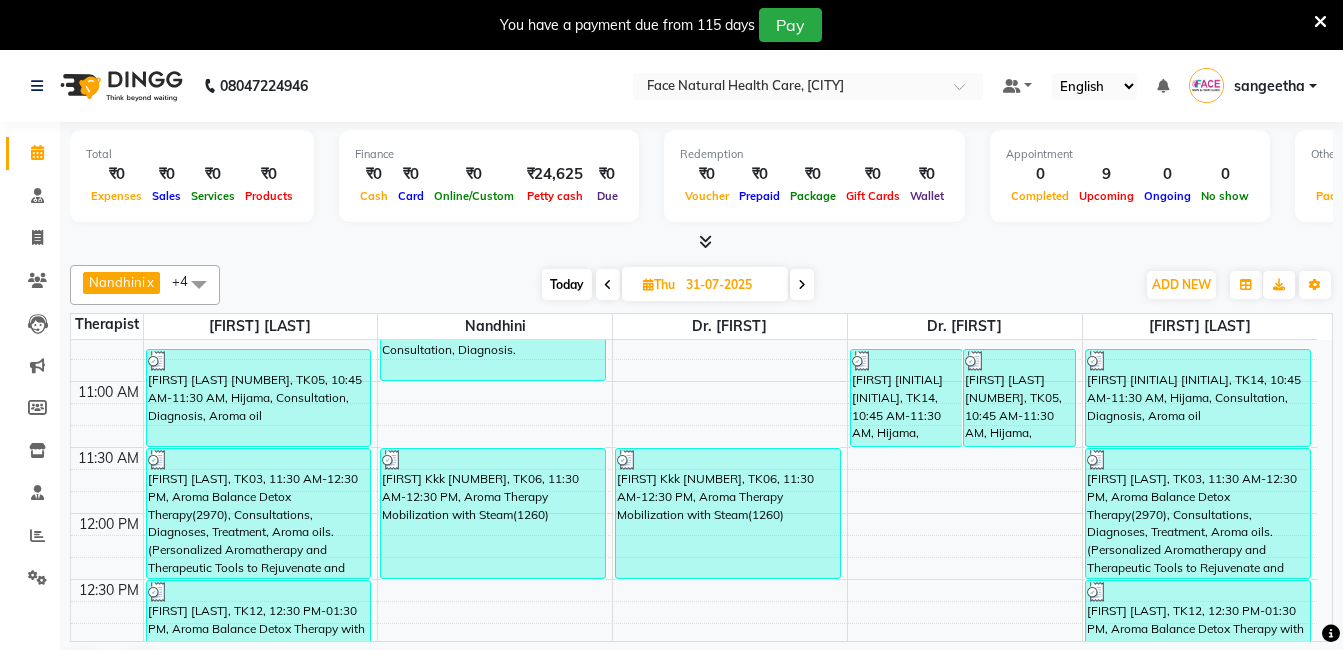 scroll, scrollTop: 227, scrollLeft: 0, axis: vertical 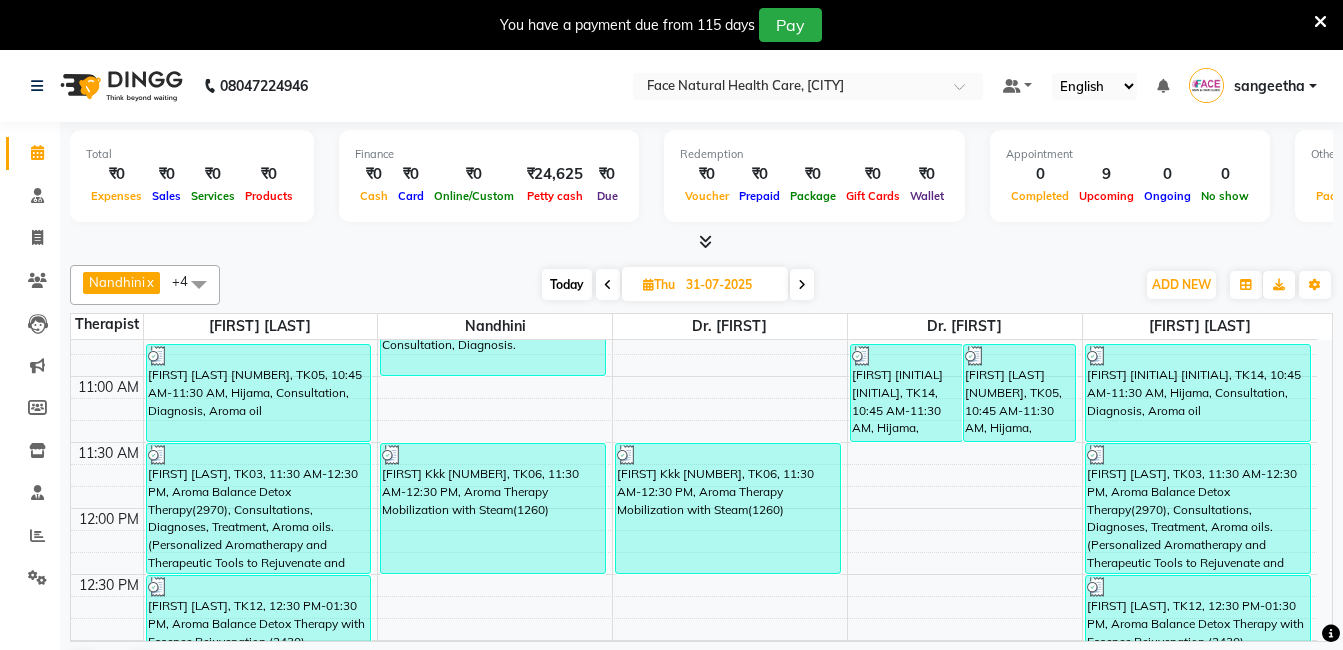 click on "[FIRST] [LAST] [NUMBER], TK05, 10:45 AM-11:30 AM, Hijama, Consultation, Diagnosis, Aroma oil" at bounding box center (1019, 393) 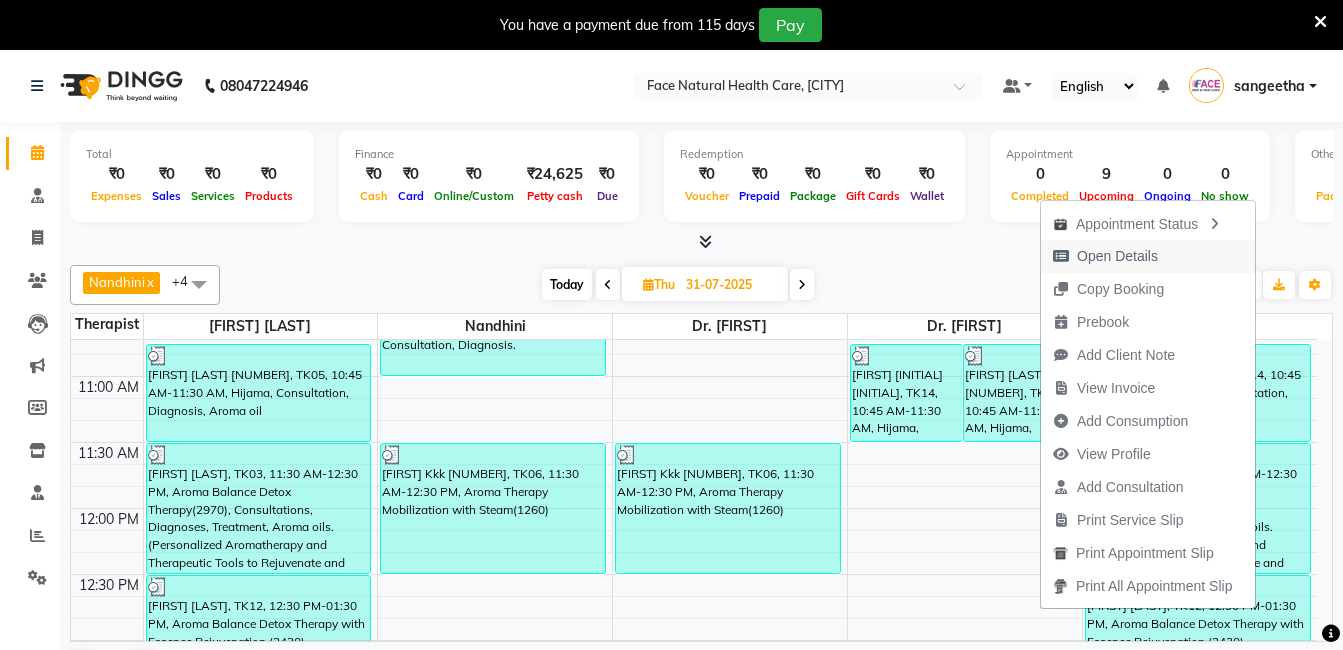 click on "Open Details" at bounding box center [1117, 256] 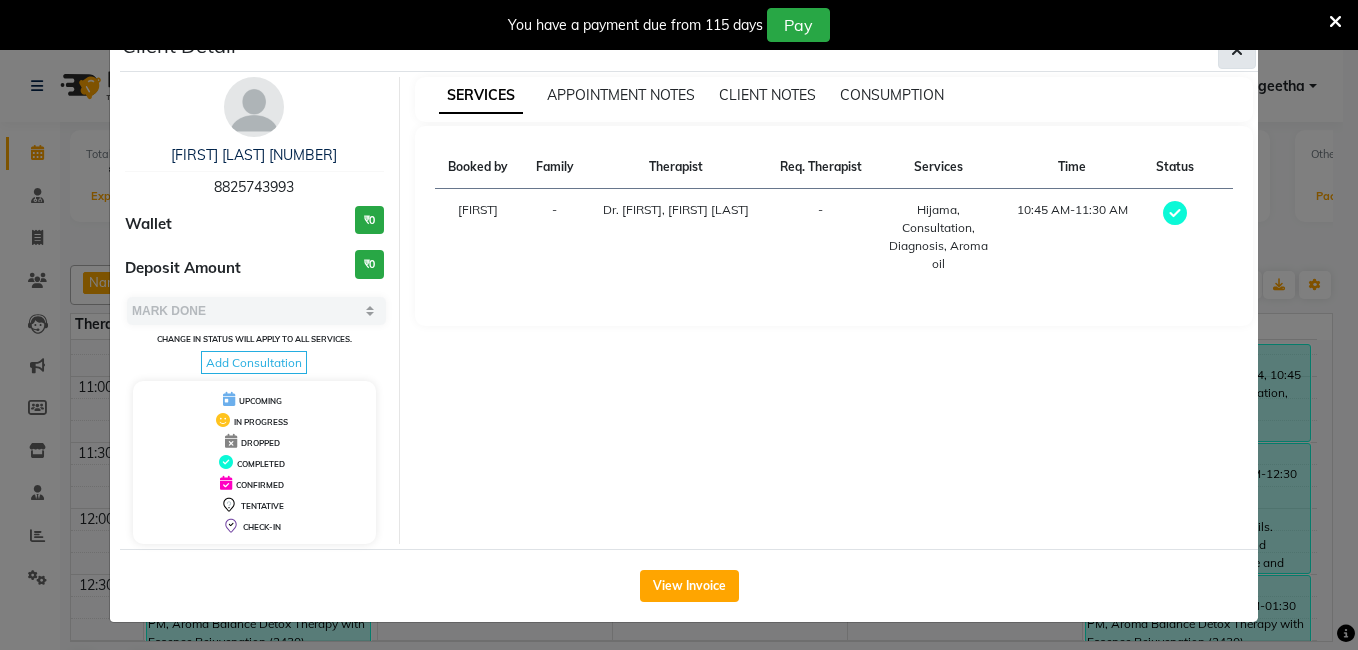 click 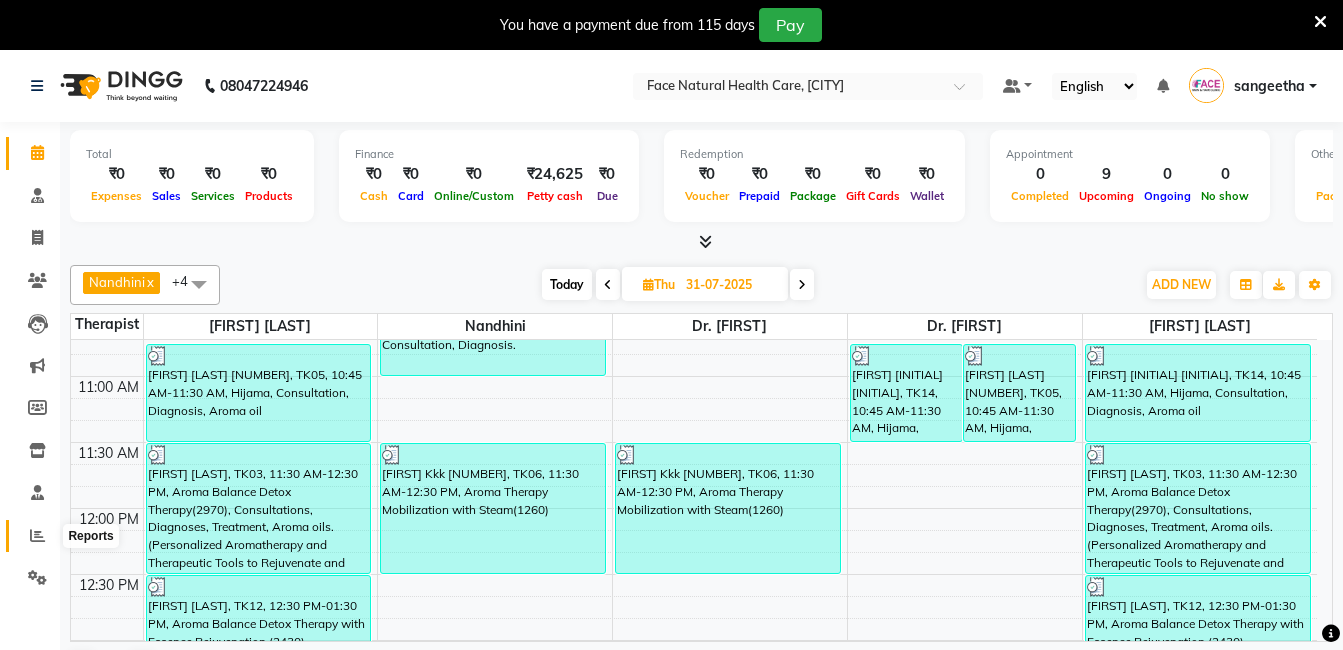 click 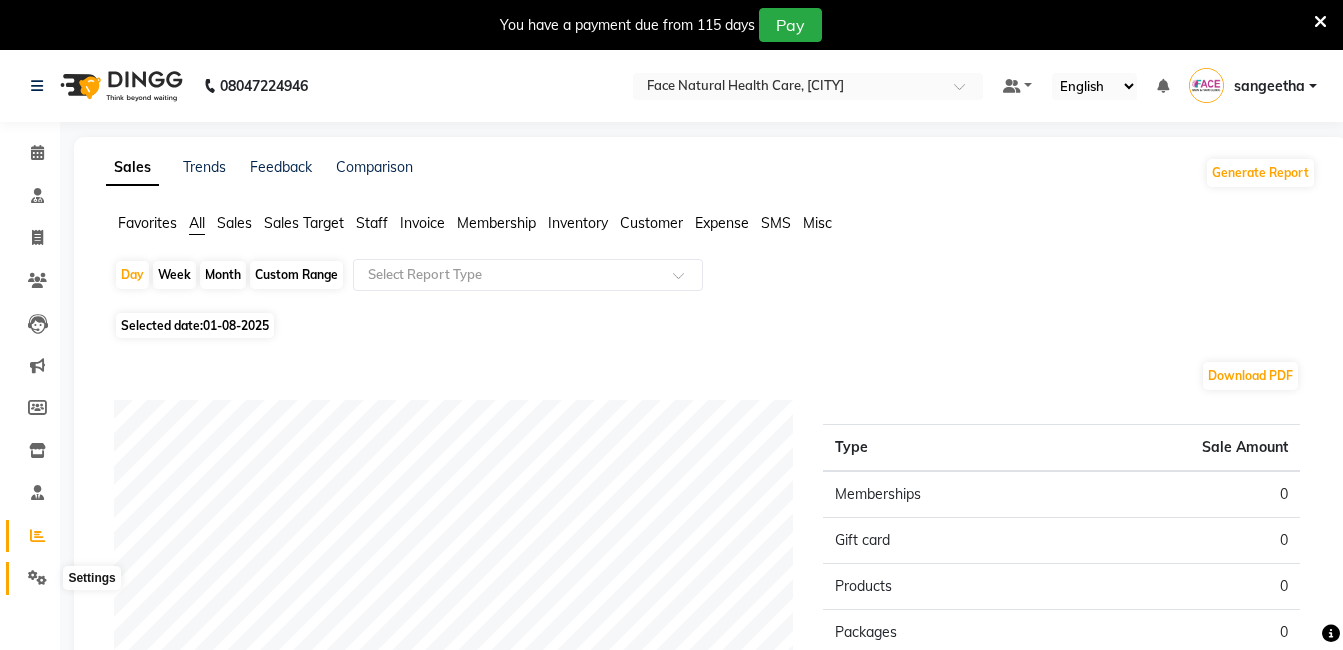 click 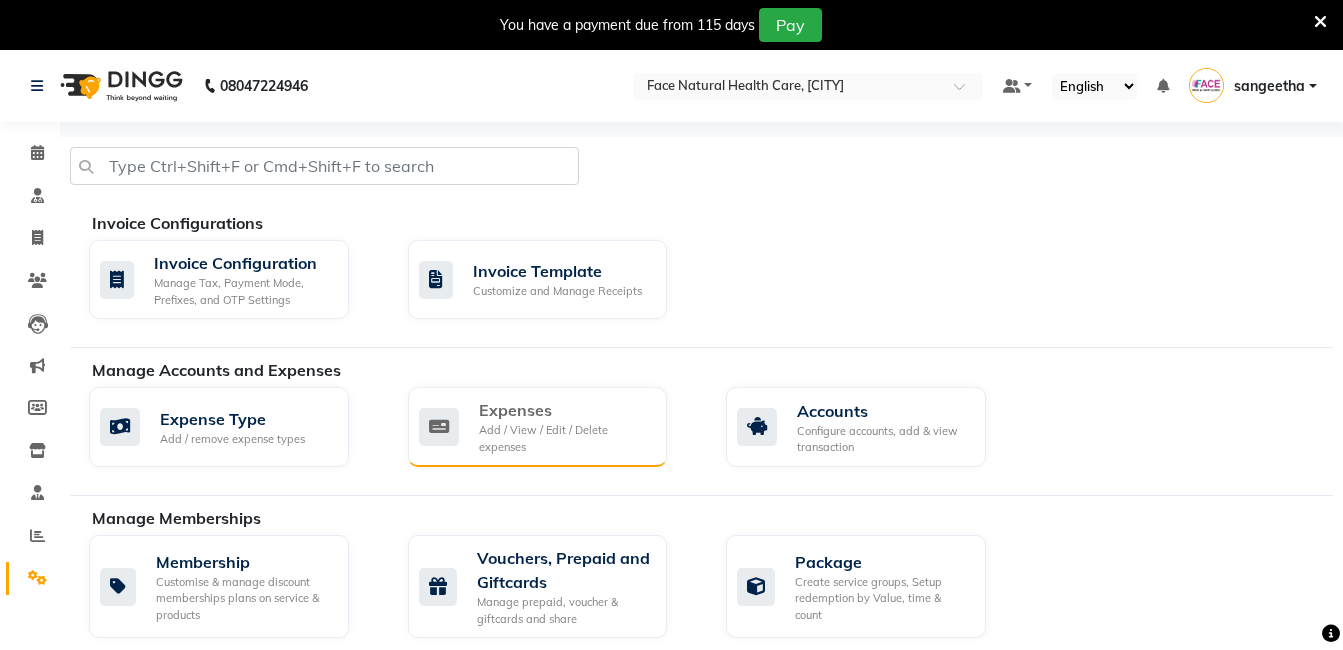 click on "Add / View / Edit / Delete expenses" 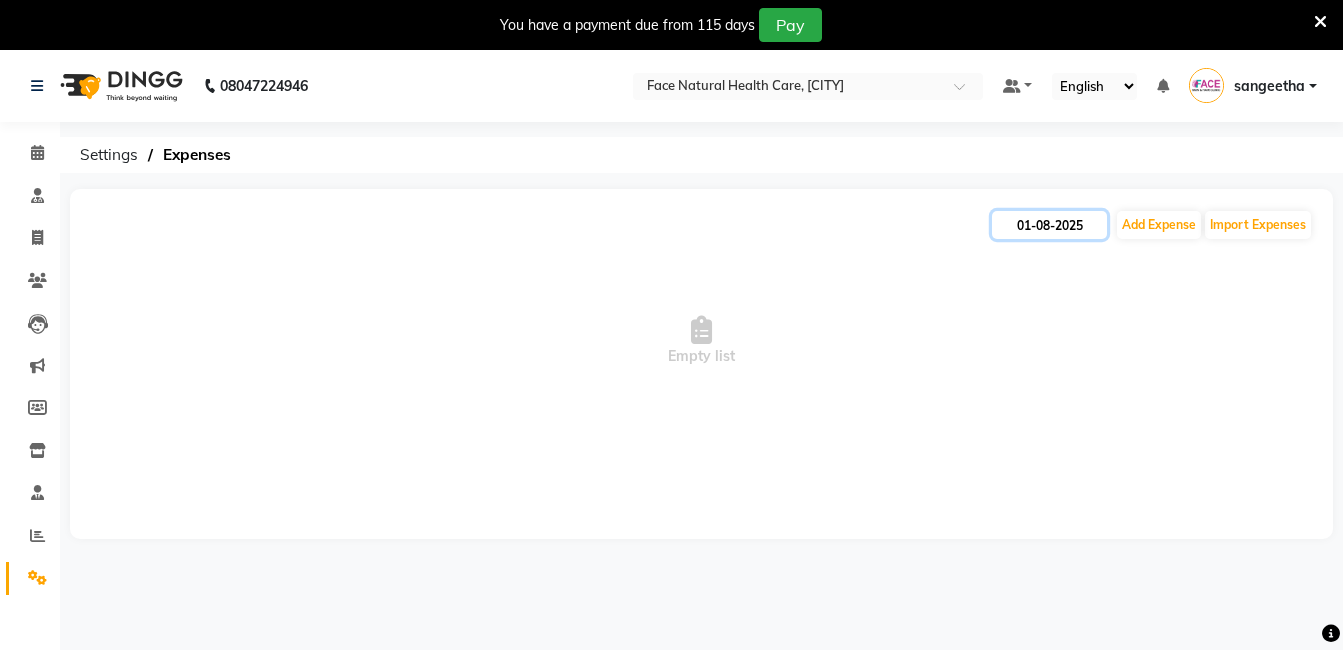 click on "01-08-2025" 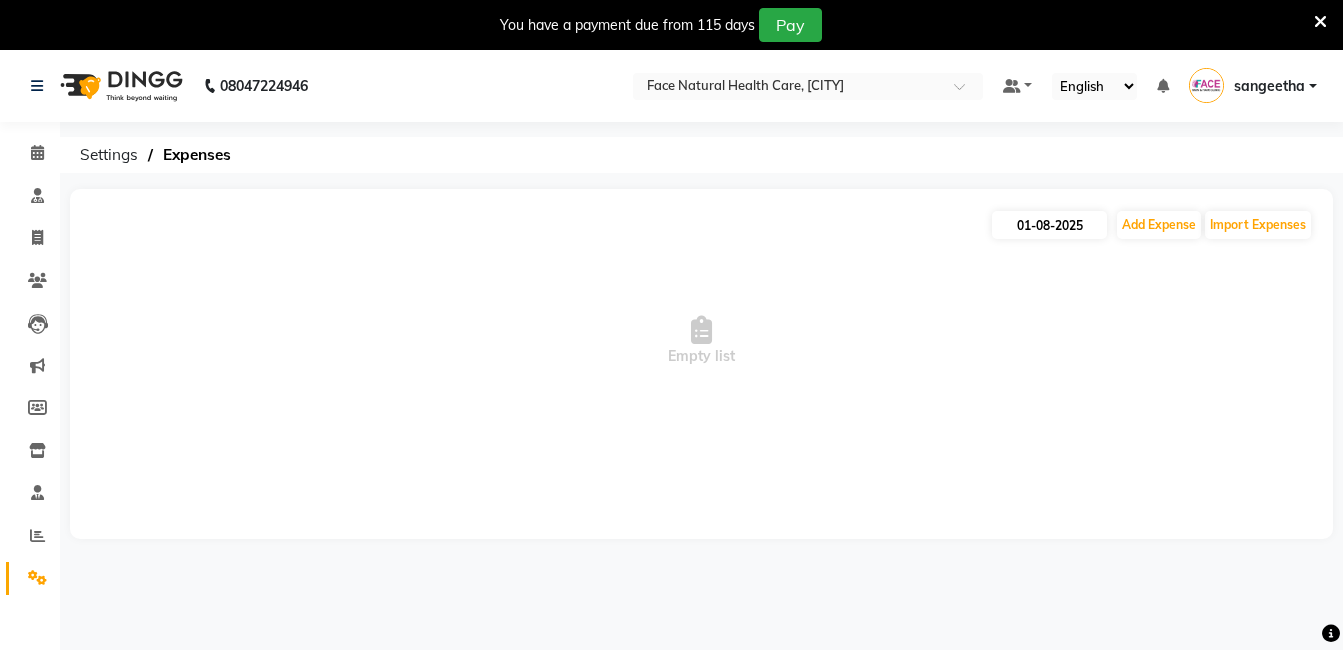 select on "8" 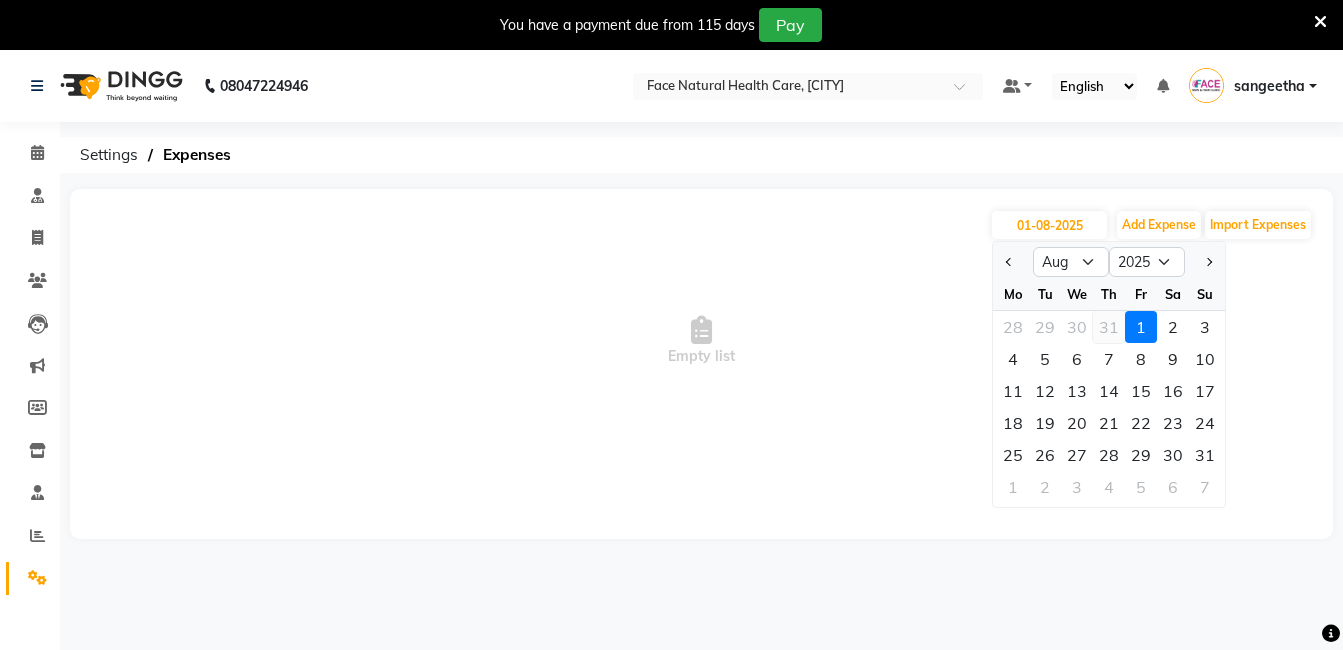click on "31" 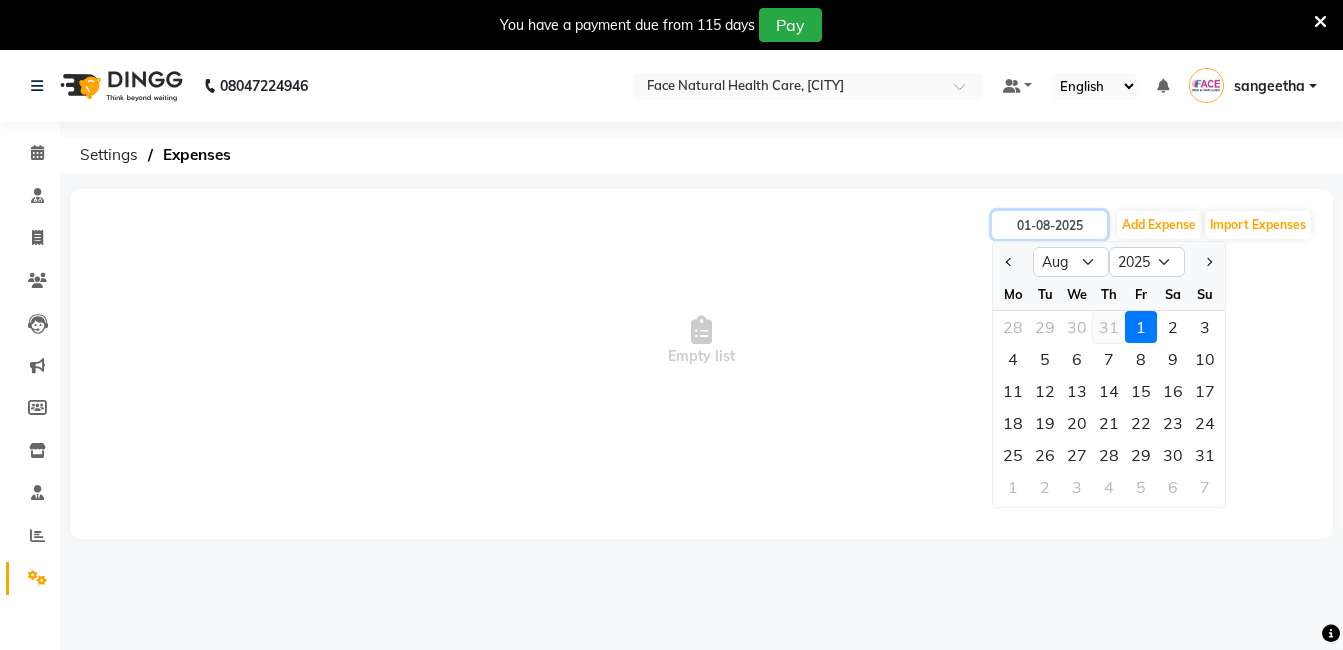 type on "31-07-2025" 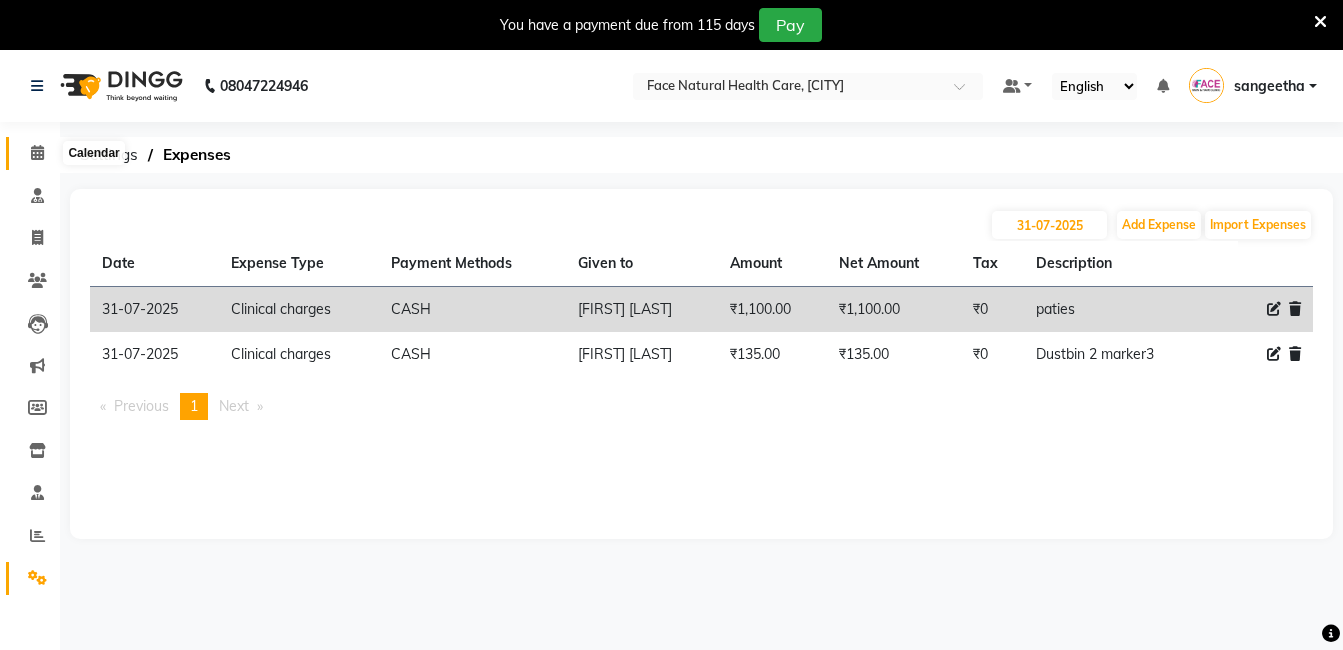 click 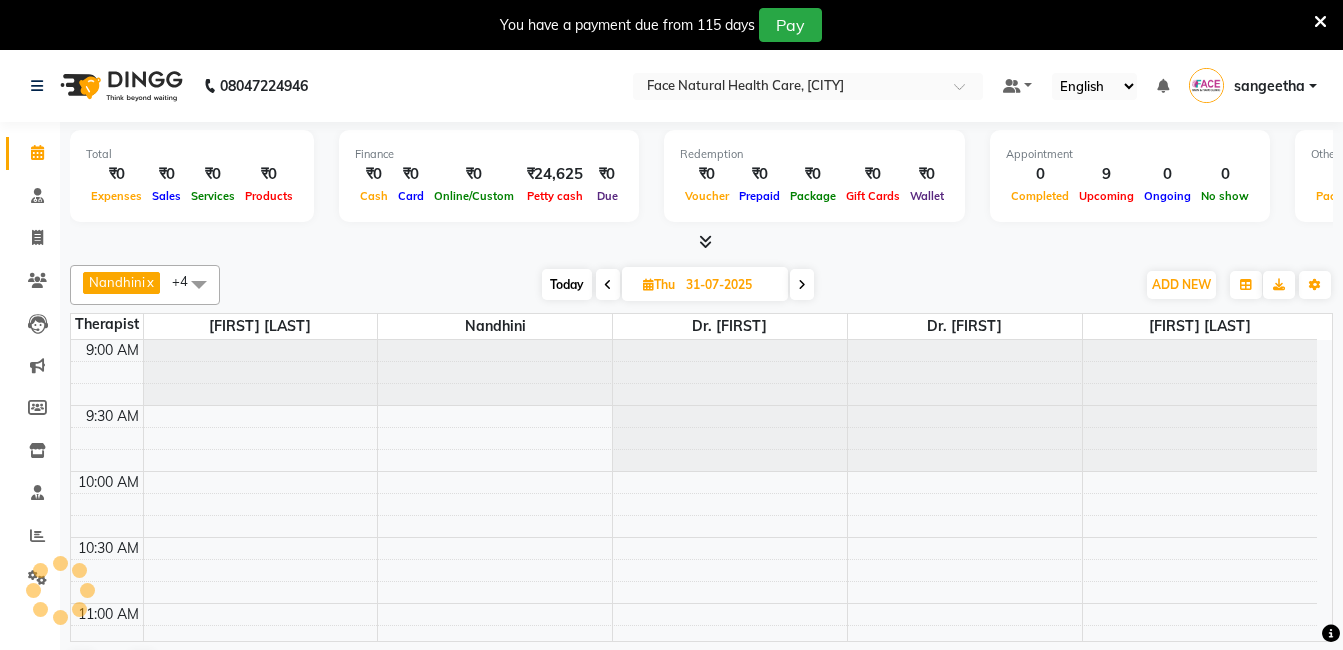 scroll, scrollTop: 0, scrollLeft: 0, axis: both 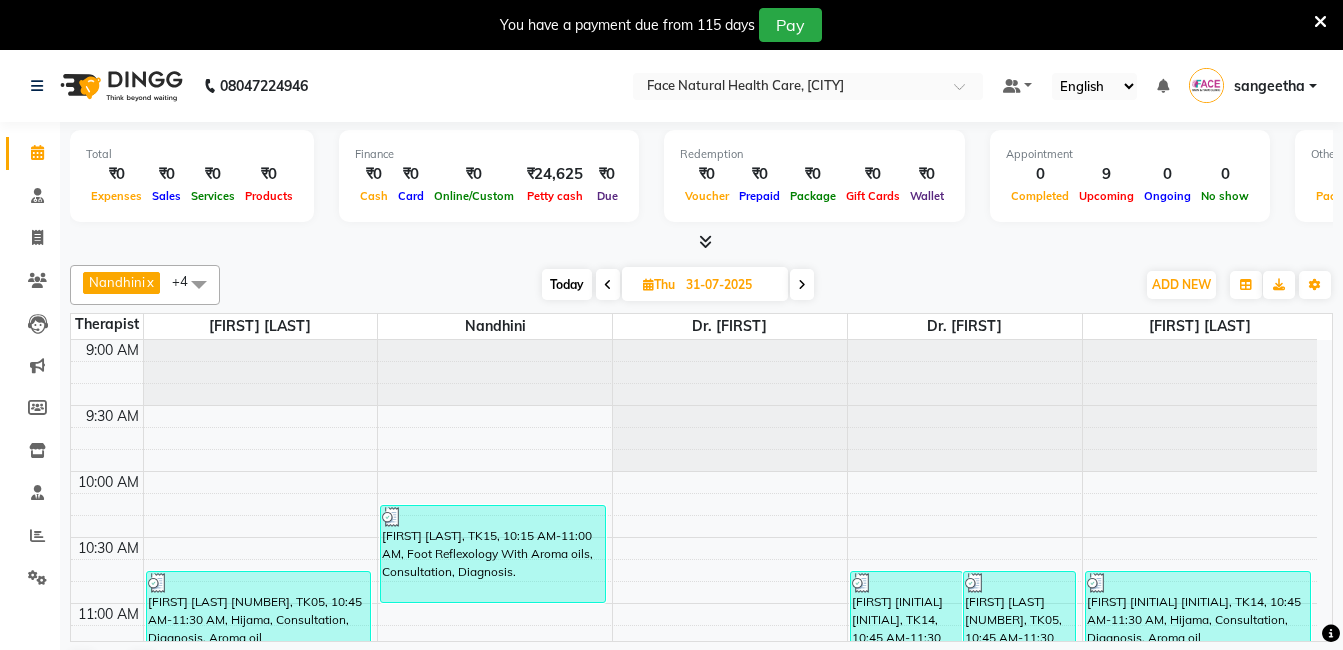 click at bounding box center [648, 284] 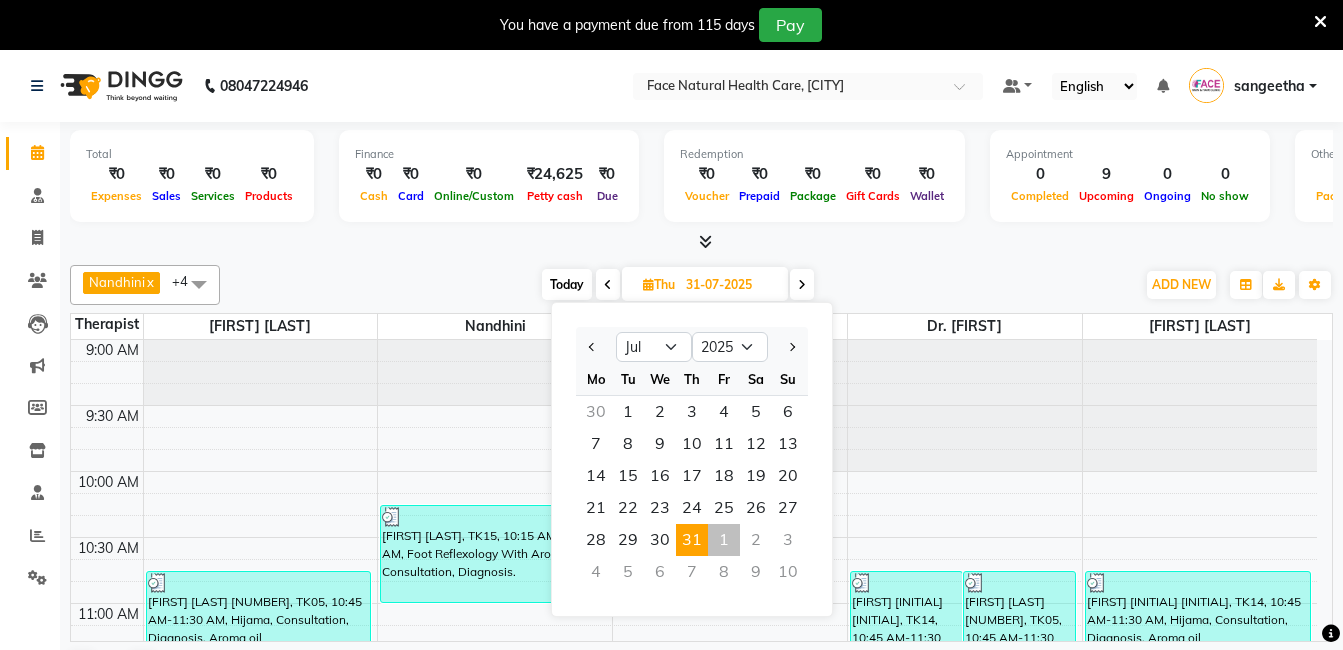 click on "1" at bounding box center [724, 540] 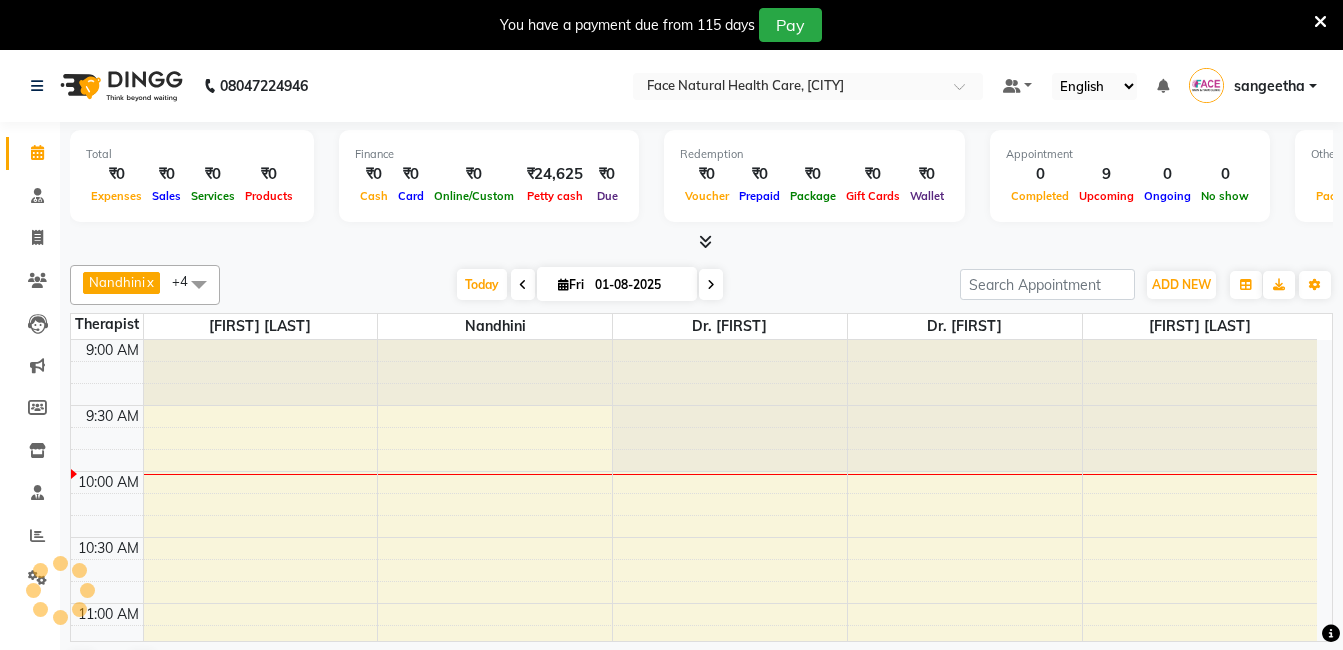 scroll, scrollTop: 133, scrollLeft: 0, axis: vertical 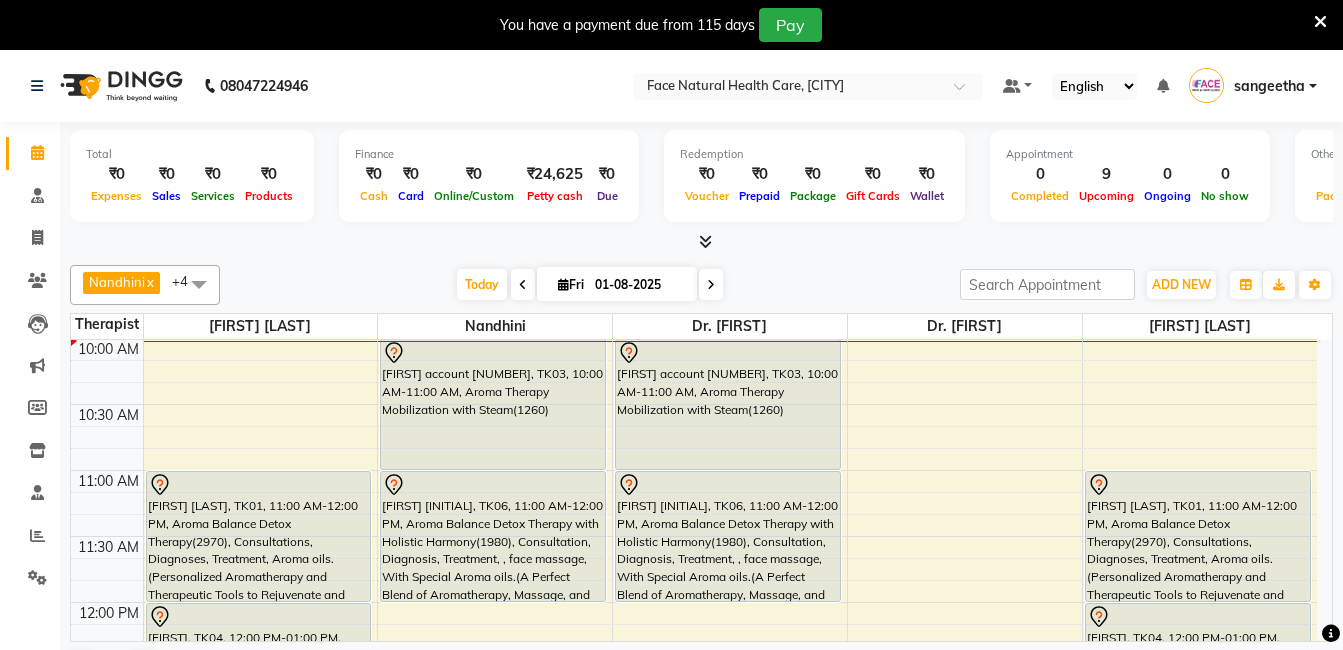 click at bounding box center [563, 284] 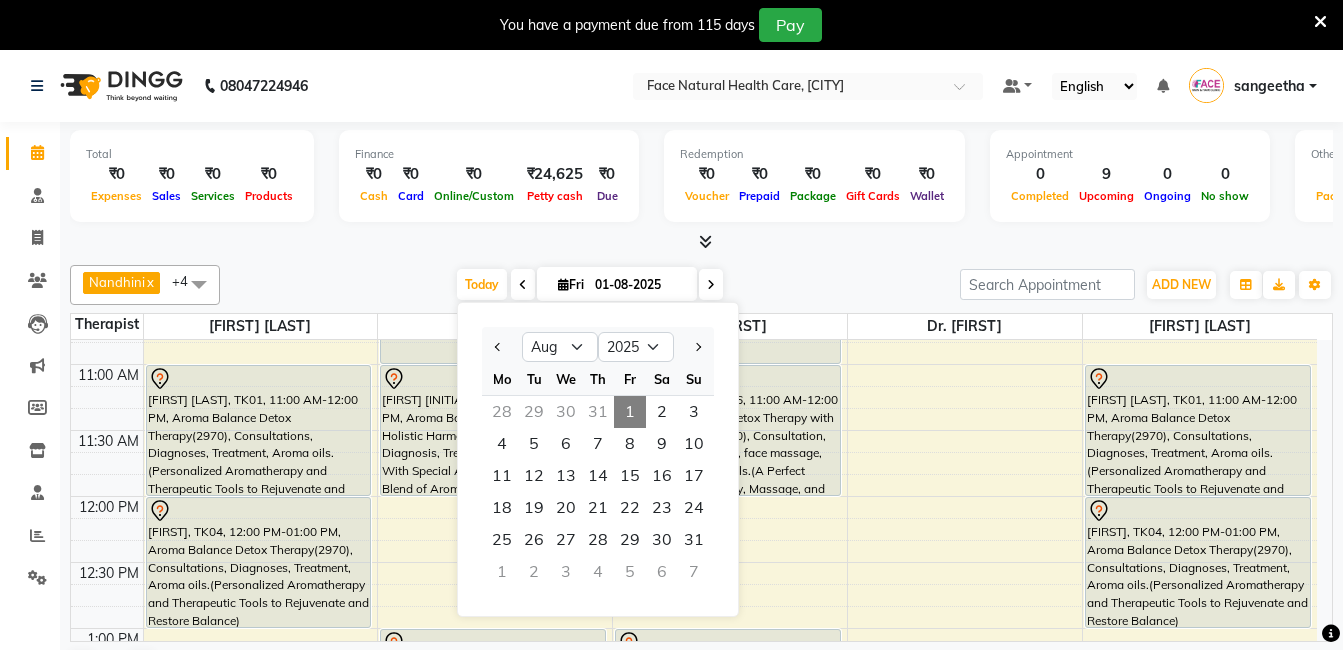 scroll, scrollTop: 0, scrollLeft: 0, axis: both 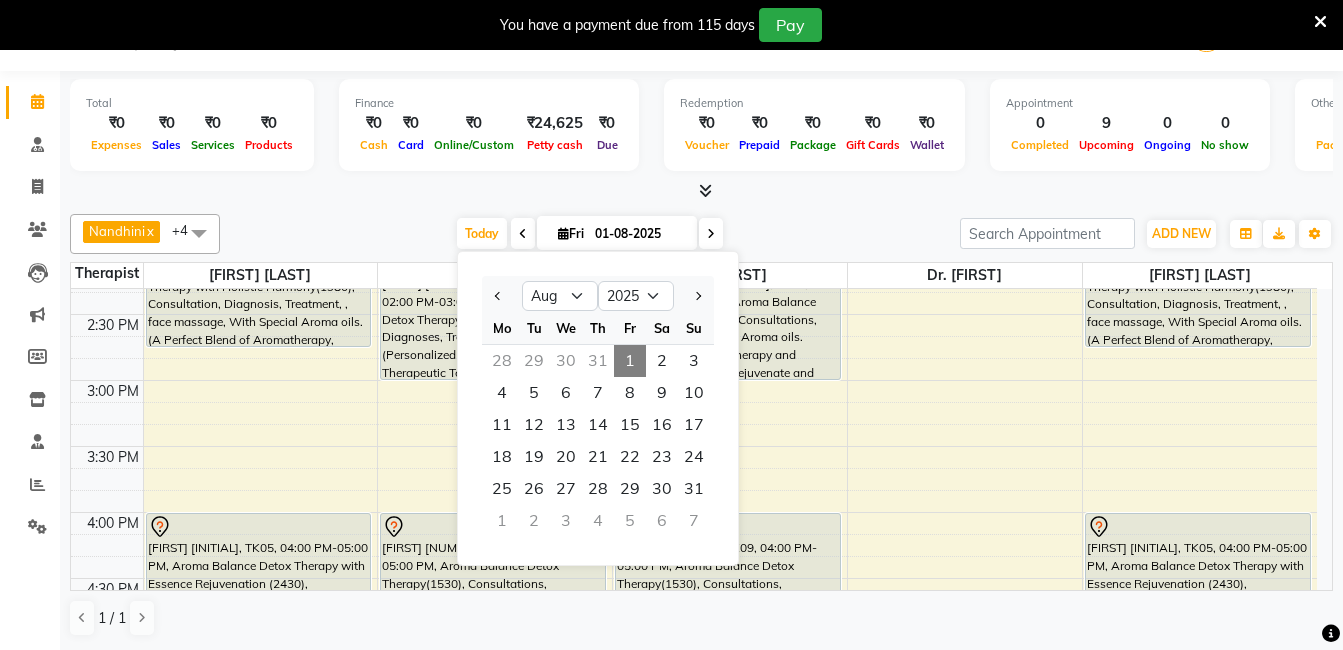 drag, startPoint x: 616, startPoint y: 340, endPoint x: 627, endPoint y: 334, distance: 12.529964 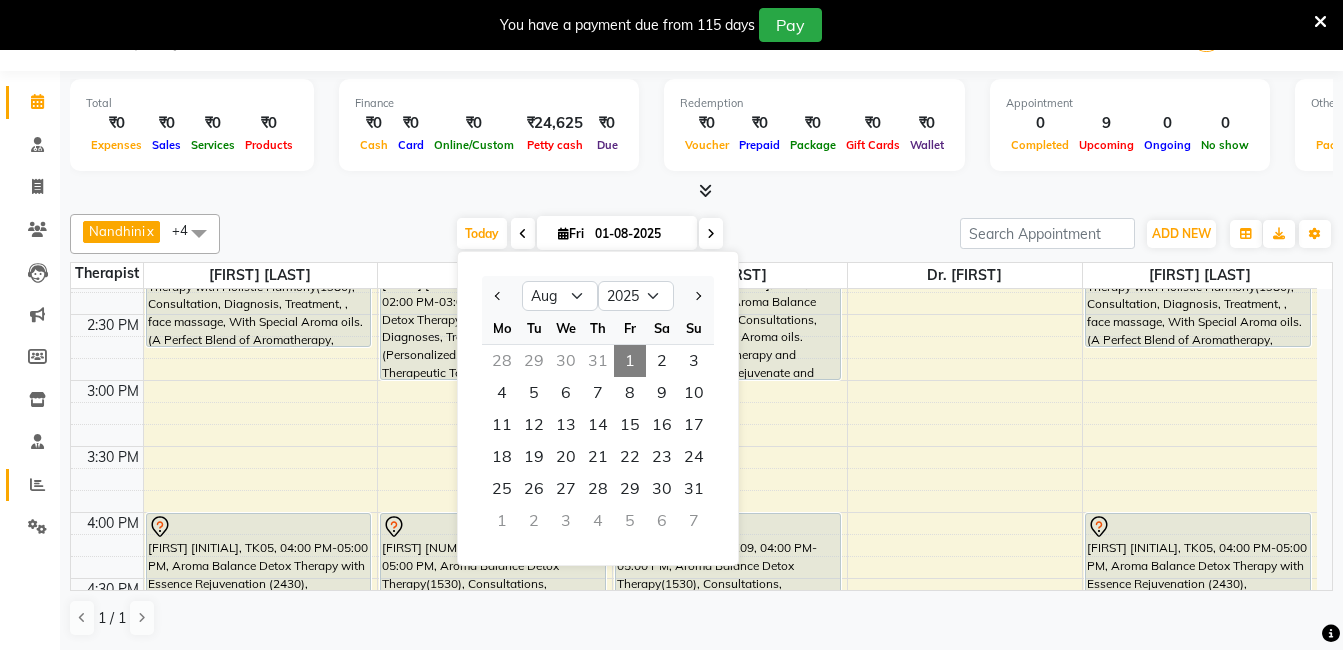 click 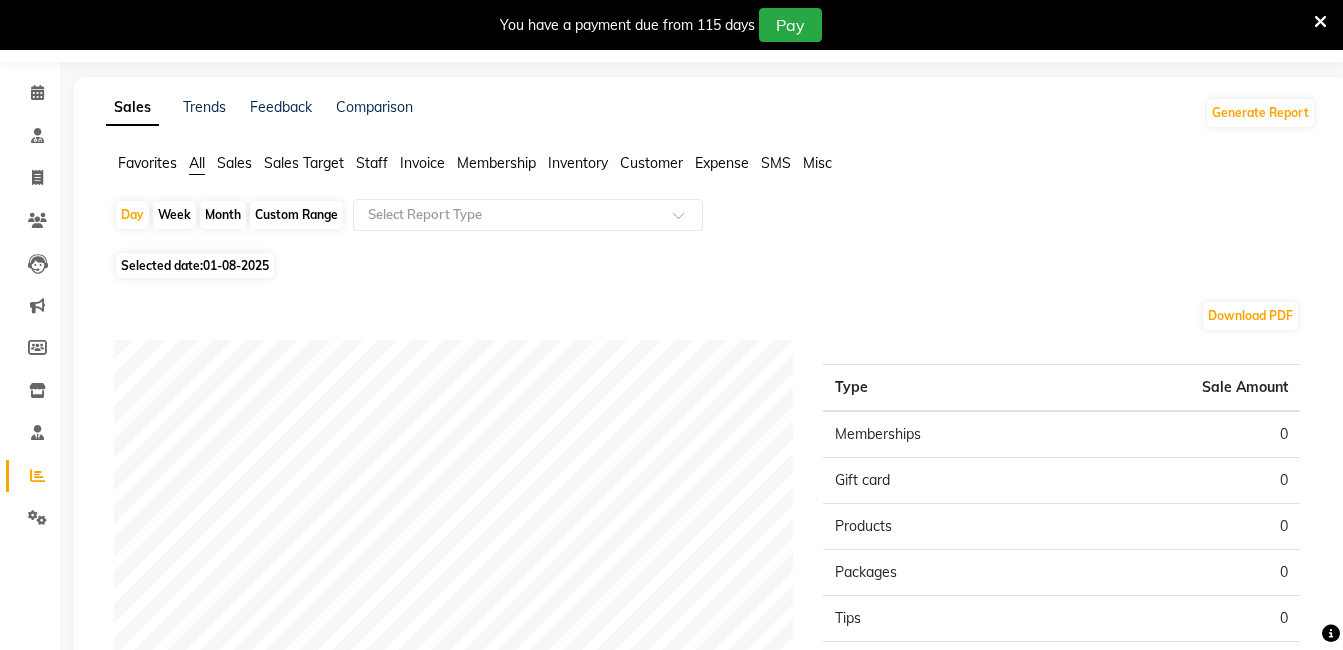 scroll, scrollTop: 58, scrollLeft: 0, axis: vertical 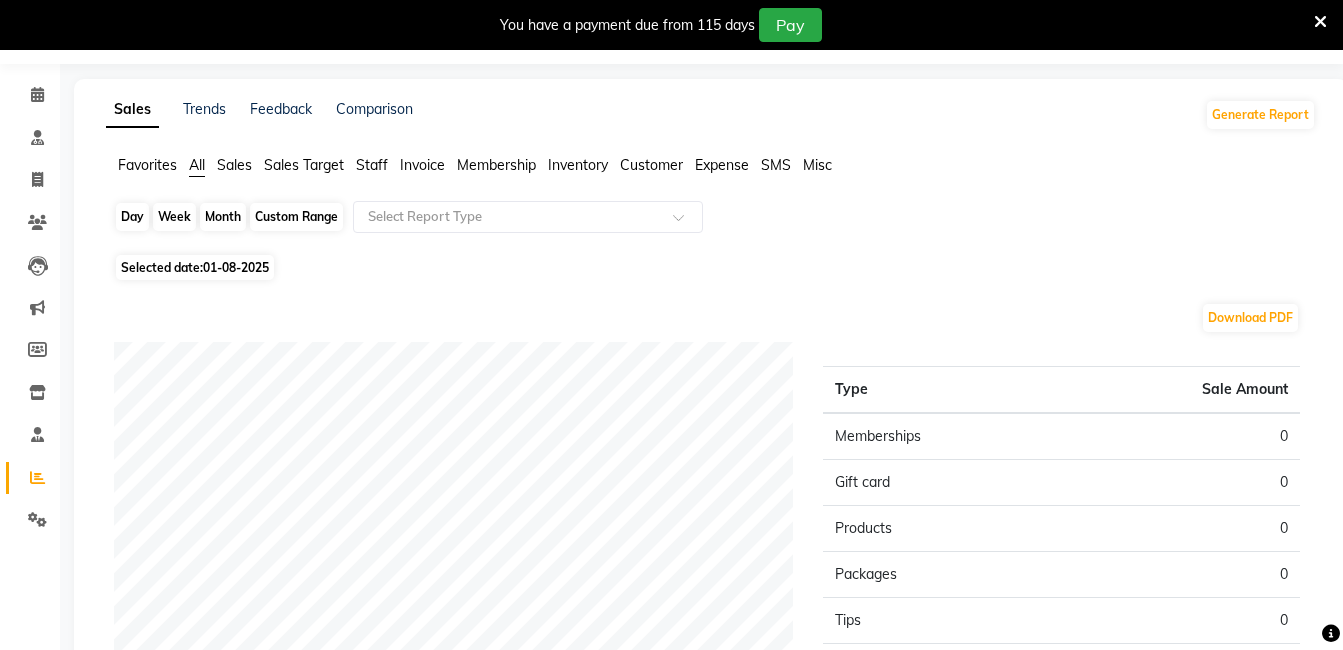 click on "Day" 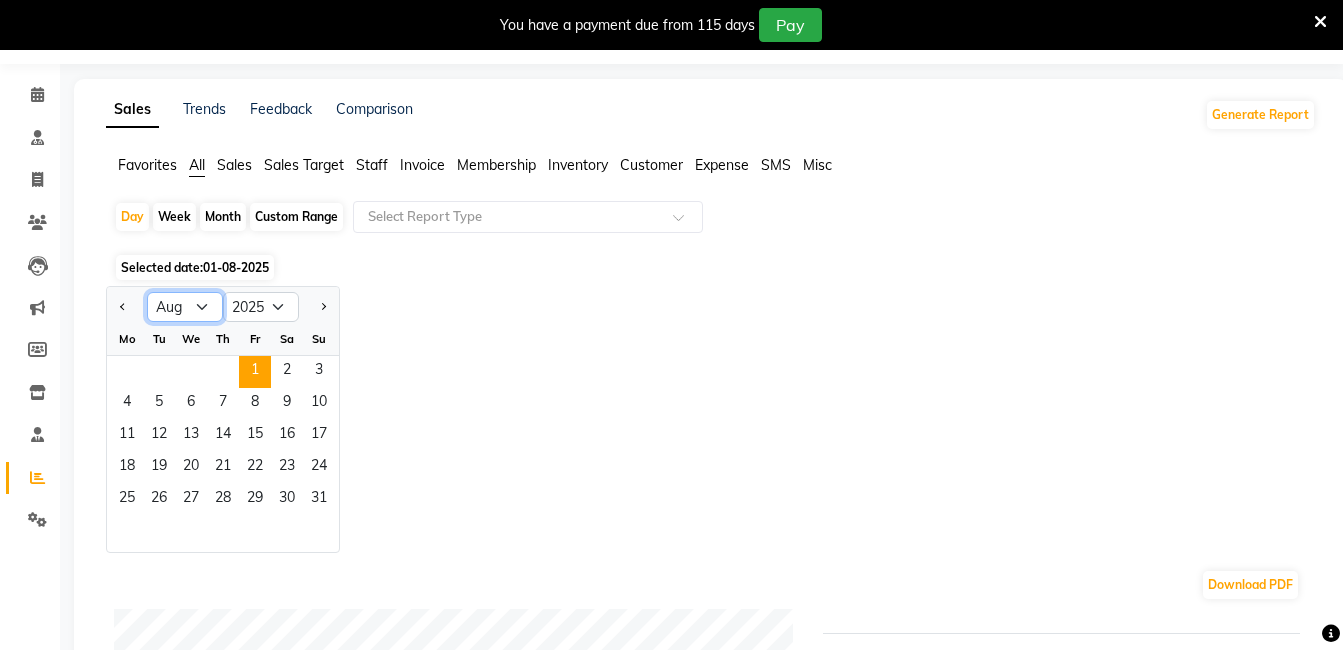 click on "Jan Feb Mar Apr May Jun Jul Aug Sep Oct Nov Dec" 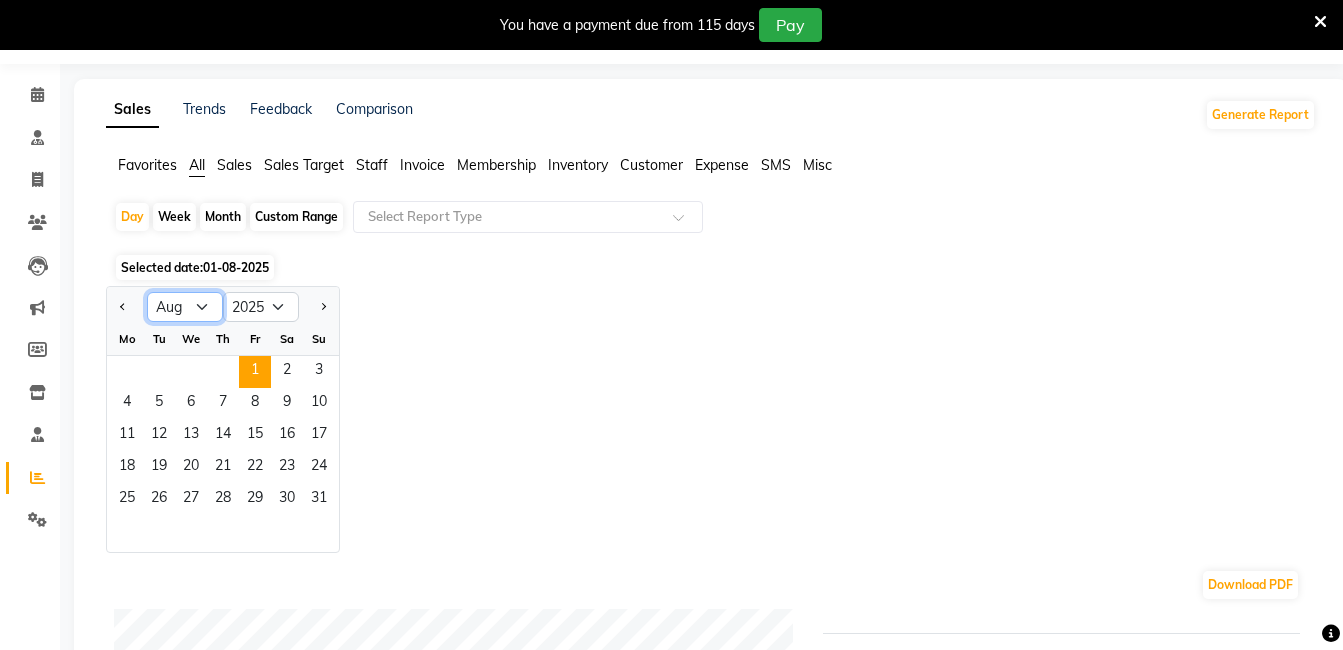 select on "7" 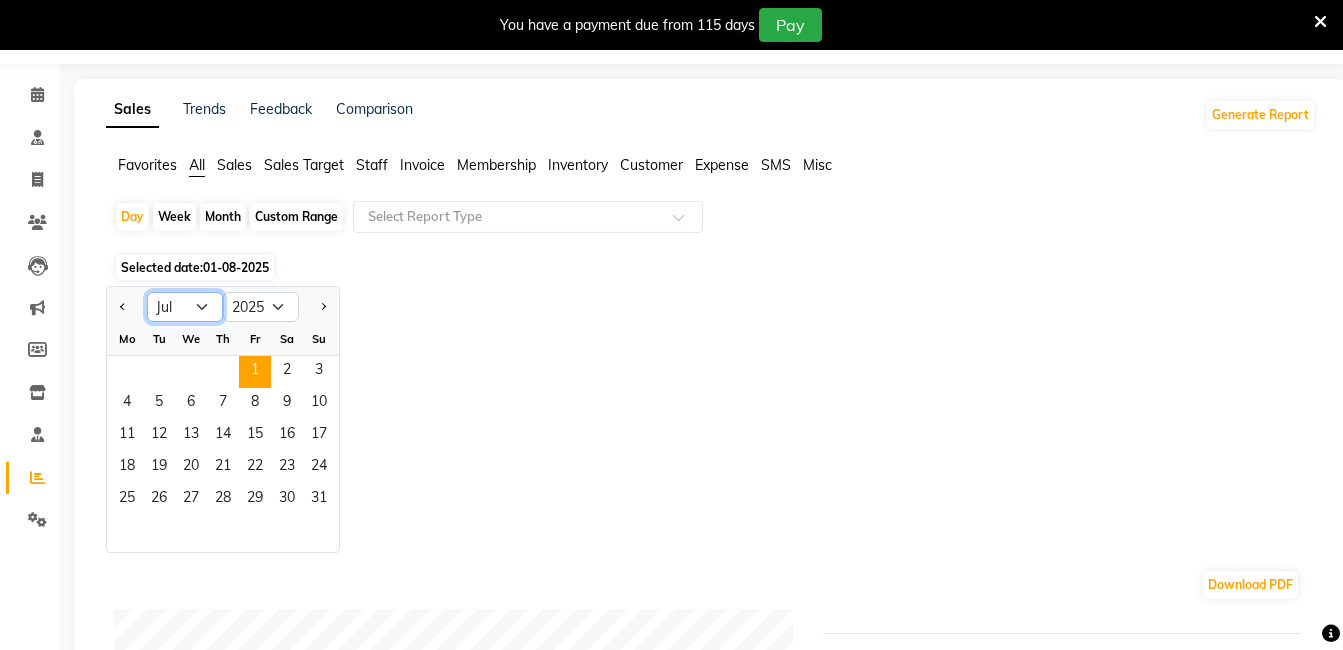 click on "Jan Feb Mar Apr May Jun Jul Aug Sep Oct Nov Dec" 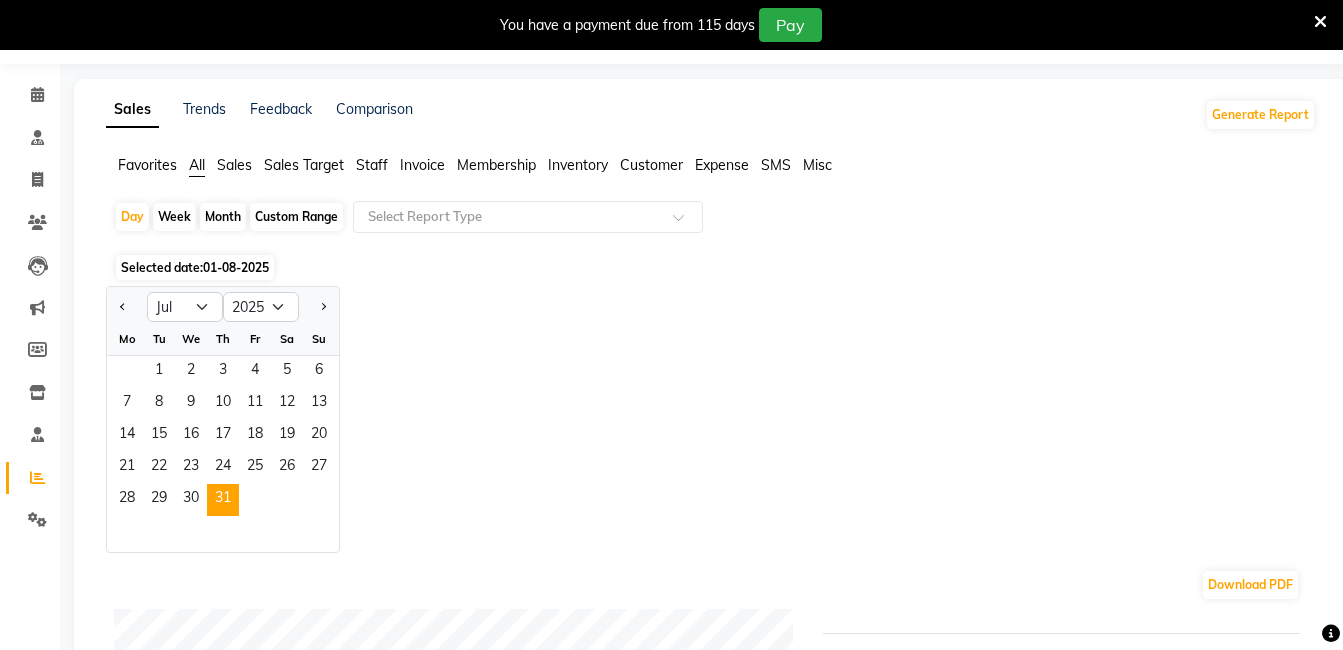 click on "31" 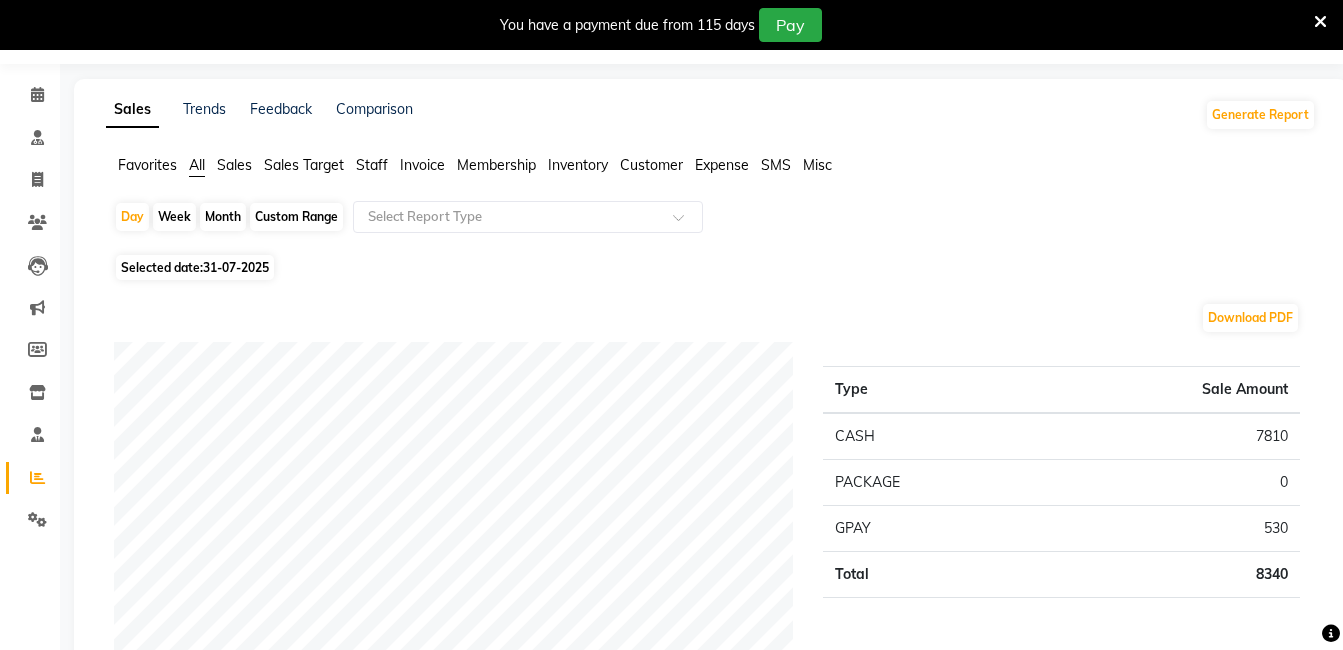scroll, scrollTop: 154, scrollLeft: 0, axis: vertical 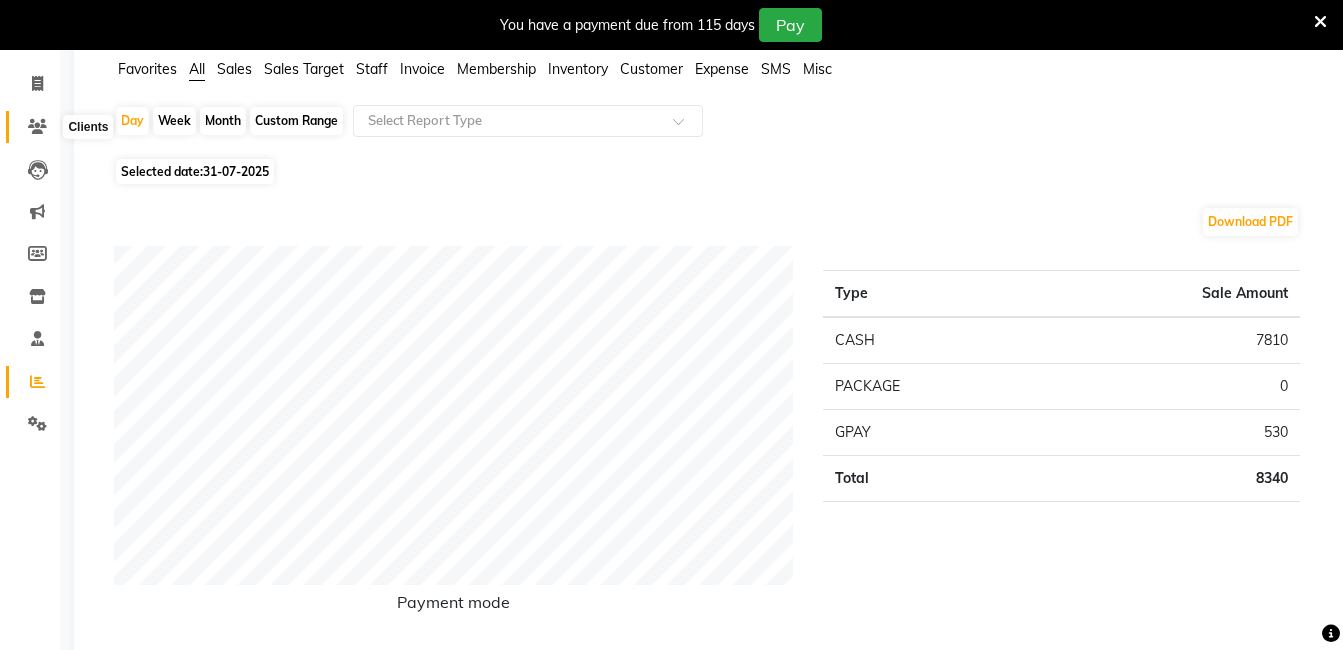click 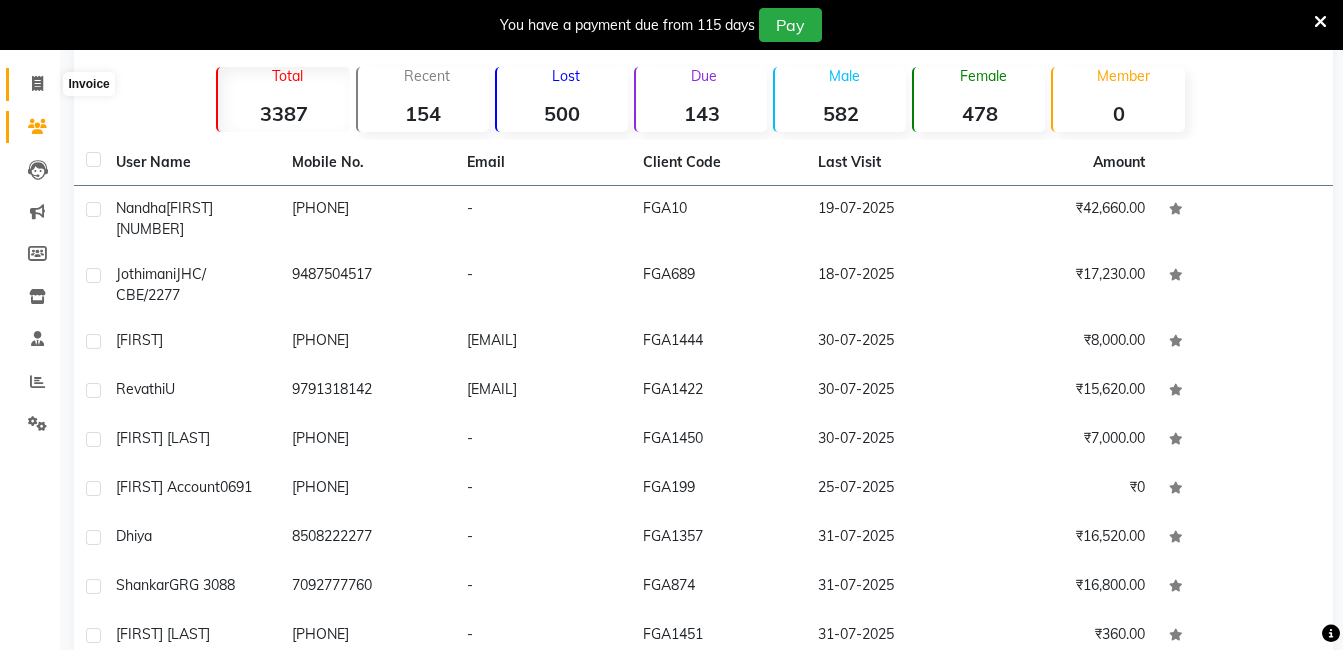 click 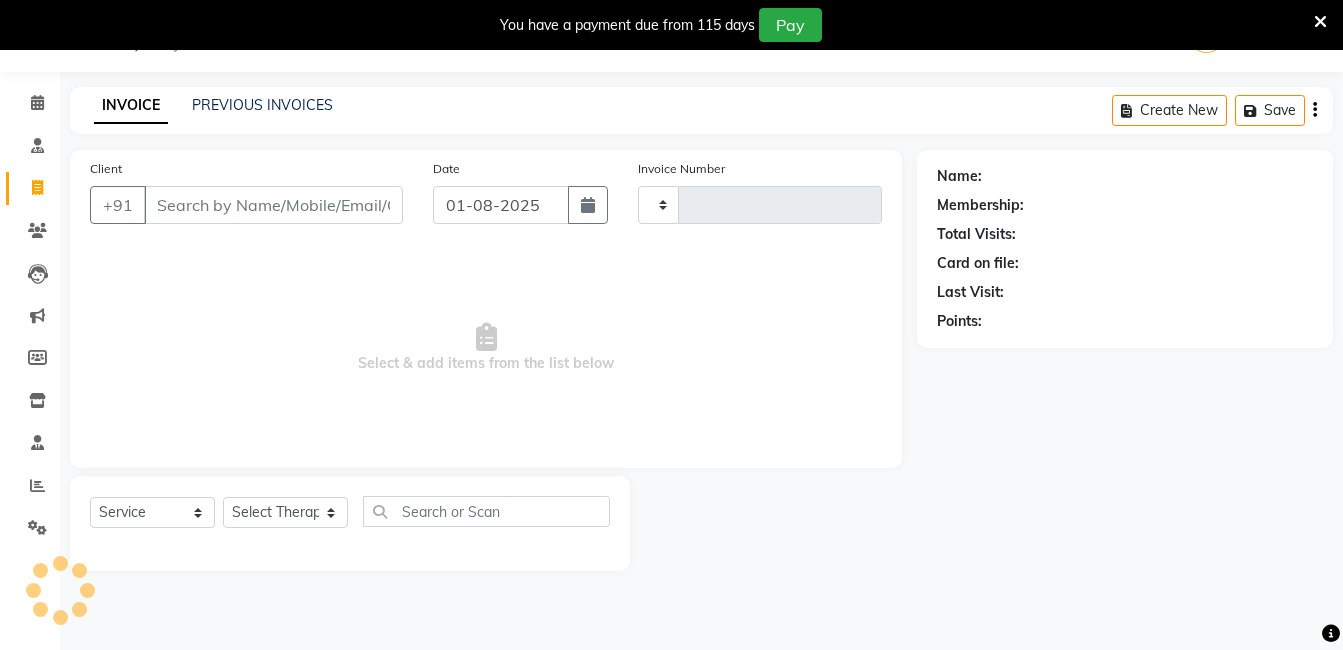 type on "1036" 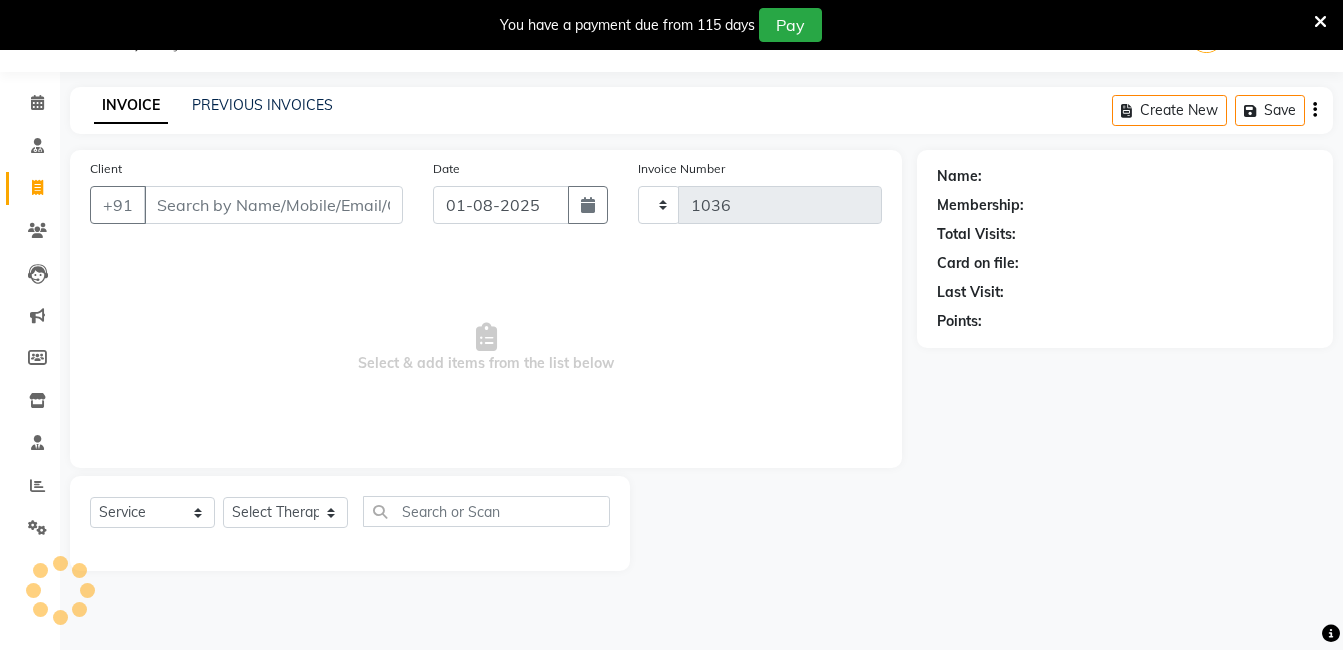 scroll, scrollTop: 50, scrollLeft: 0, axis: vertical 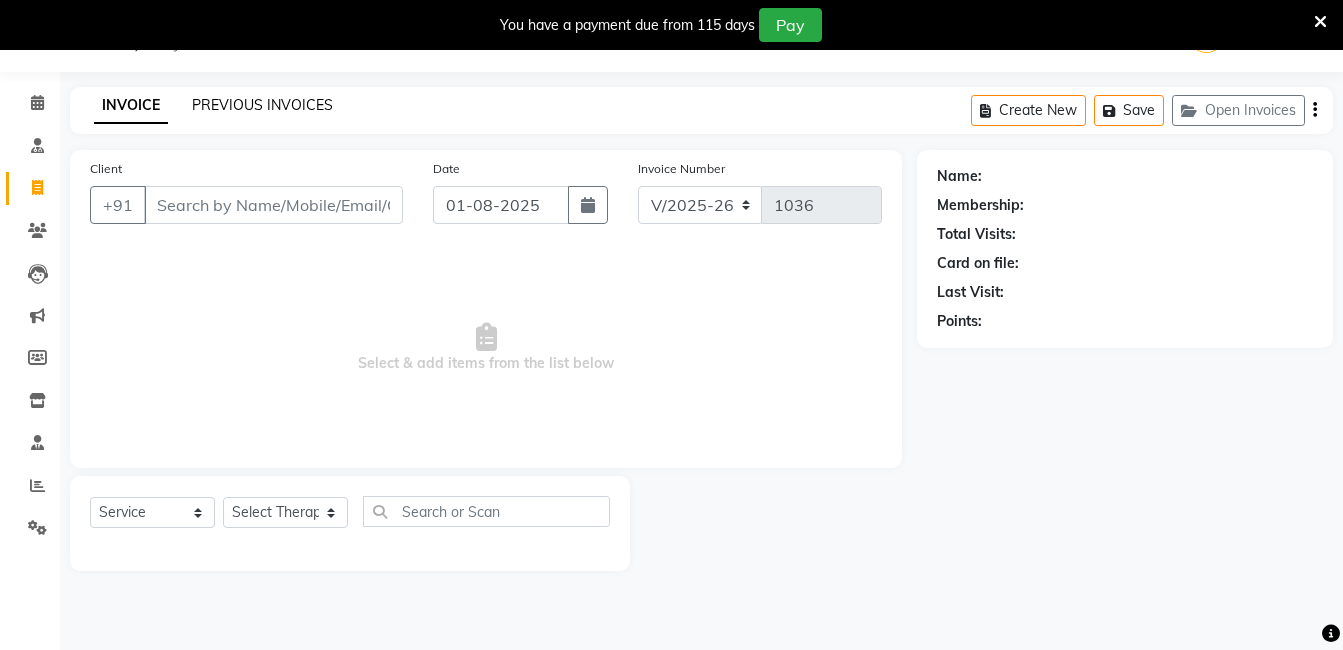 click on "PREVIOUS INVOICES" 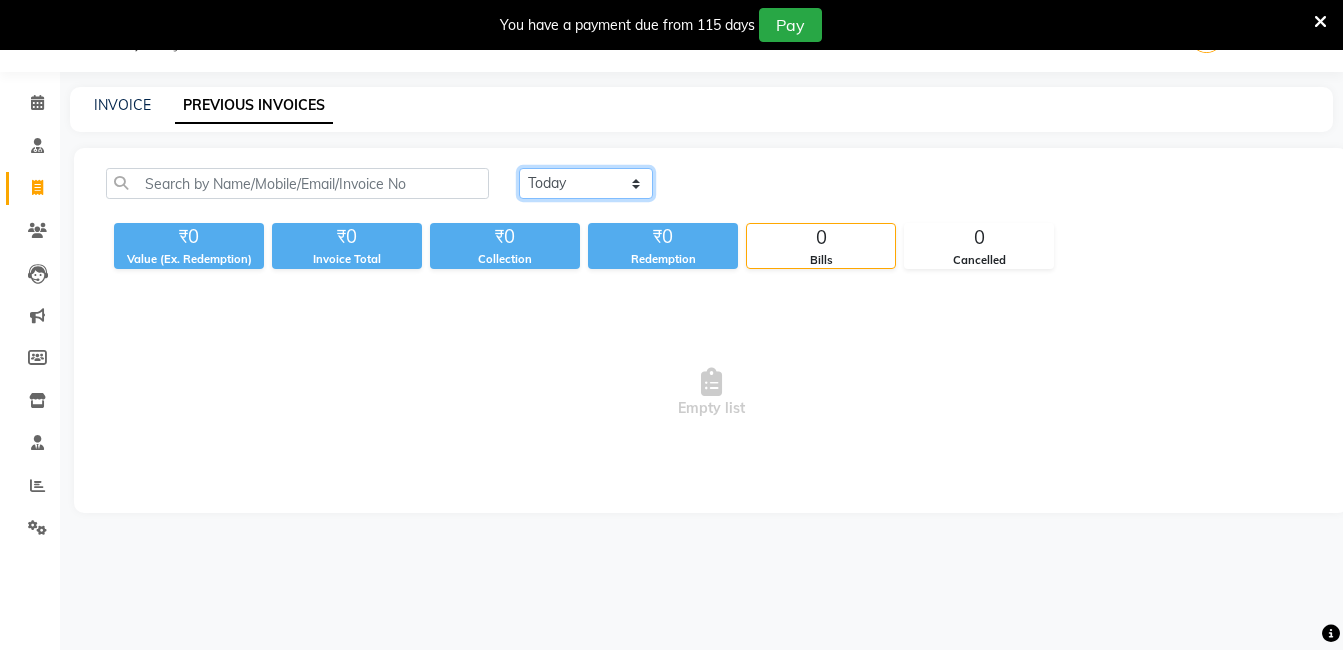 click on "Today Yesterday Custom Range" 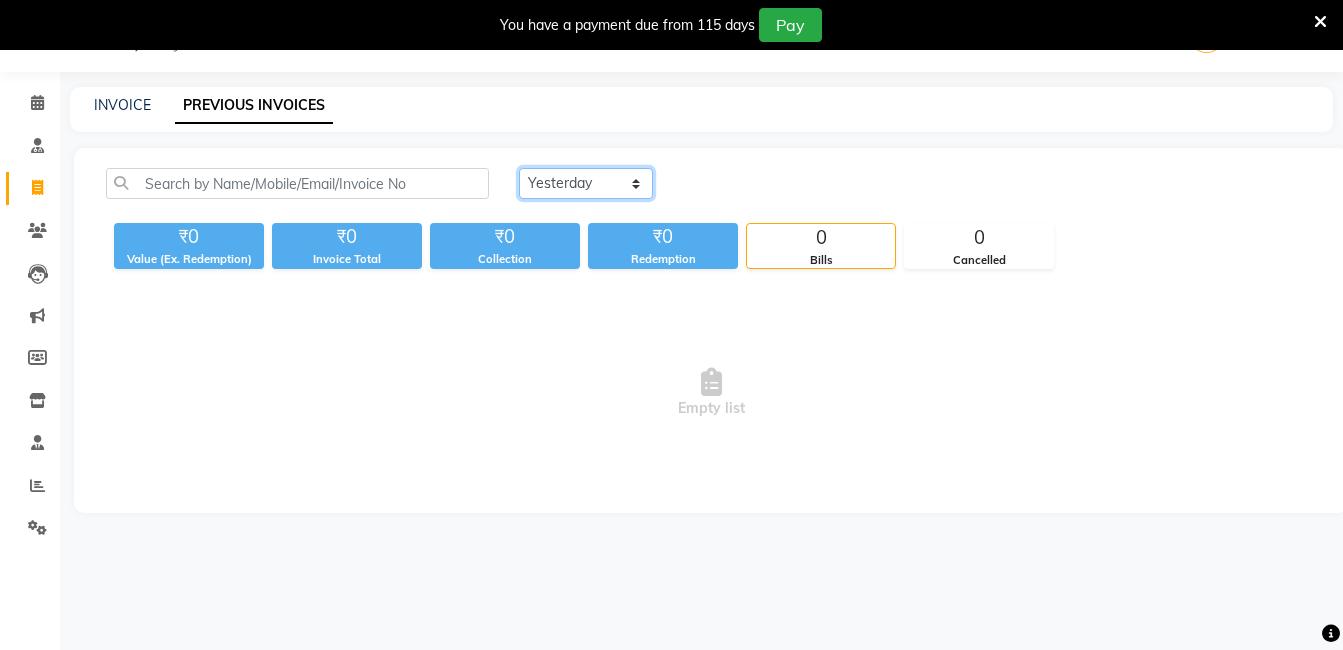 click on "Today Yesterday Custom Range" 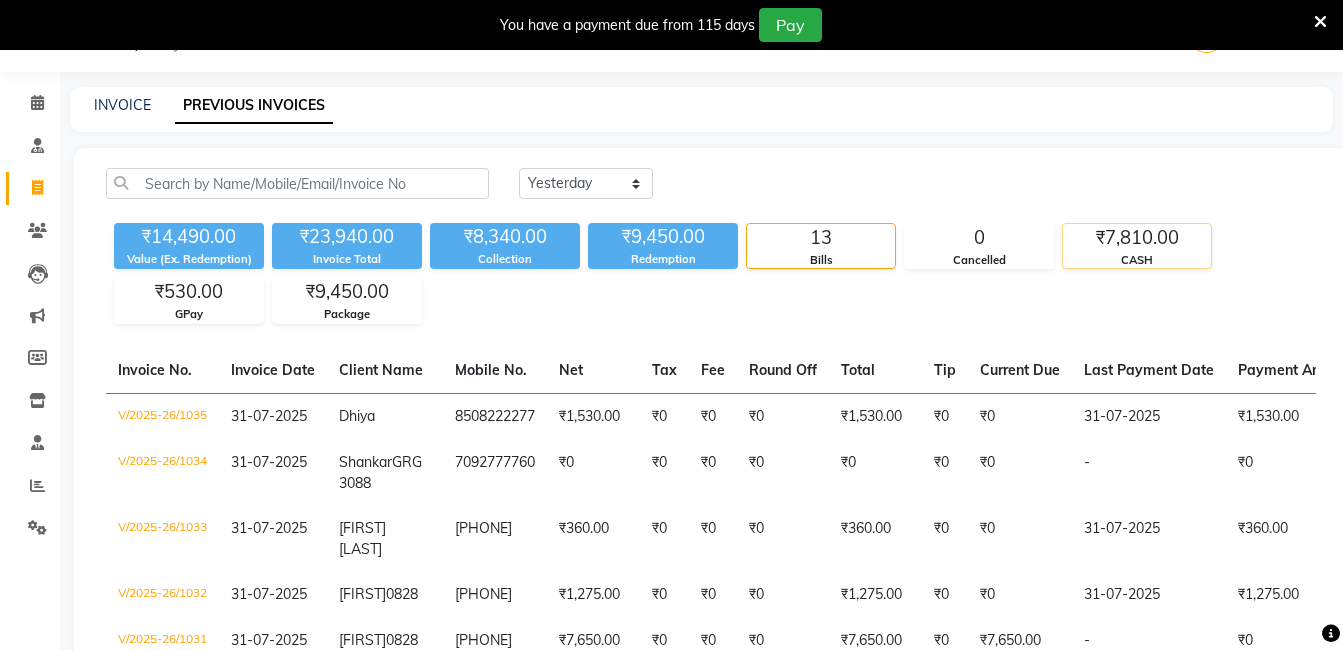 click on "₹7,810.00" 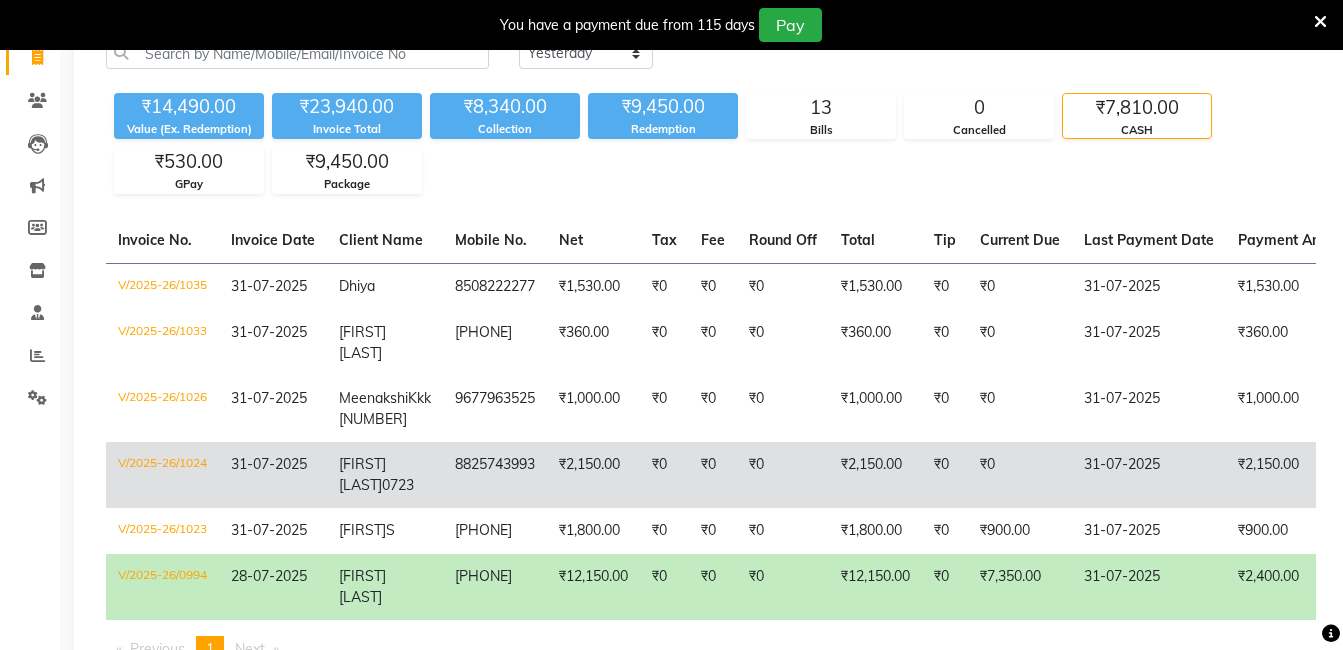 scroll, scrollTop: 217, scrollLeft: 0, axis: vertical 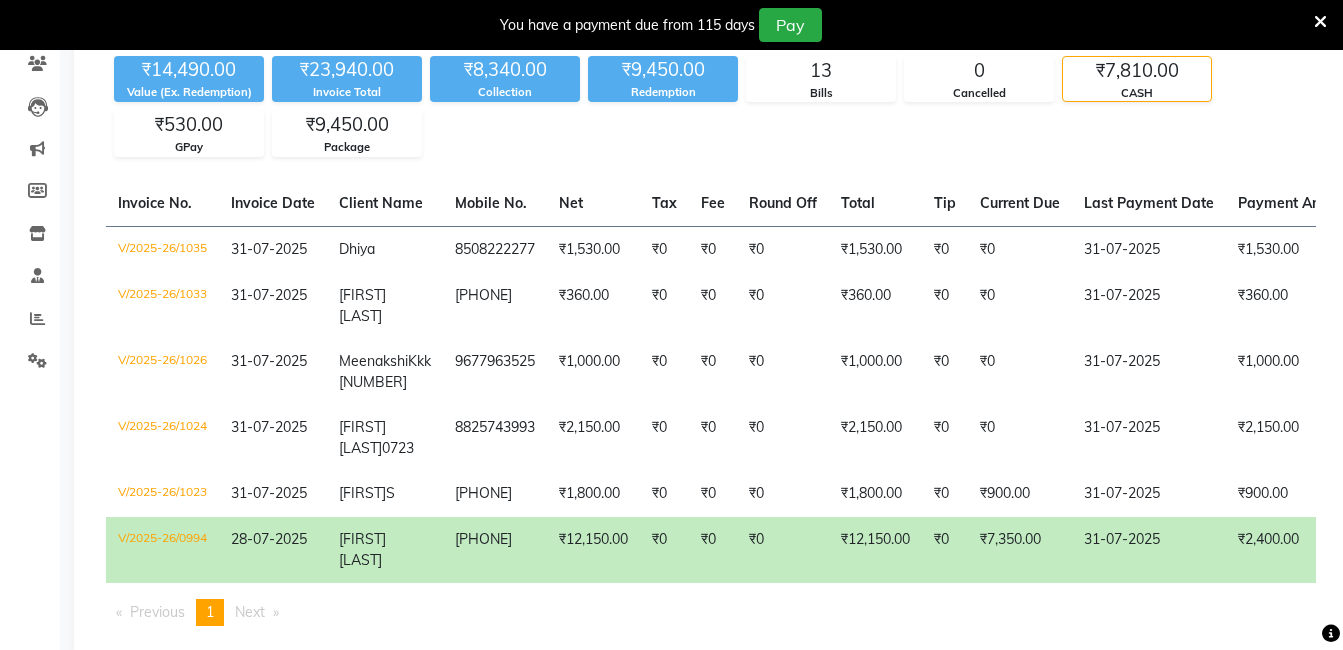 click on "31-07-2025" 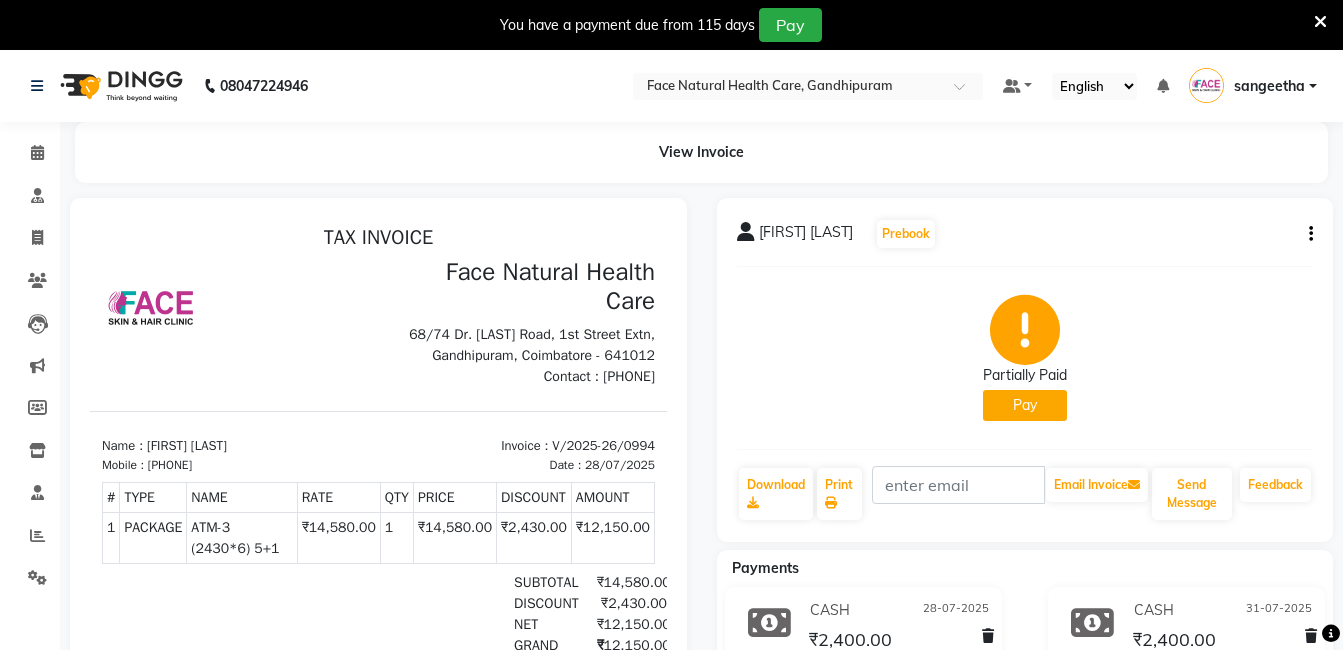 scroll, scrollTop: 0, scrollLeft: 0, axis: both 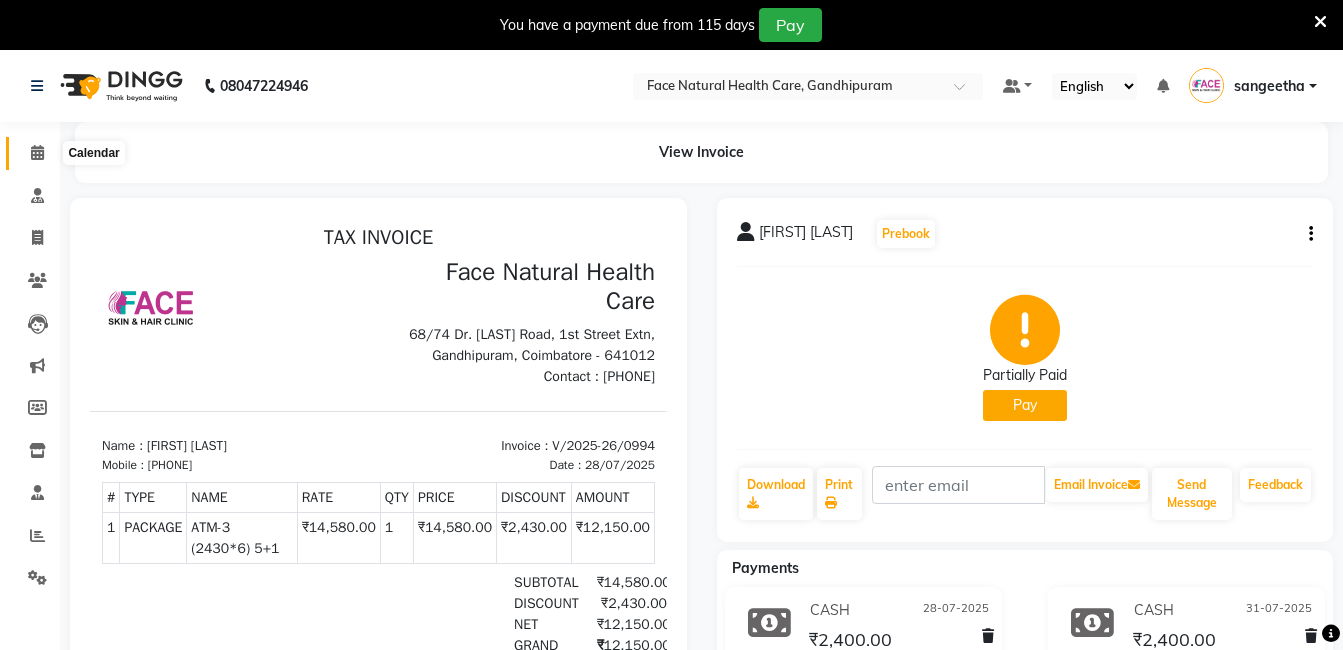 click 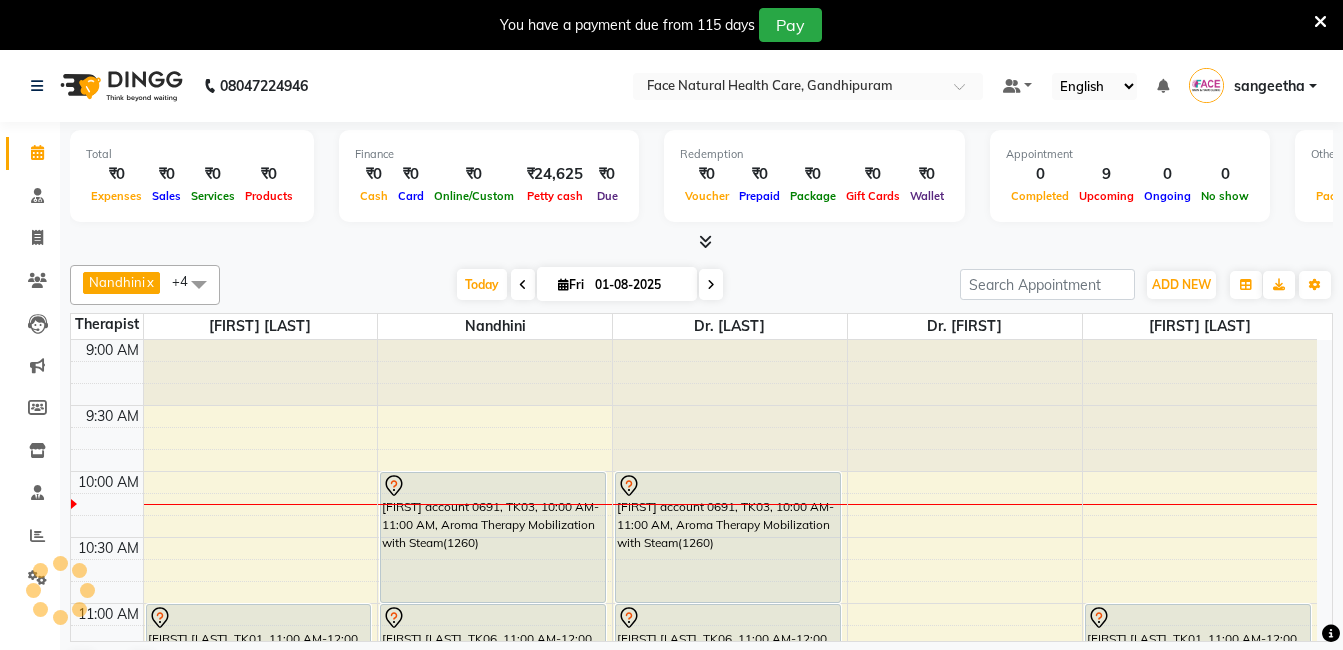 scroll, scrollTop: 0, scrollLeft: 0, axis: both 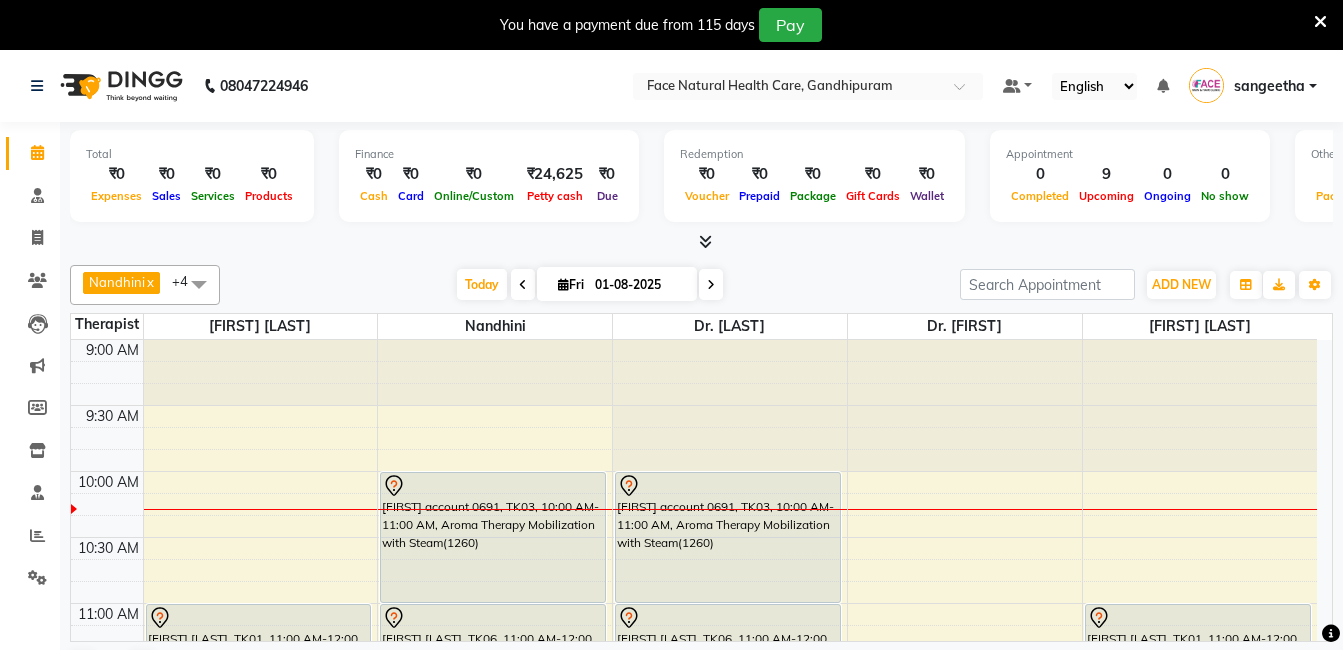 click at bounding box center [728, 618] 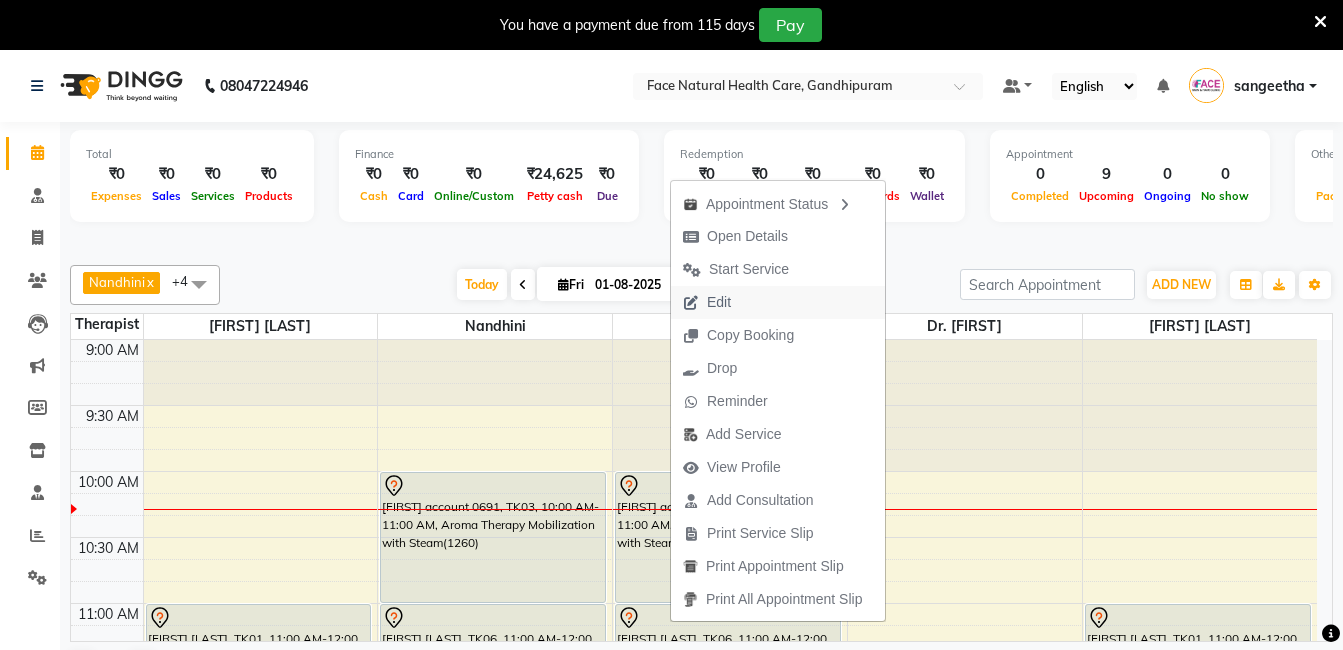 click on "Edit" at bounding box center [778, 302] 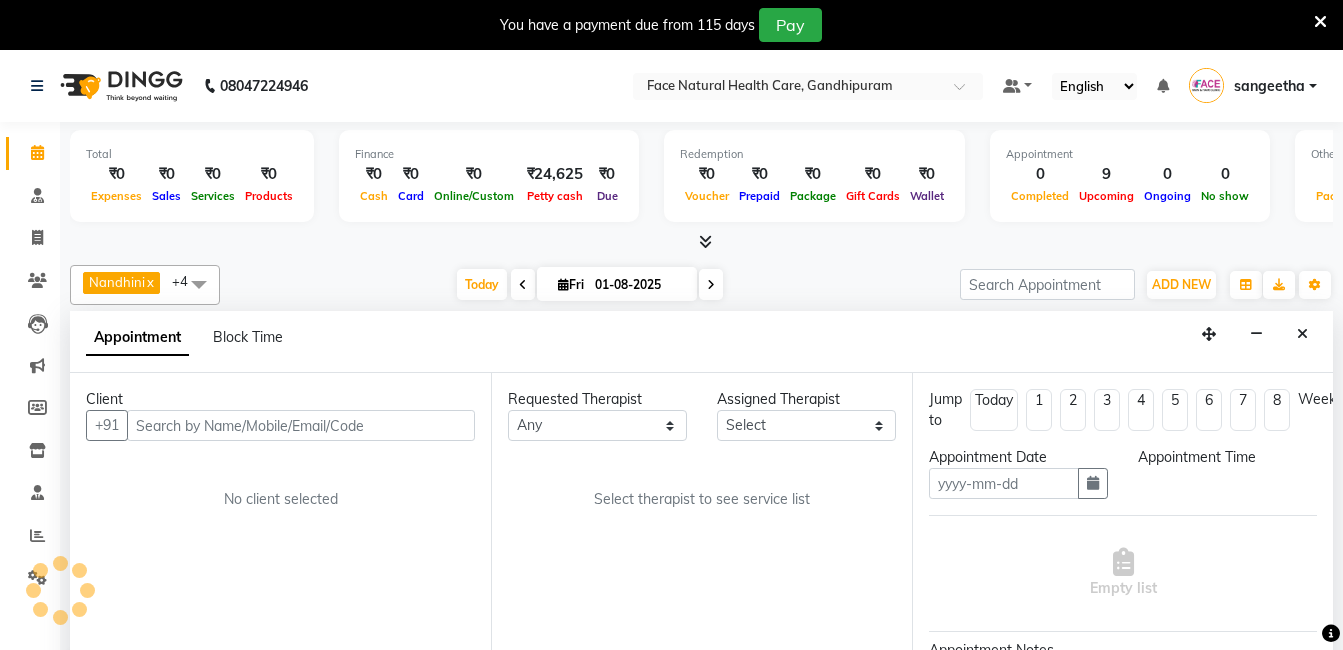 scroll, scrollTop: 51, scrollLeft: 0, axis: vertical 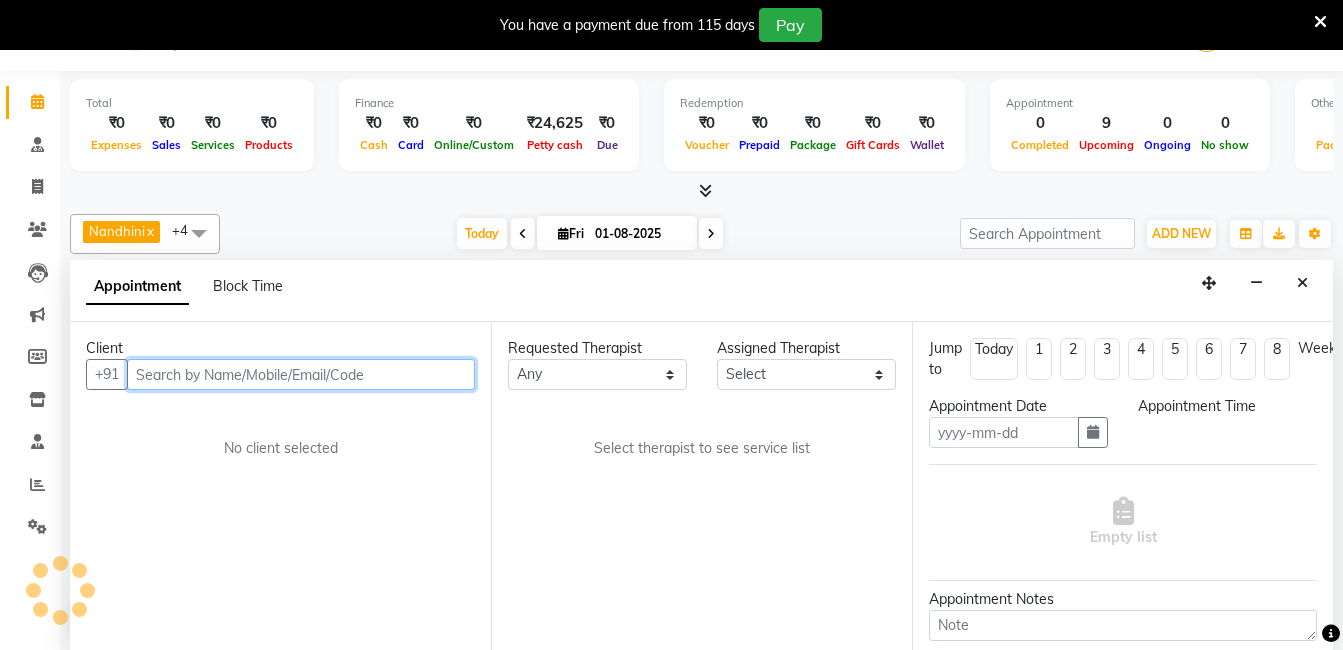 type on "01-08-2025" 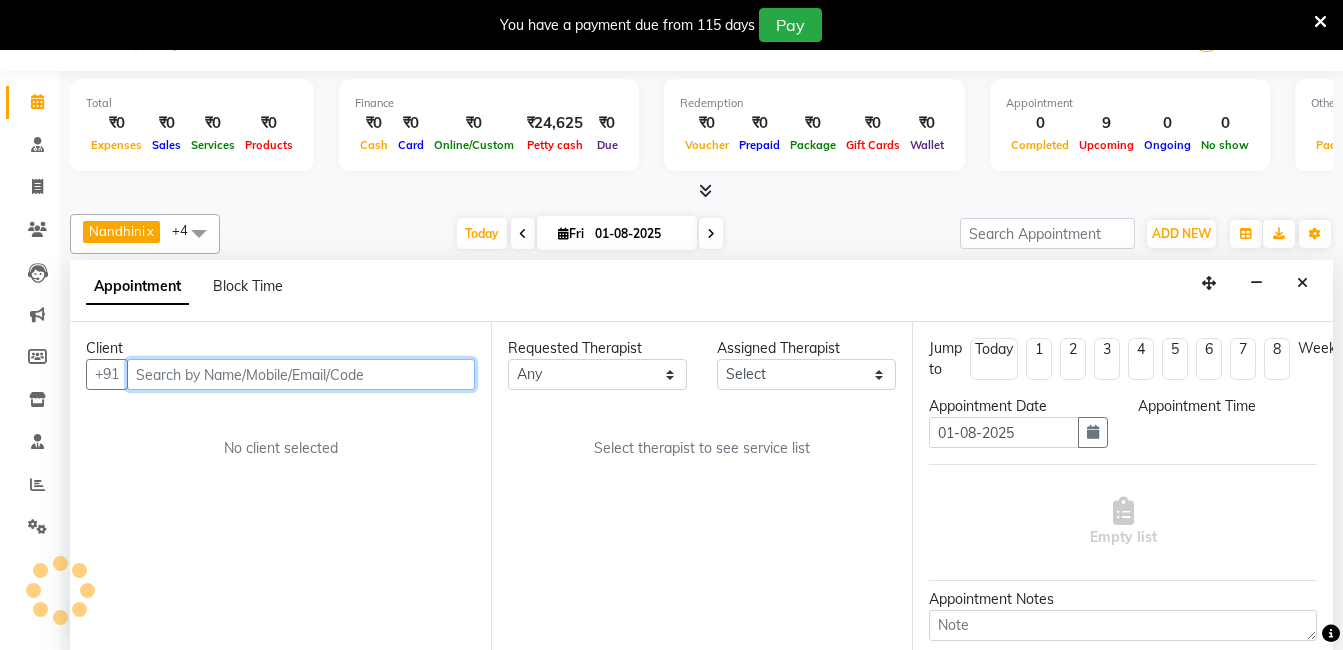 select on "660" 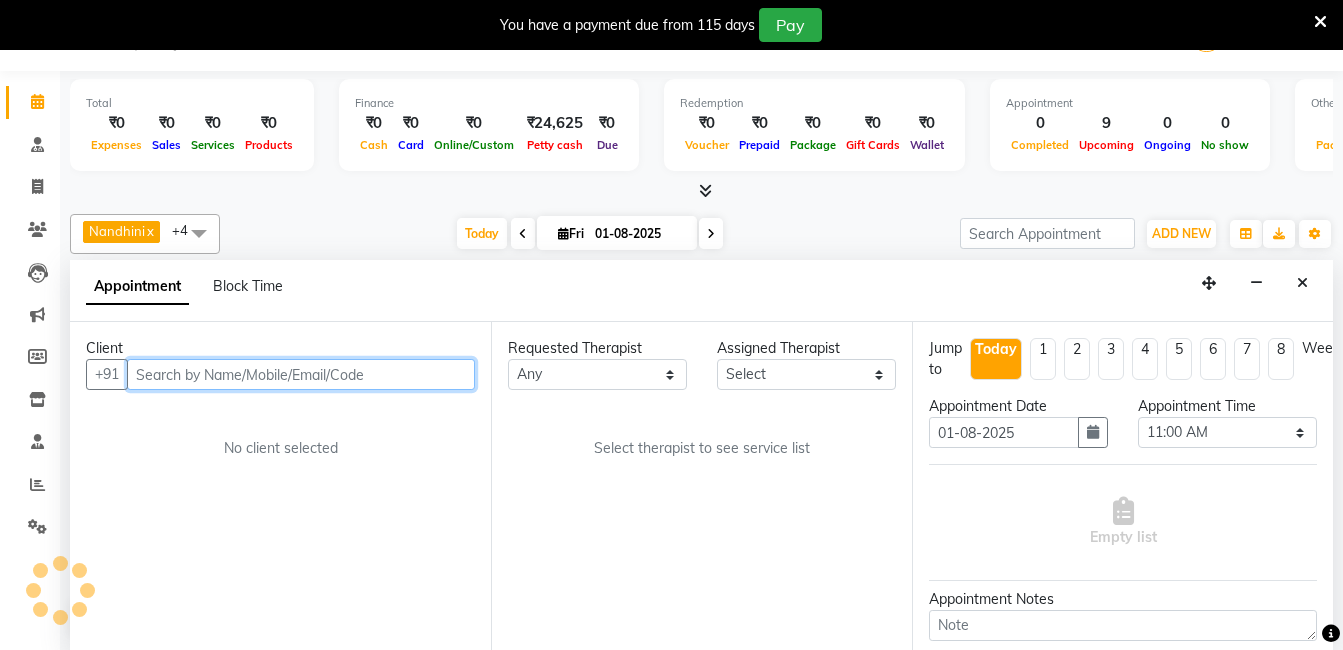 select on "47694" 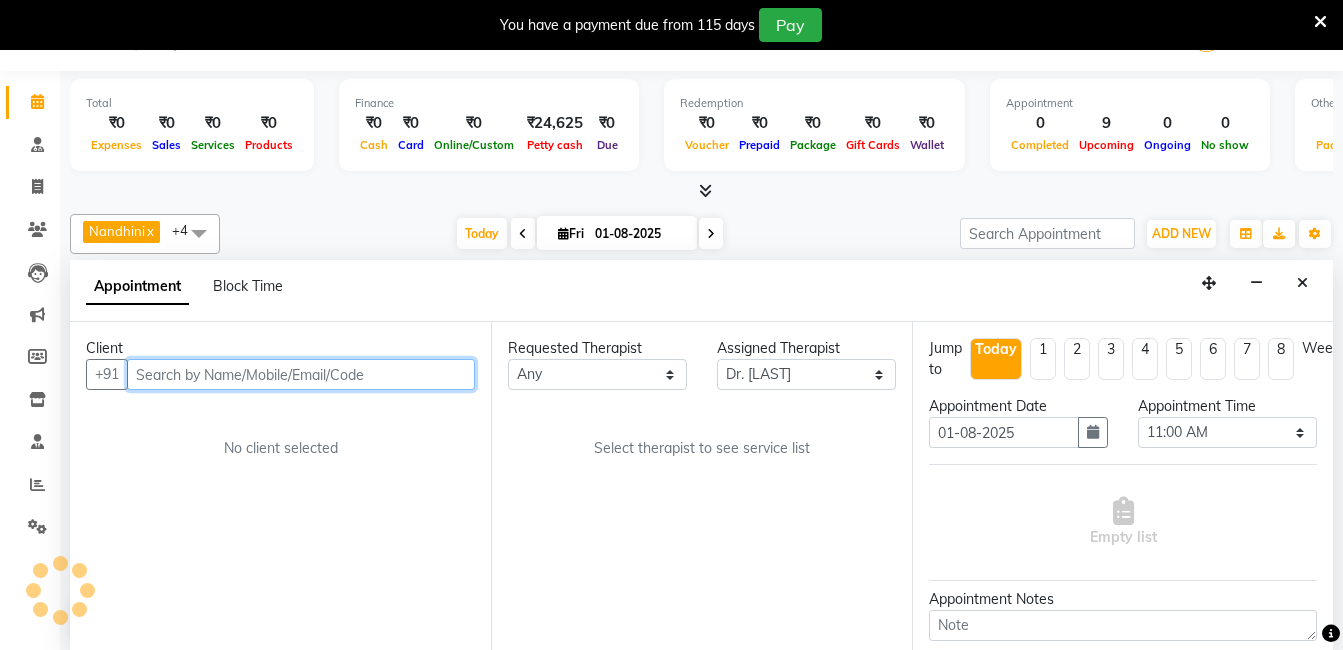 scroll, scrollTop: 133, scrollLeft: 0, axis: vertical 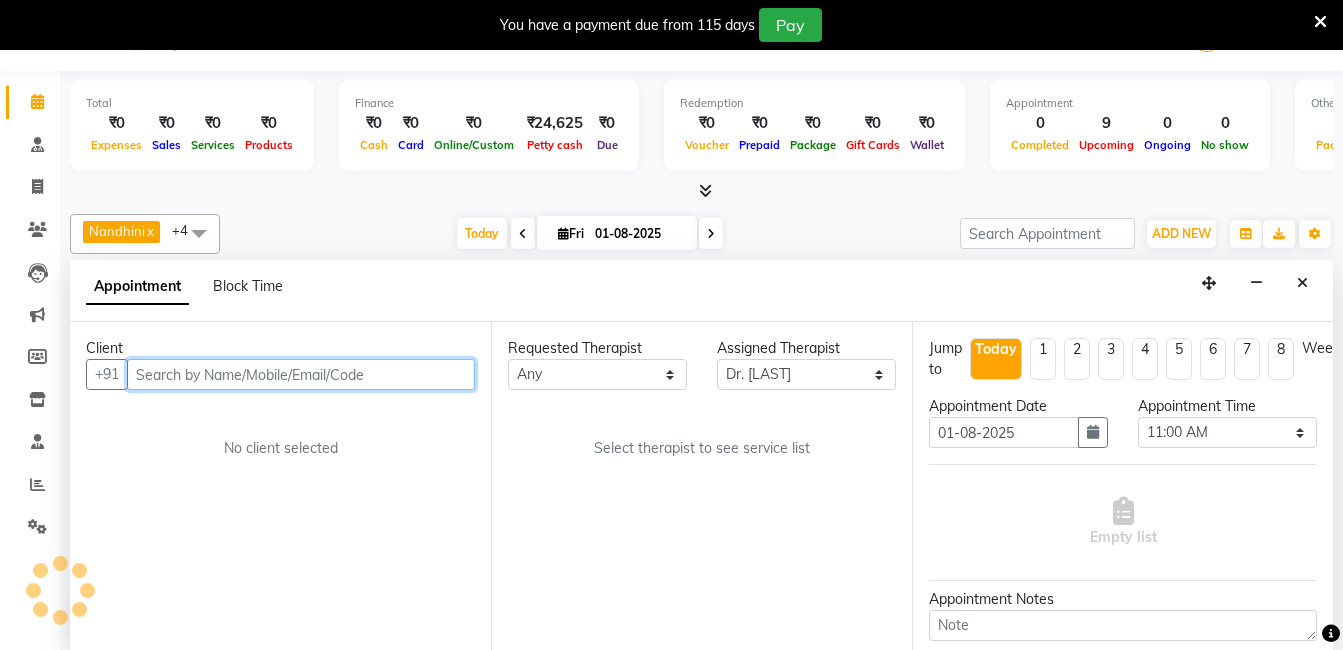 select on "2632" 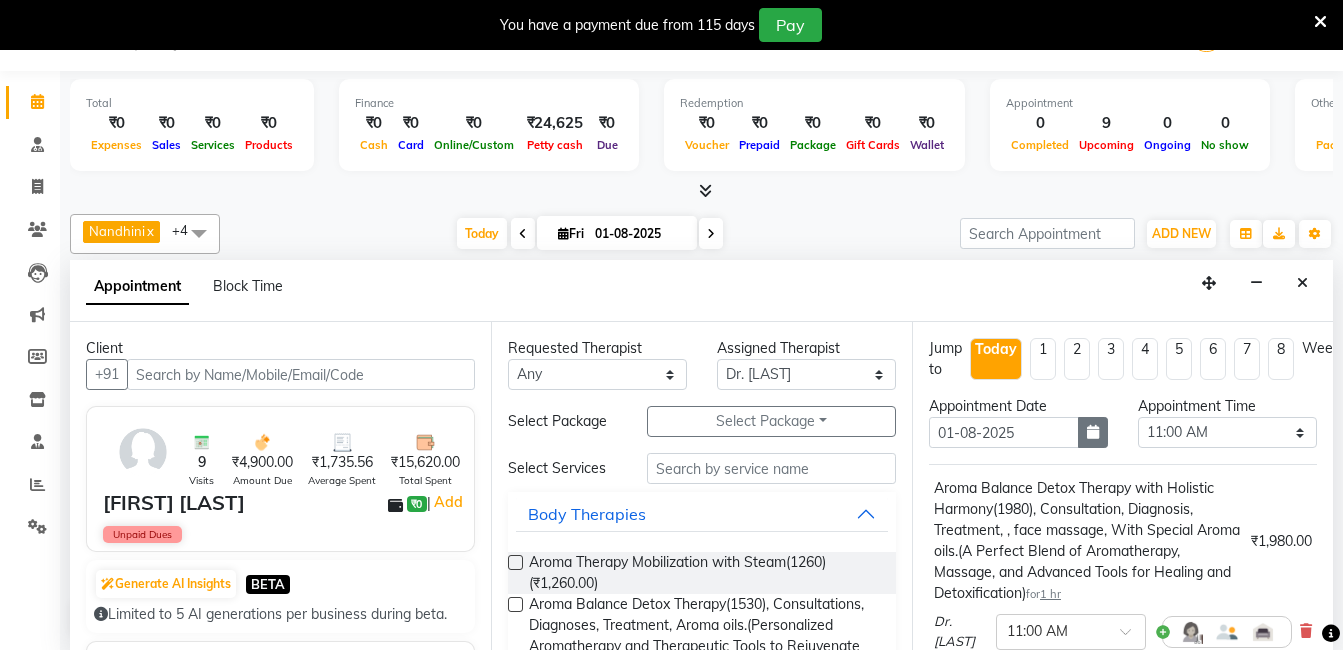 click at bounding box center (1093, 432) 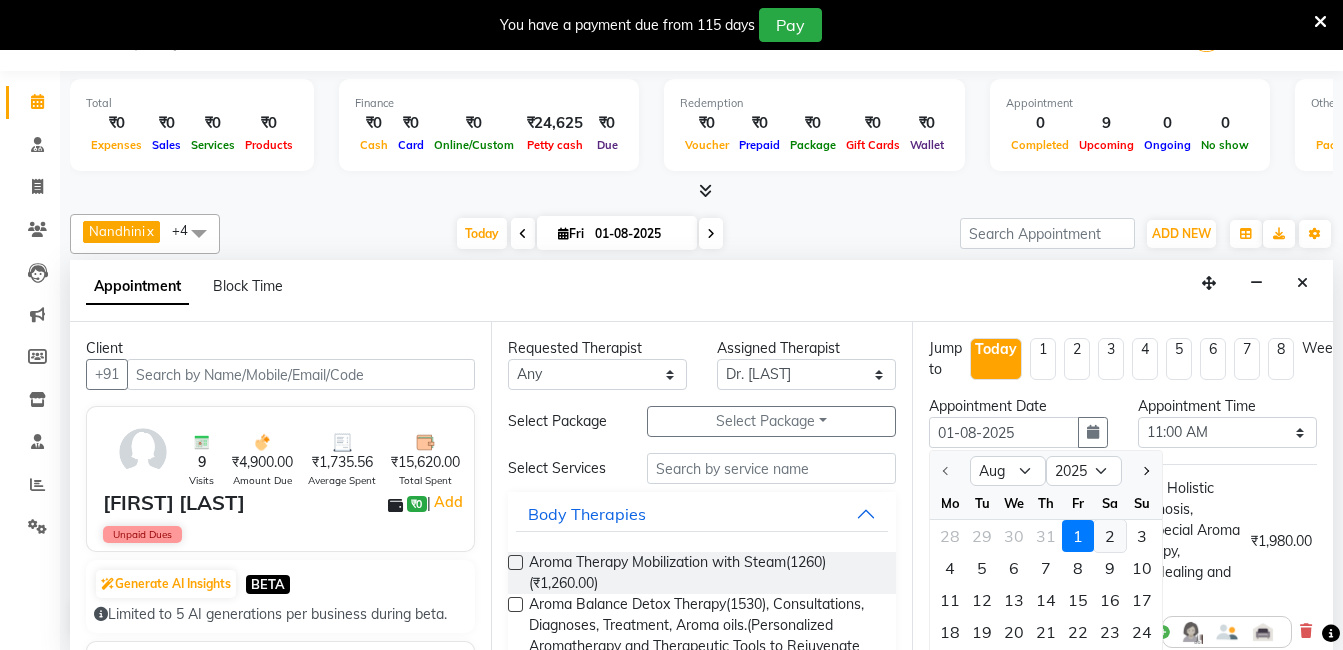 click on "2" at bounding box center (1110, 536) 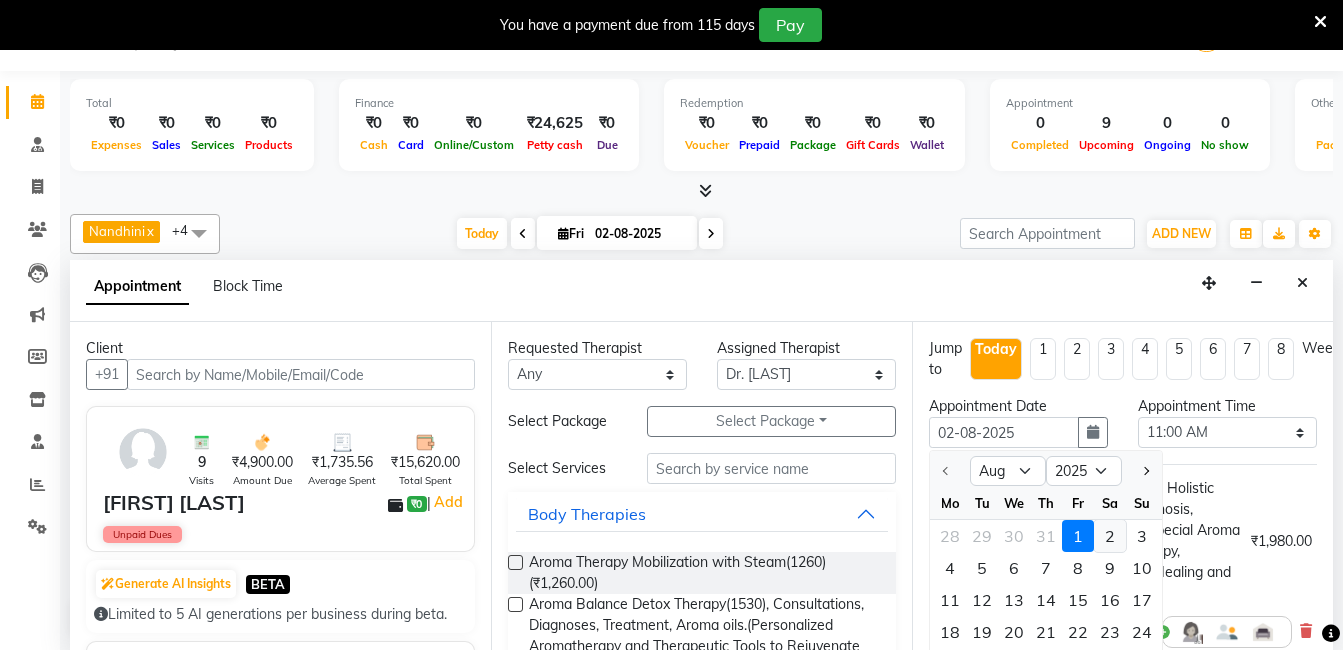 scroll, scrollTop: 133, scrollLeft: 0, axis: vertical 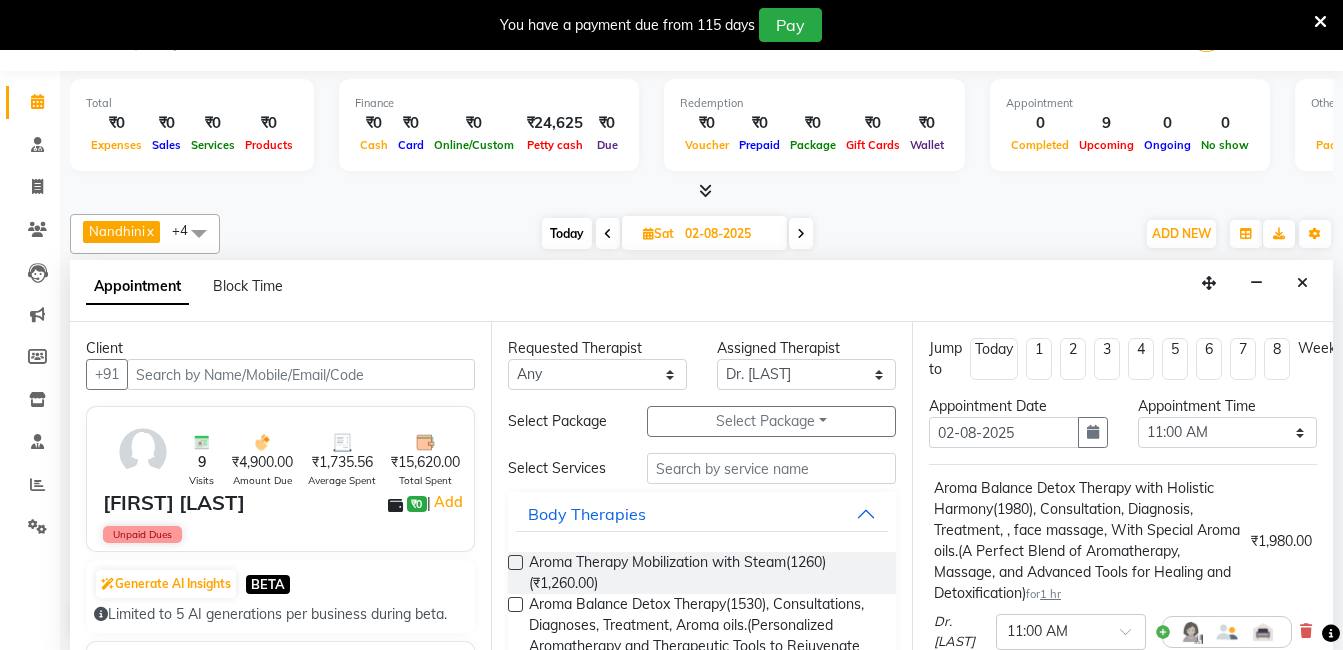 click on "Aroma Balance Detox Therapy with Holistic Harmony(1980), Consultation, Diagnosis, Treatment, , face massage, With Special  Aroma oils.(A Perfect Blend of Aromatherapy, Massage, and Advanced Tools for Healing and Detoxification)   for  1 hr" at bounding box center [1088, 541] 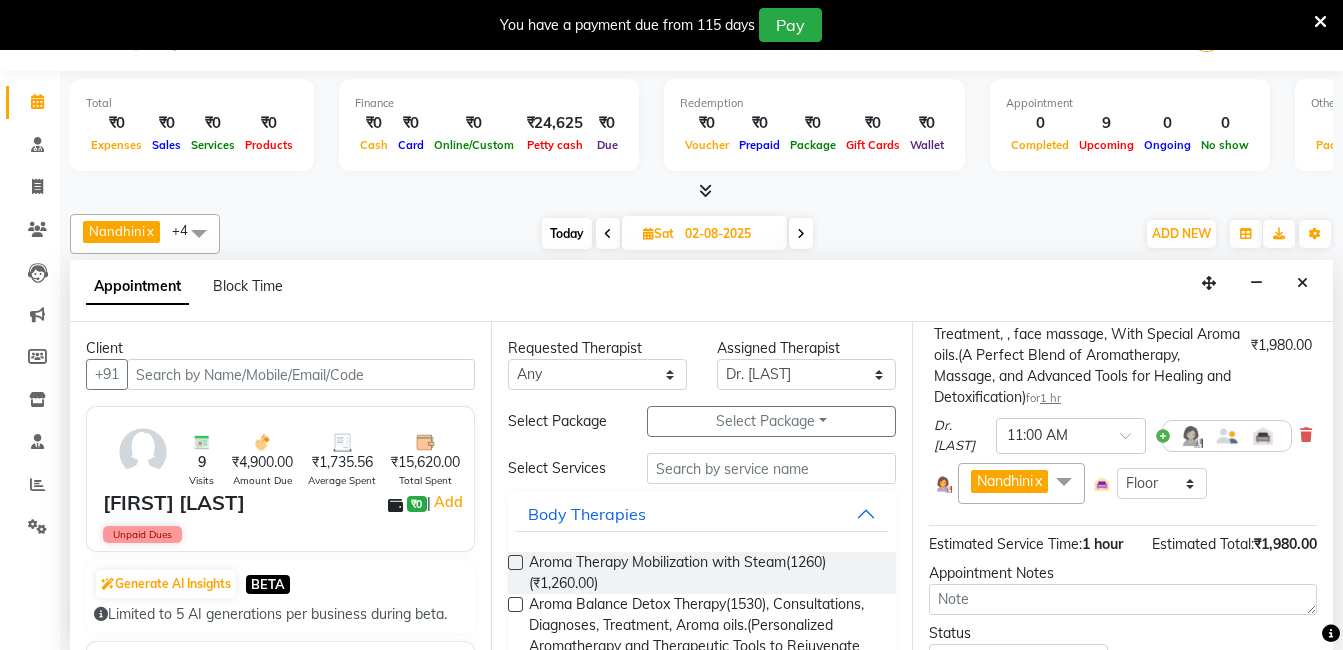 scroll, scrollTop: 325, scrollLeft: 0, axis: vertical 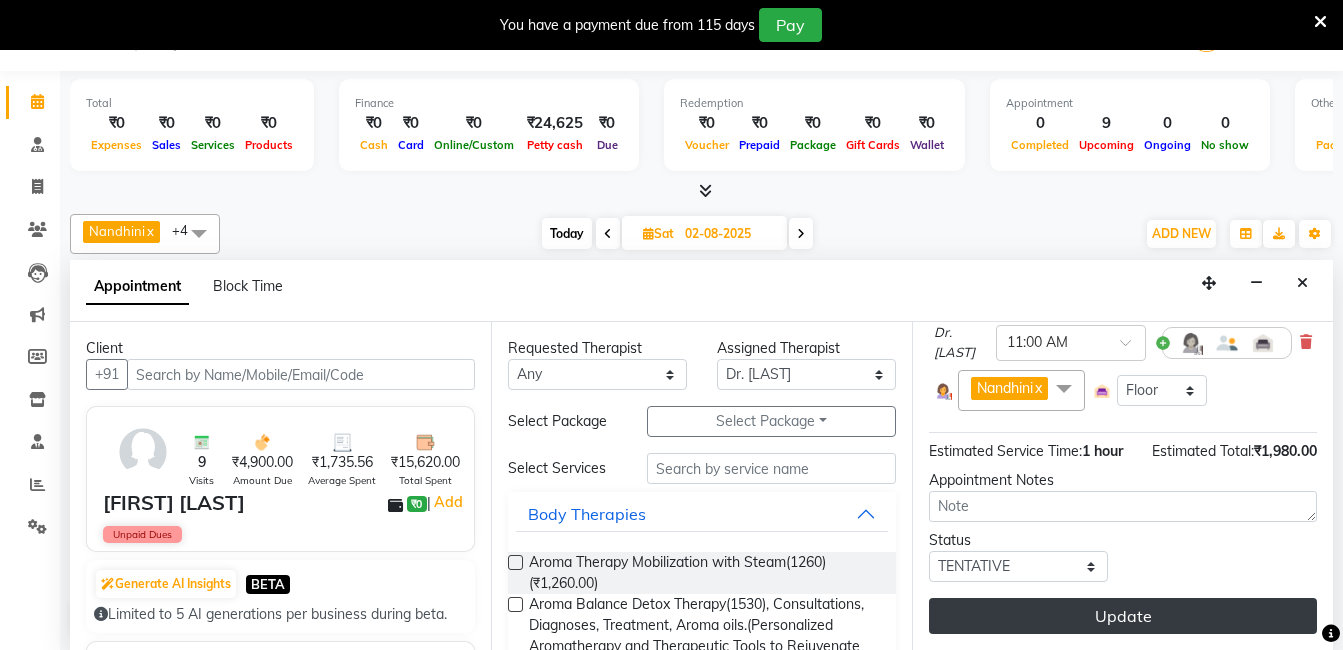 click on "Update" at bounding box center (1123, 616) 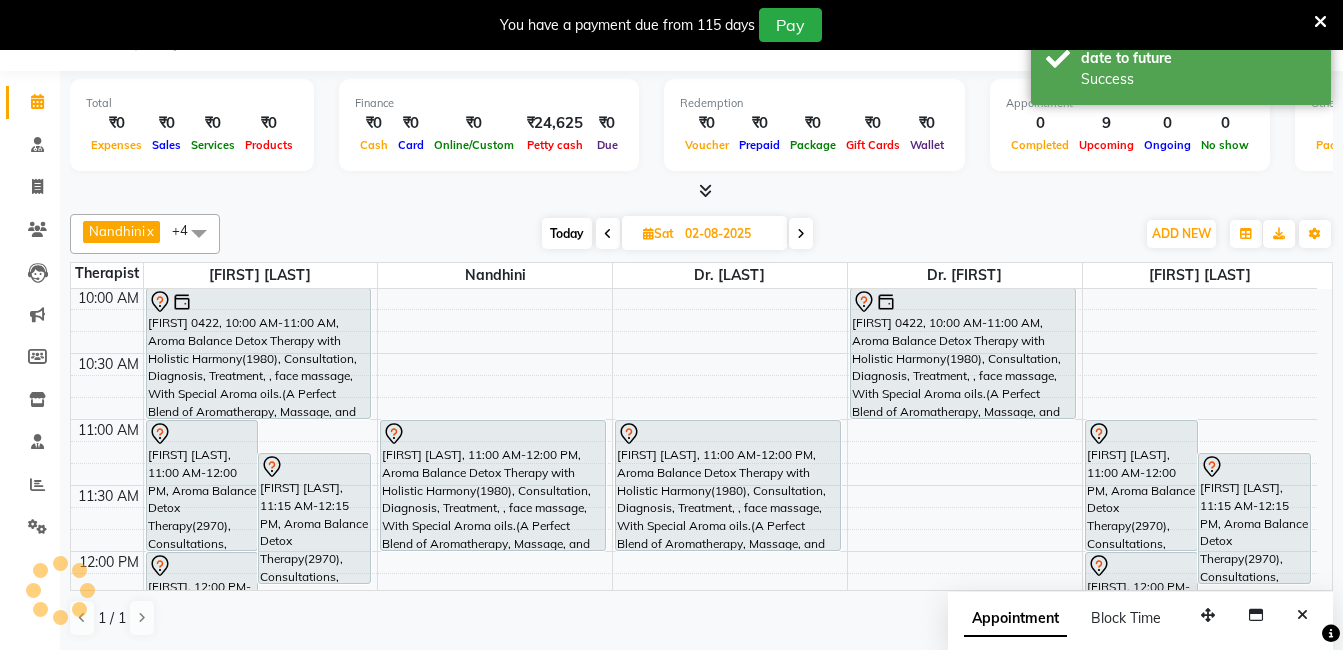 scroll, scrollTop: 0, scrollLeft: 0, axis: both 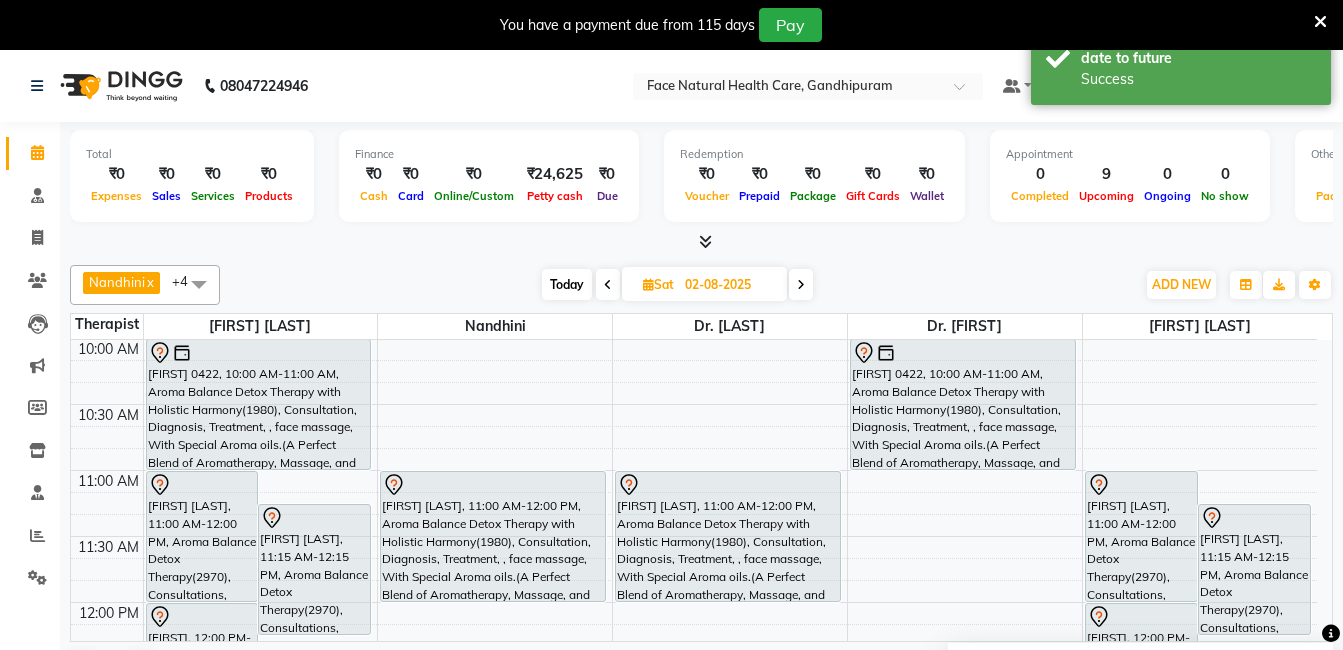 click on "Today" at bounding box center (567, 284) 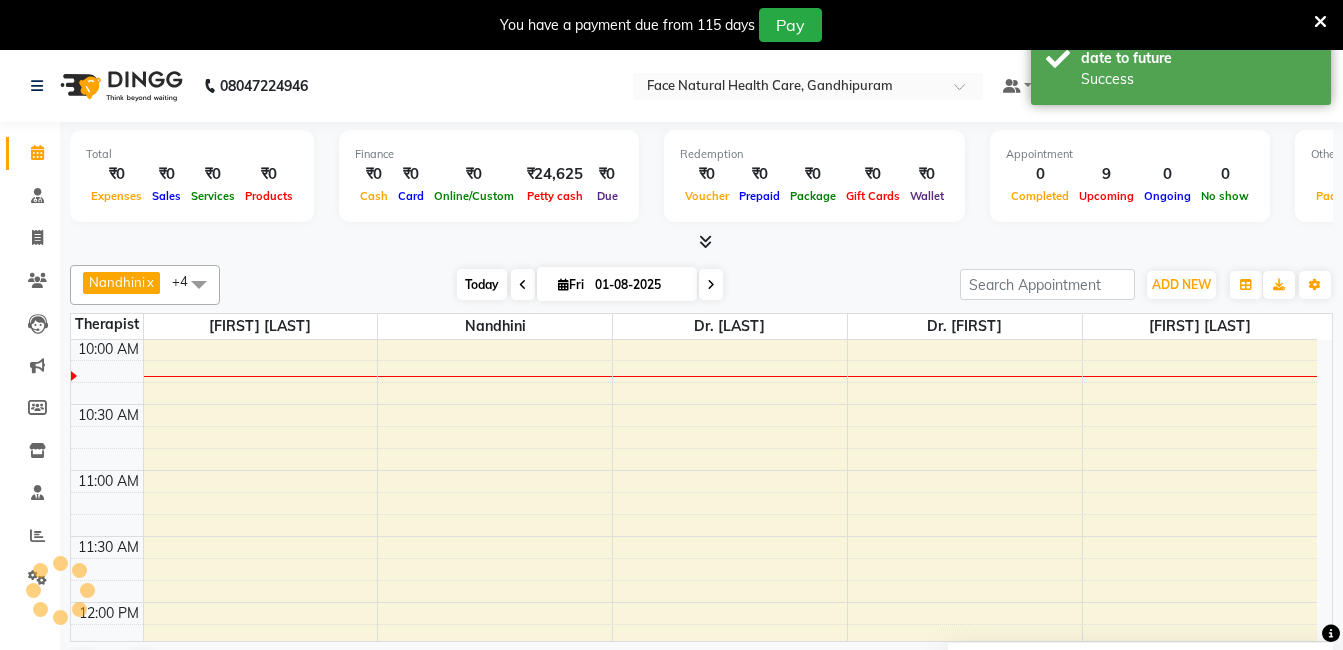scroll, scrollTop: 133, scrollLeft: 0, axis: vertical 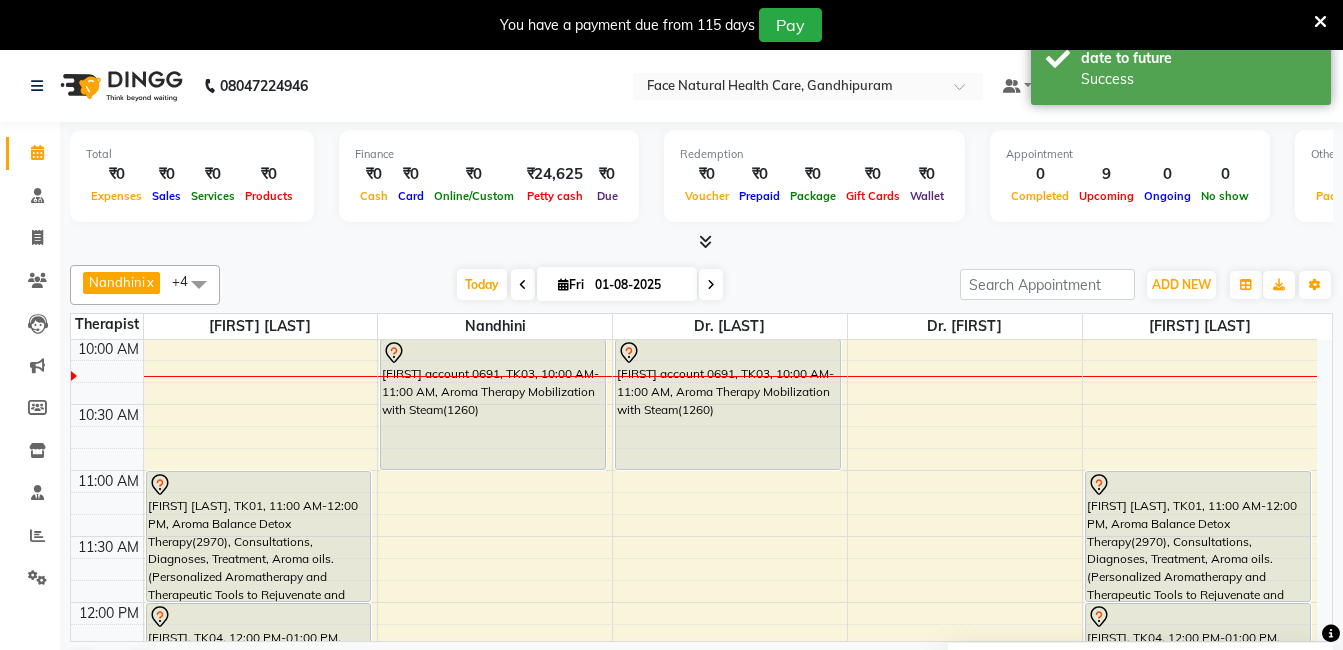 click on "[FIRST] account 0691, TK03, 10:00 AM-11:00 AM, Aroma Therapy Mobilization with Steam(1260)" at bounding box center [493, 404] 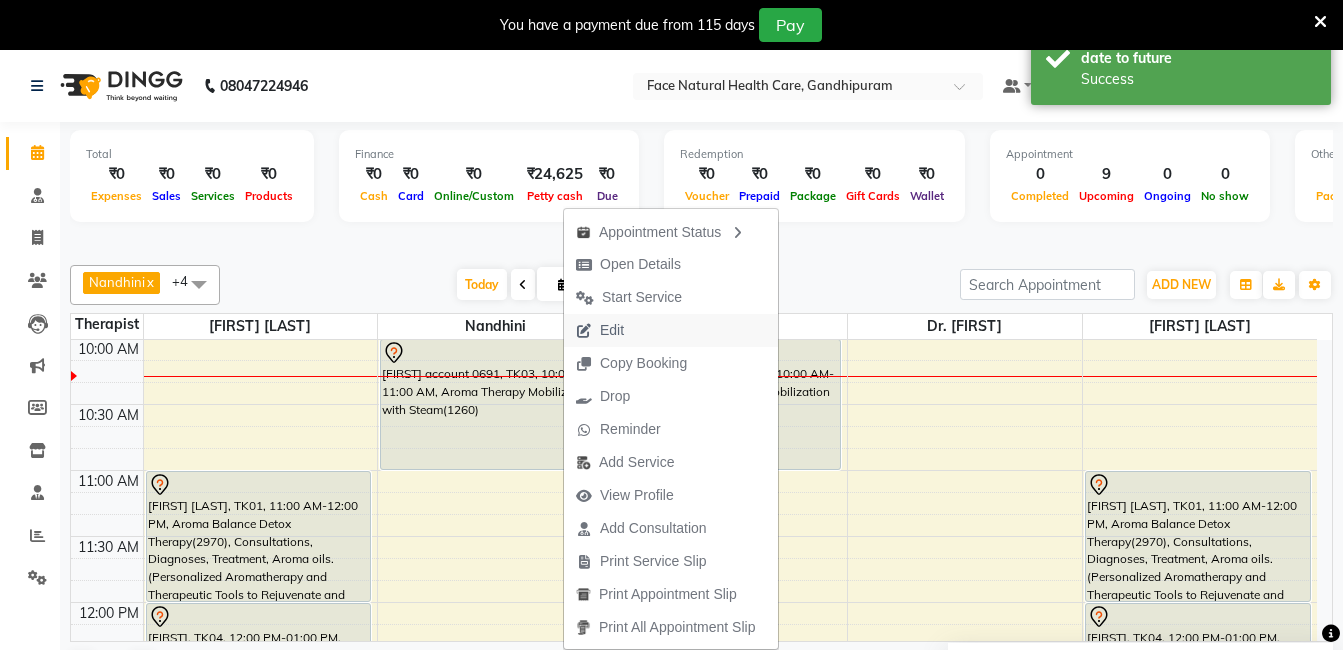 click on "Edit" at bounding box center (612, 330) 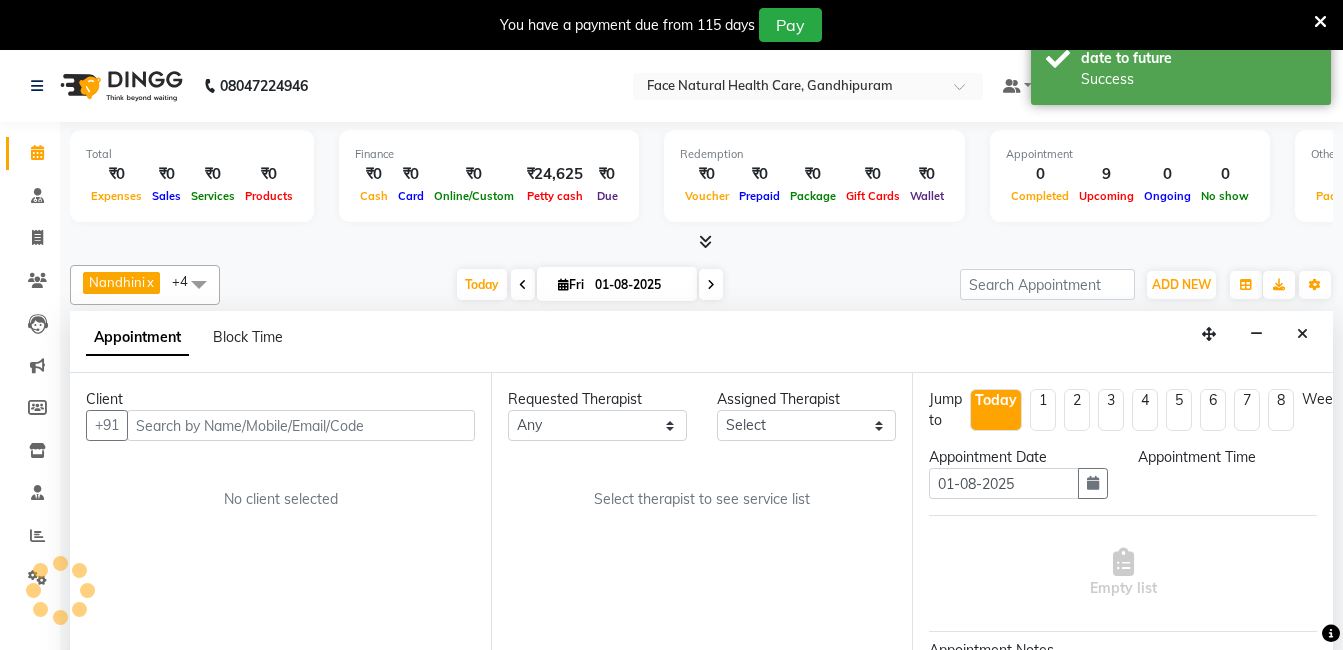 select on "47694" 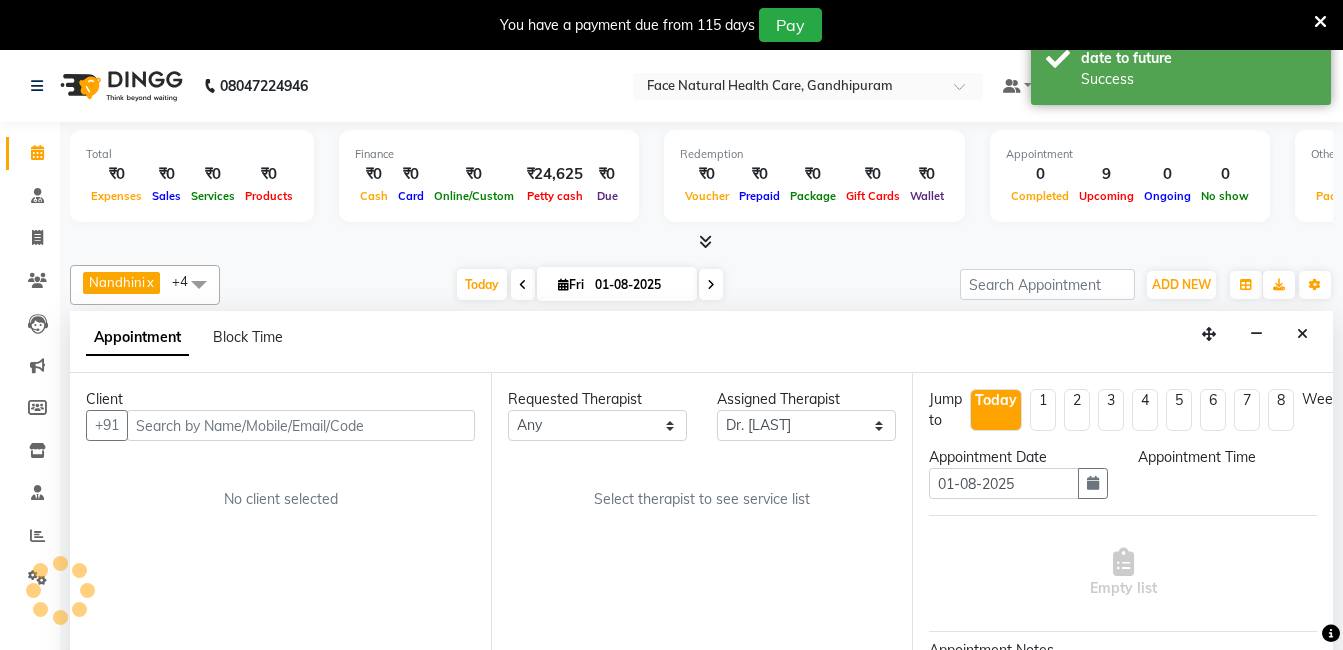 scroll, scrollTop: 51, scrollLeft: 0, axis: vertical 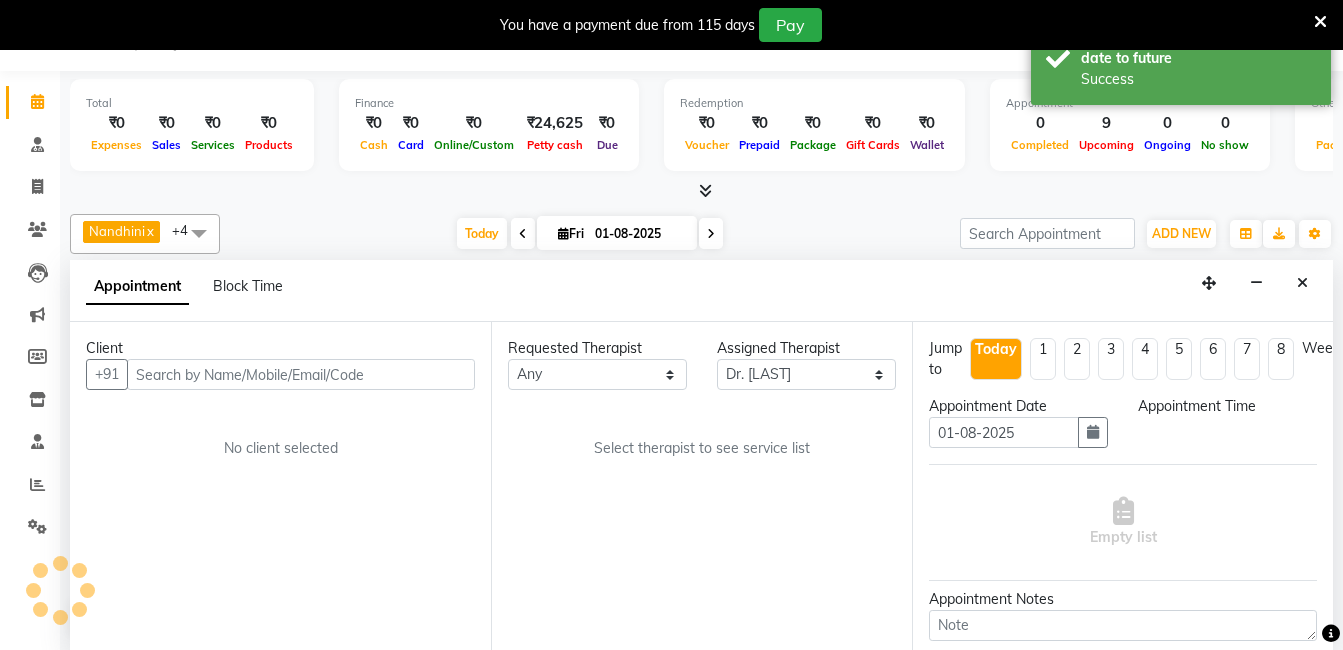 select on "600" 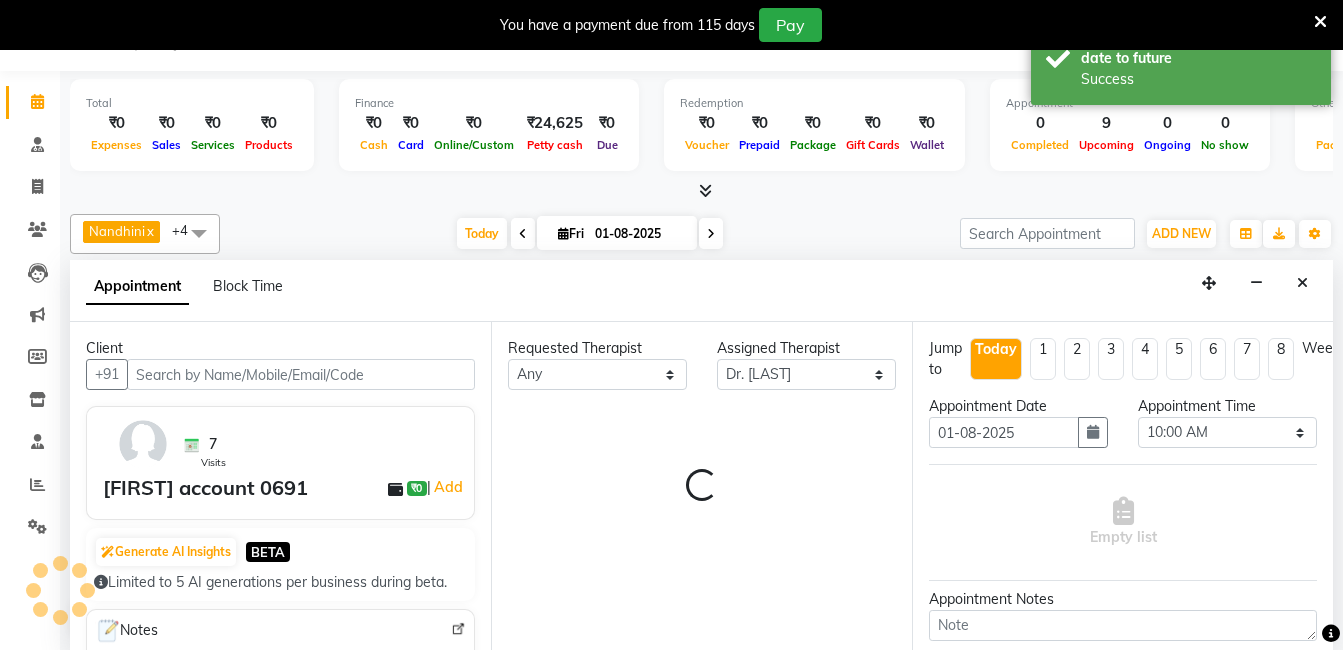 select on "2632" 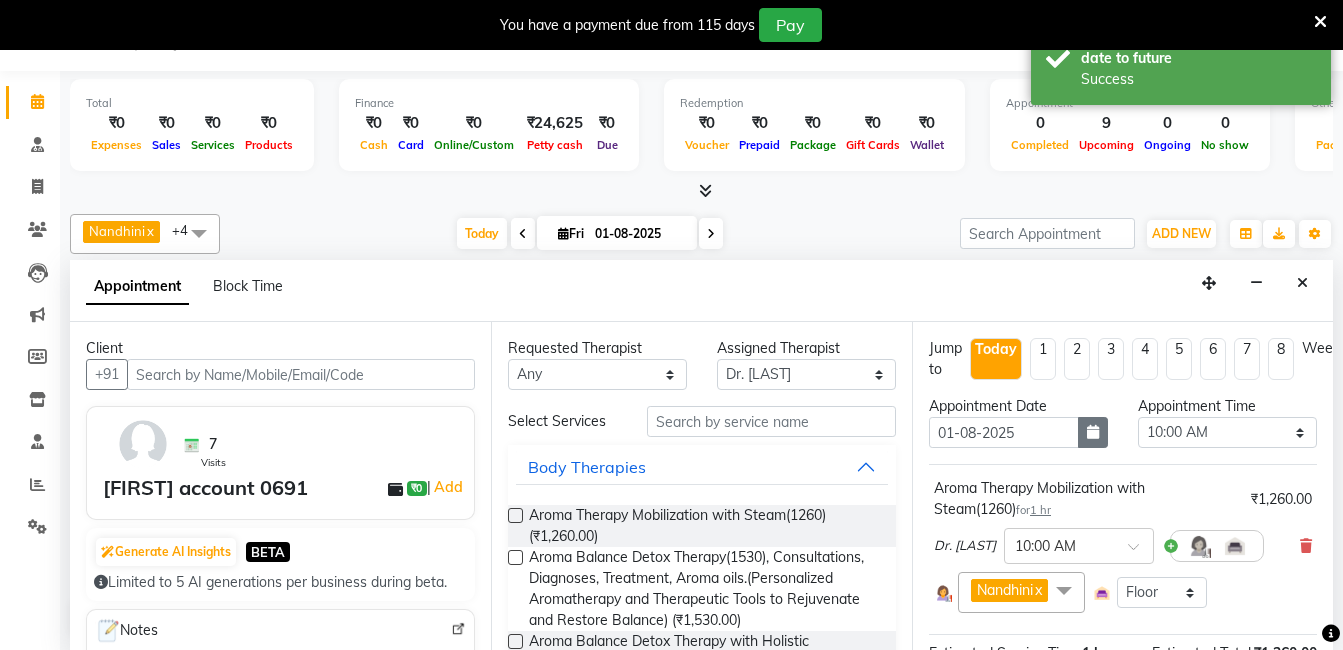 click at bounding box center [1093, 432] 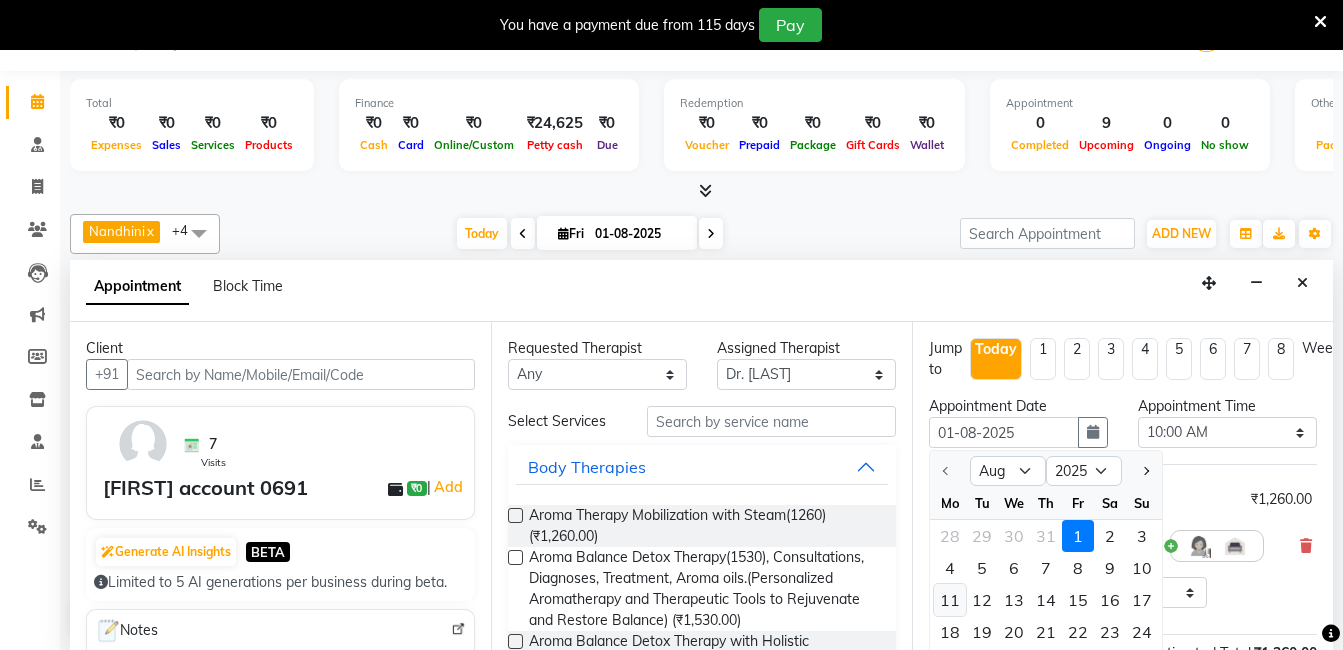 click on "11" at bounding box center [950, 600] 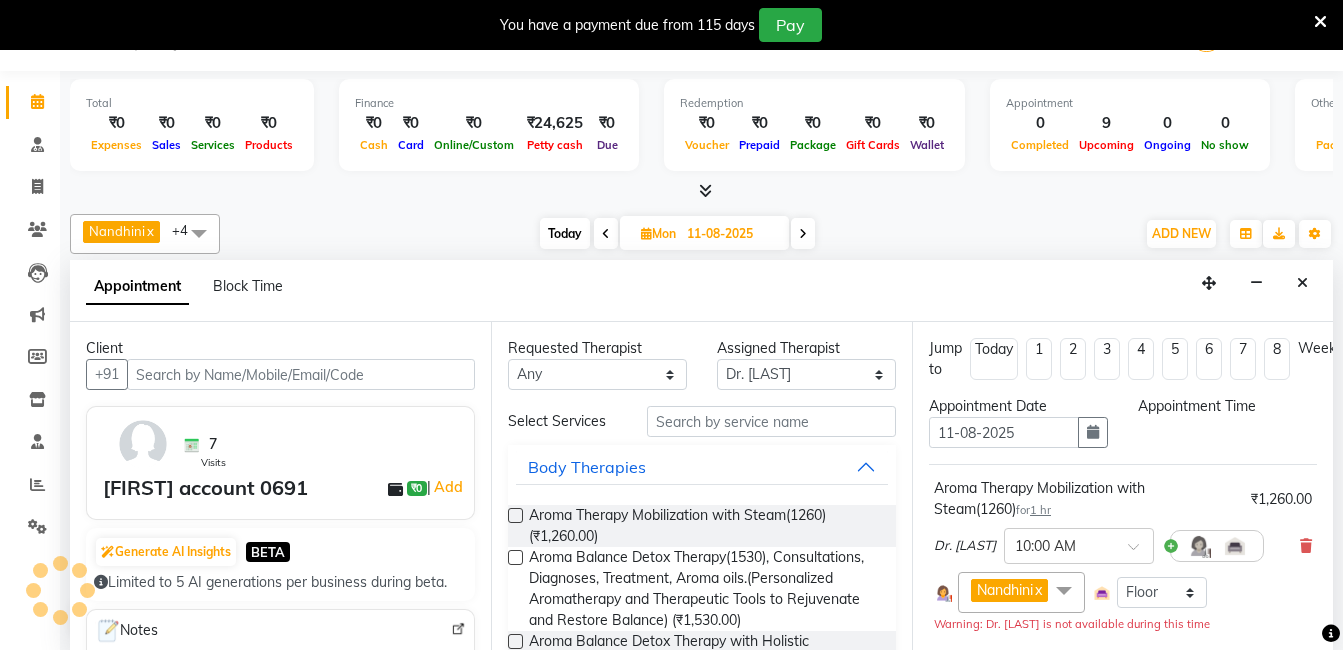 scroll, scrollTop: 133, scrollLeft: 0, axis: vertical 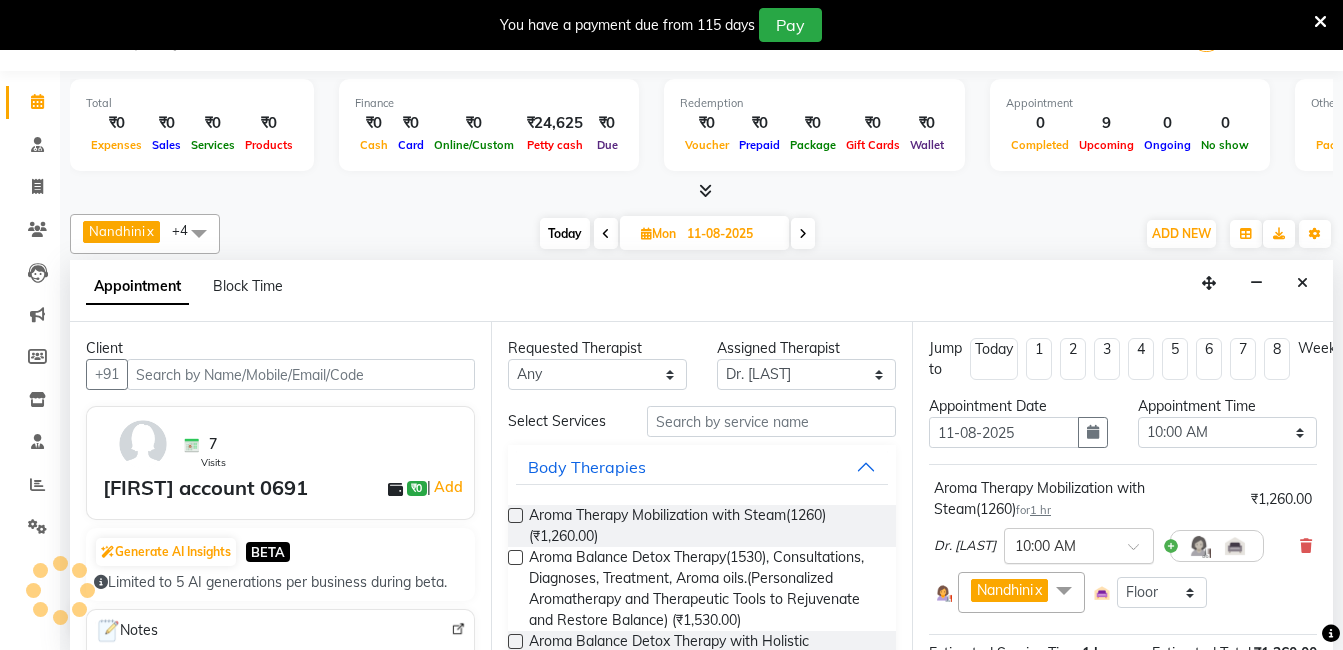 click on "× 10:00 AM" at bounding box center [1079, 546] 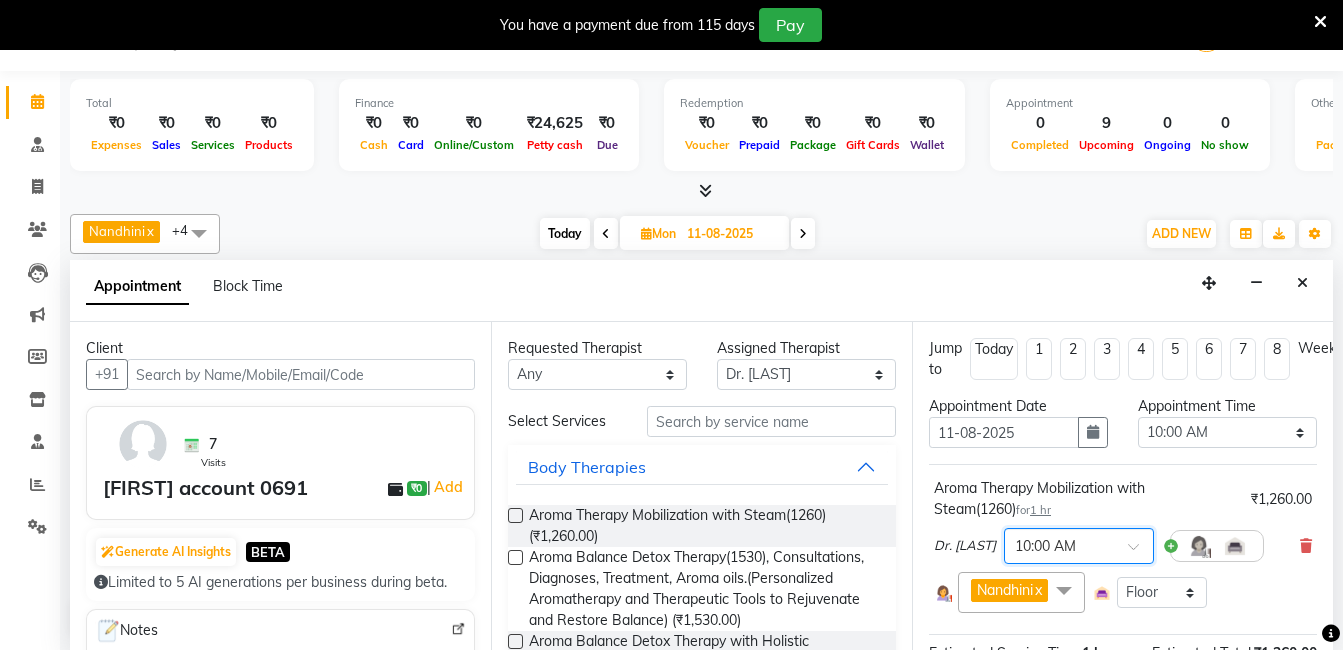 scroll, scrollTop: 241, scrollLeft: 0, axis: vertical 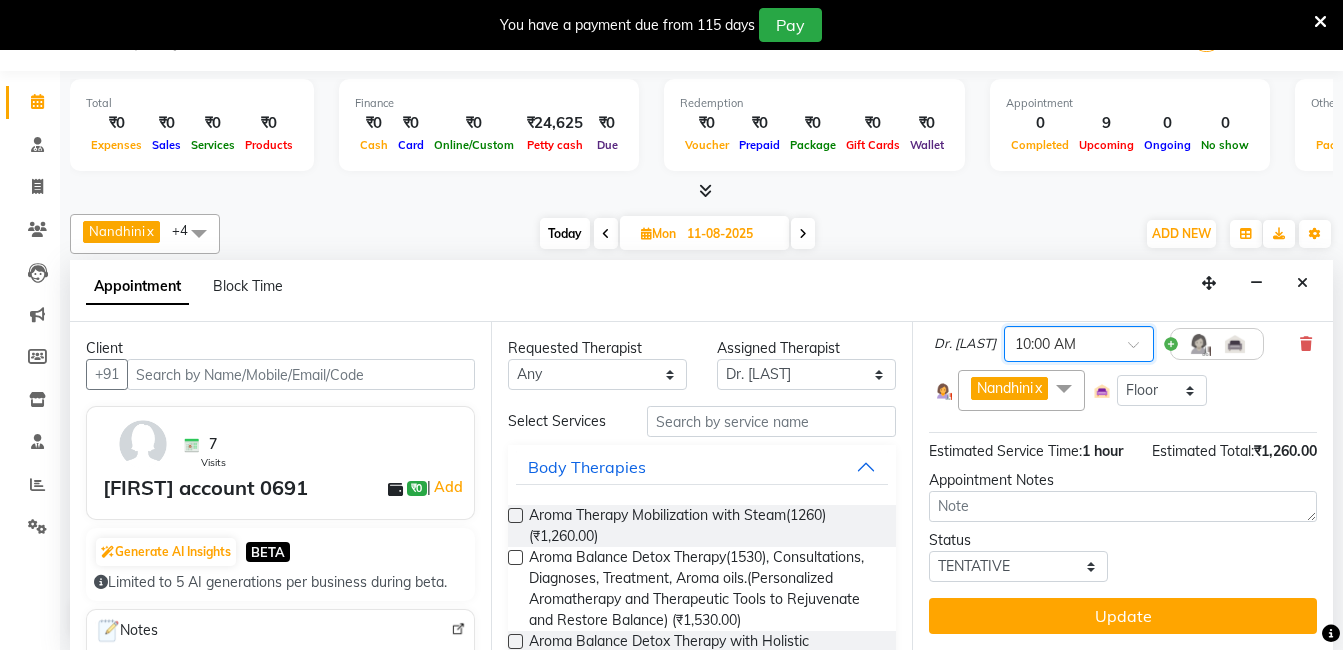 click on "Update" at bounding box center [1123, 616] 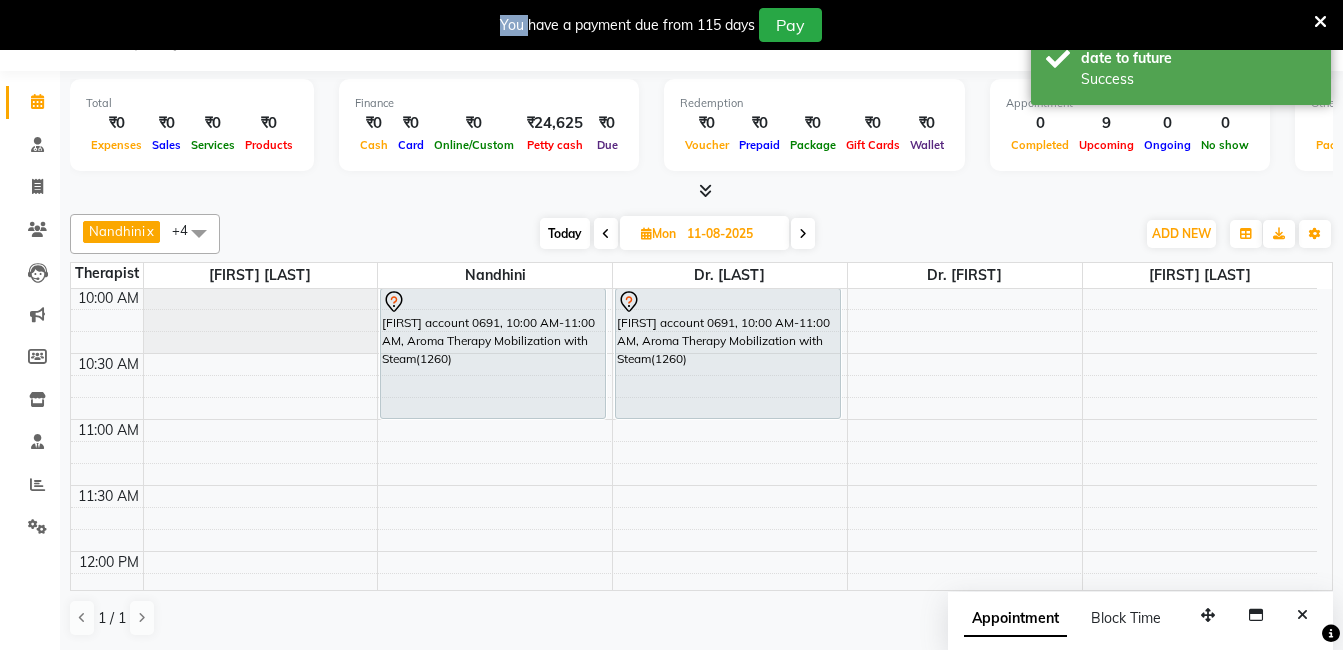 scroll, scrollTop: 0, scrollLeft: 0, axis: both 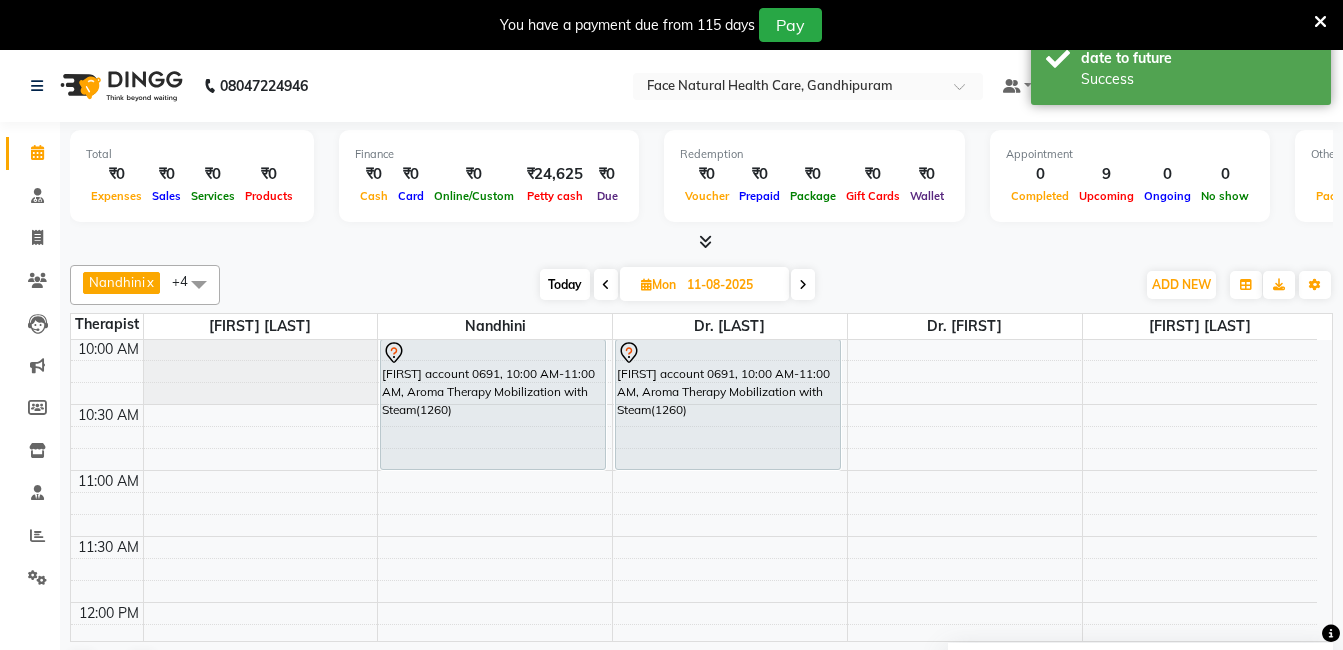 drag, startPoint x: 953, startPoint y: 603, endPoint x: 1007, endPoint y: 290, distance: 317.624 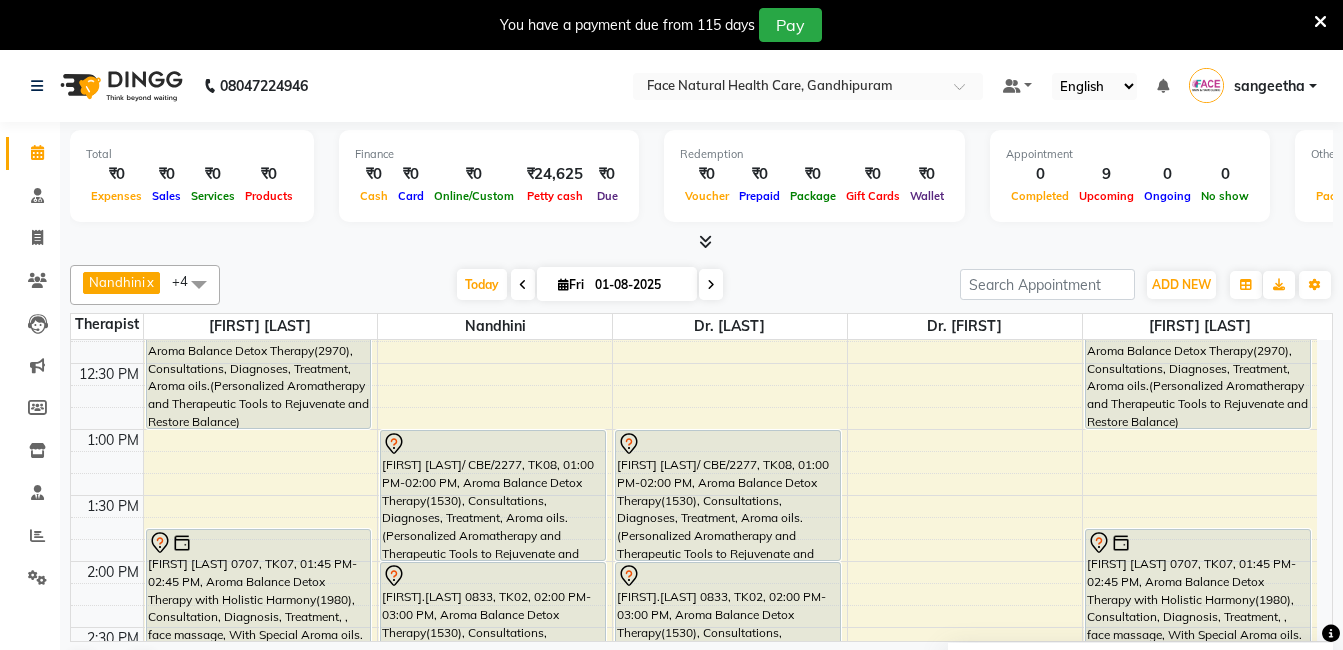 scroll, scrollTop: 0, scrollLeft: 0, axis: both 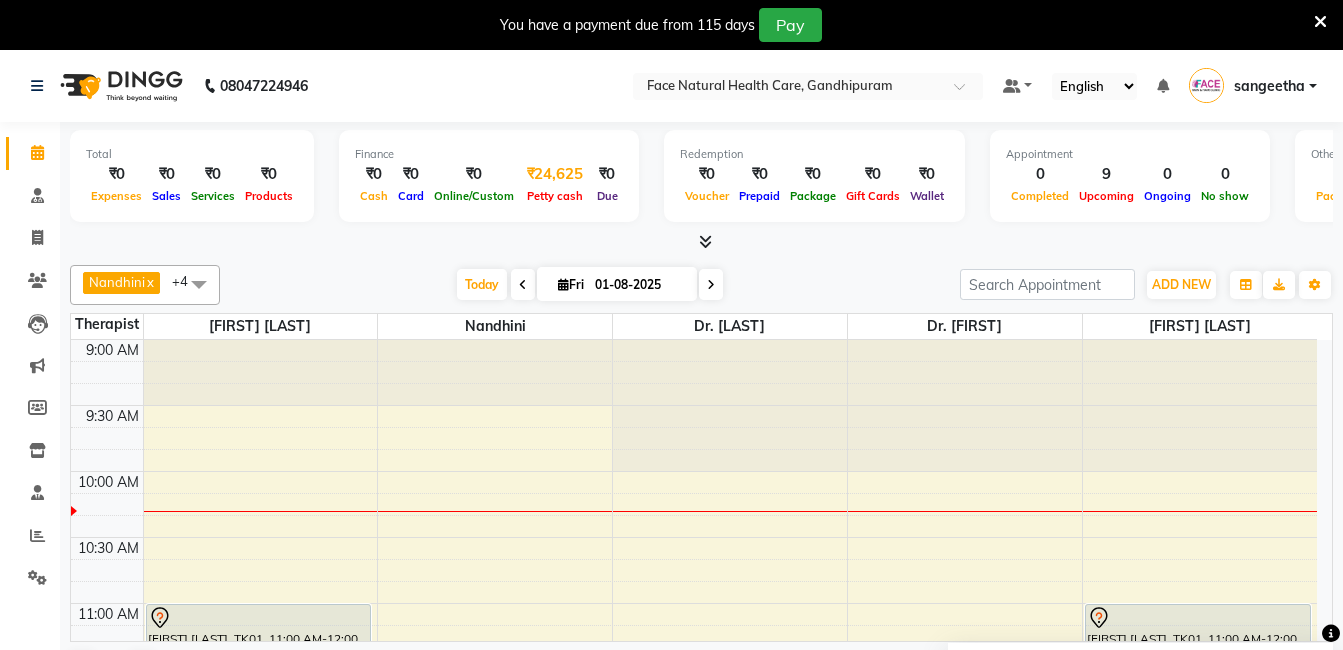 click on "₹24,625" at bounding box center (555, 174) 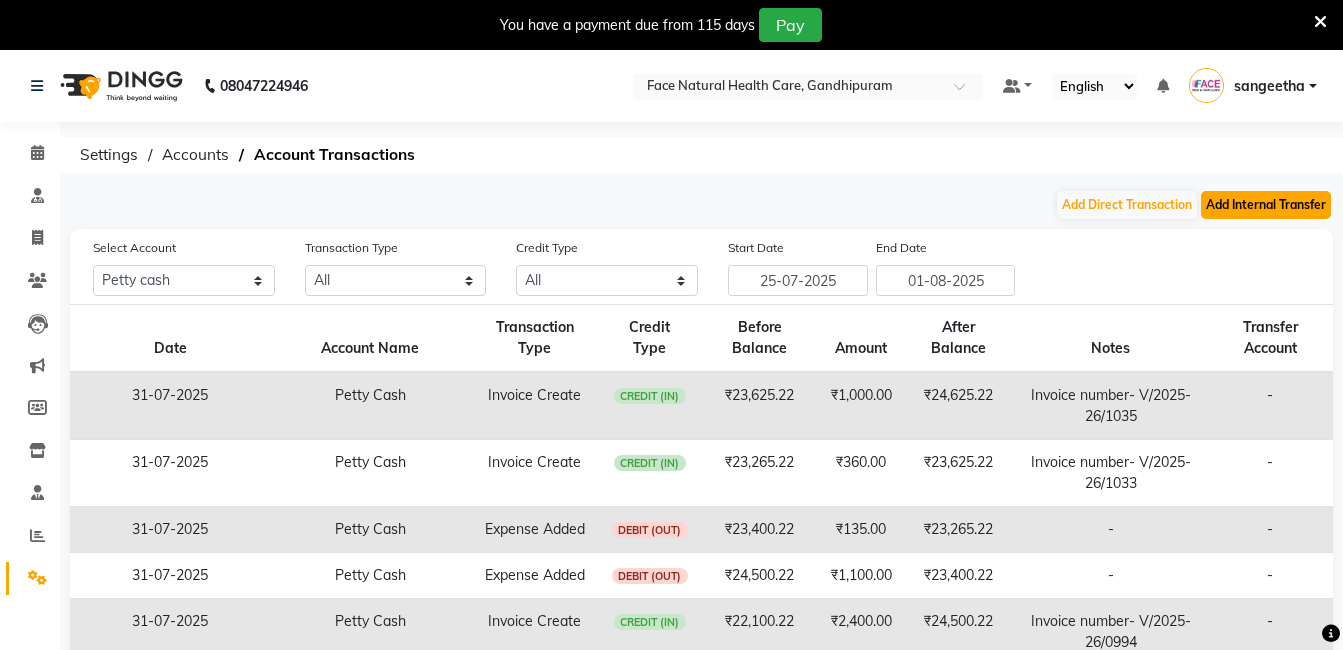 click on "Add Internal Transfer" 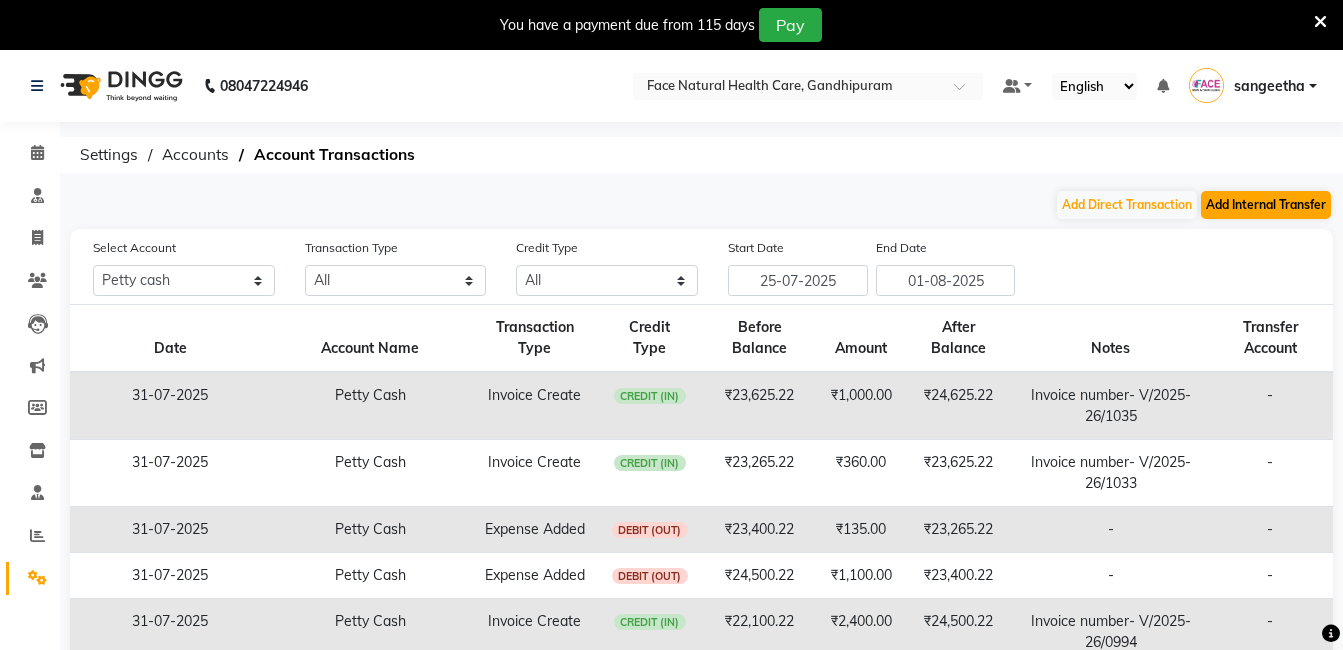 select on "internal transfer" 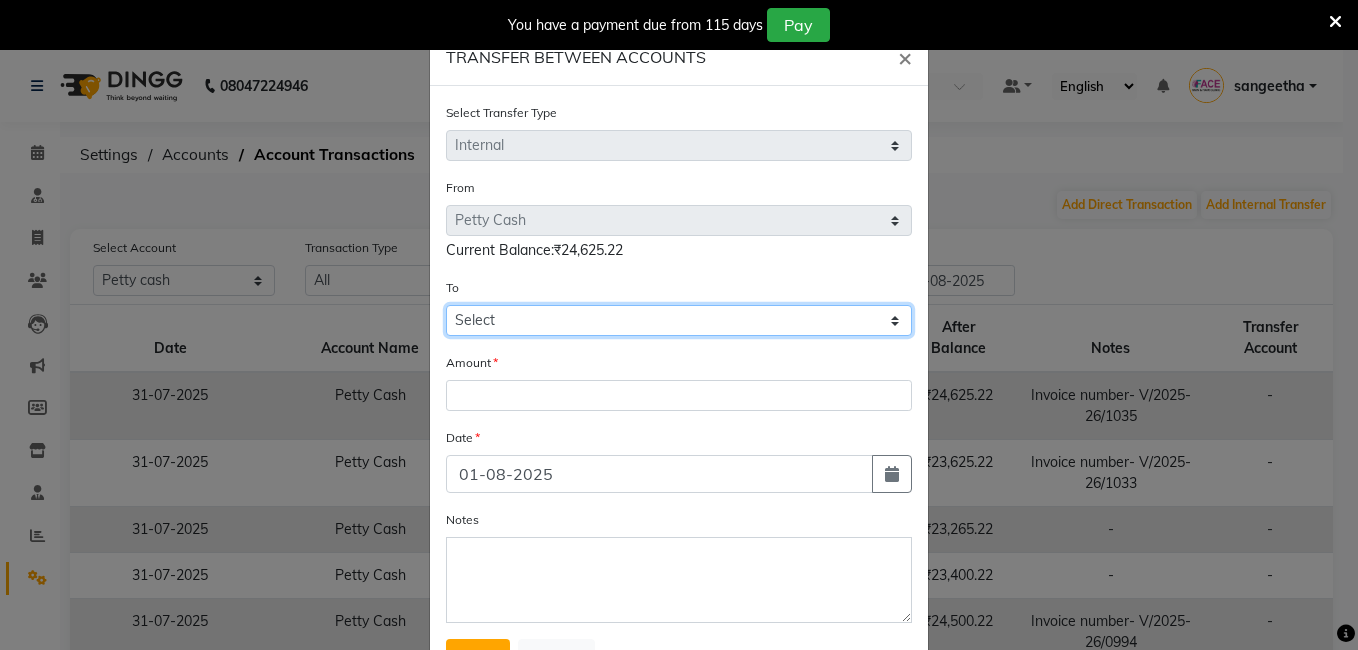 click on "Select Petty Cash Axis Bank  7303 Cash In Hand Cash To Accounts" 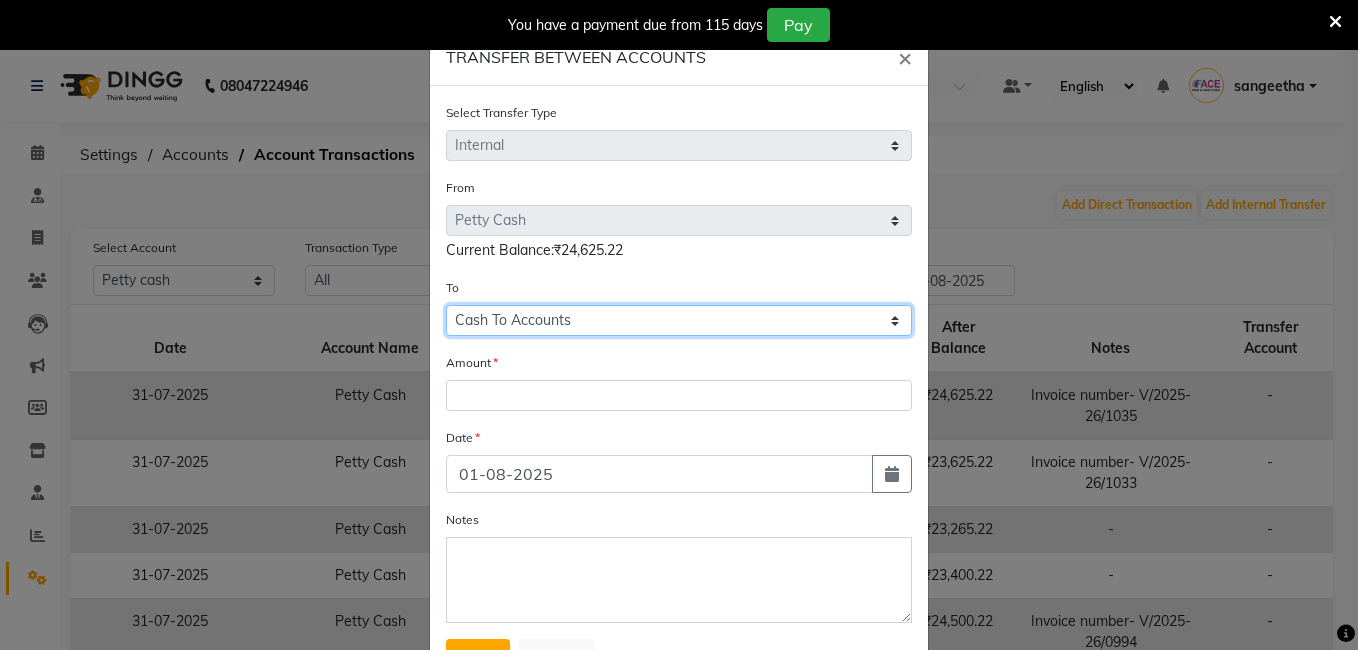 click on "Select Petty Cash Axis Bank  7303 Cash In Hand Cash To Accounts" 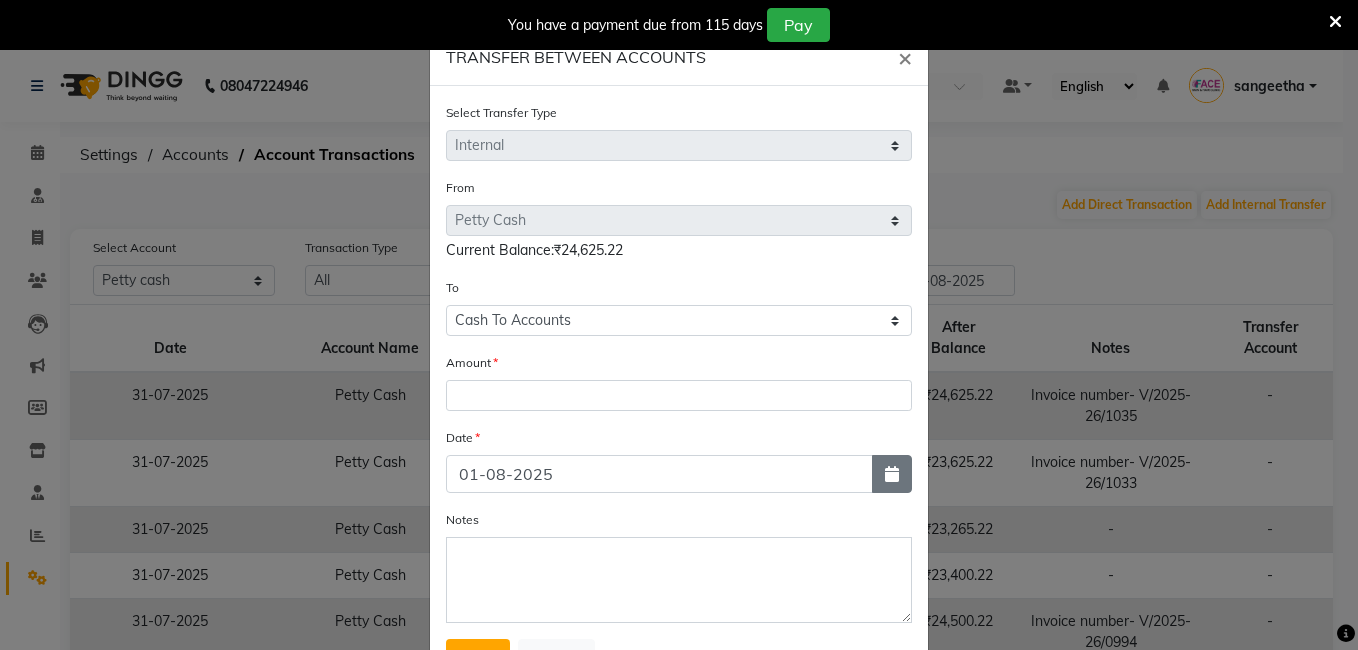 click 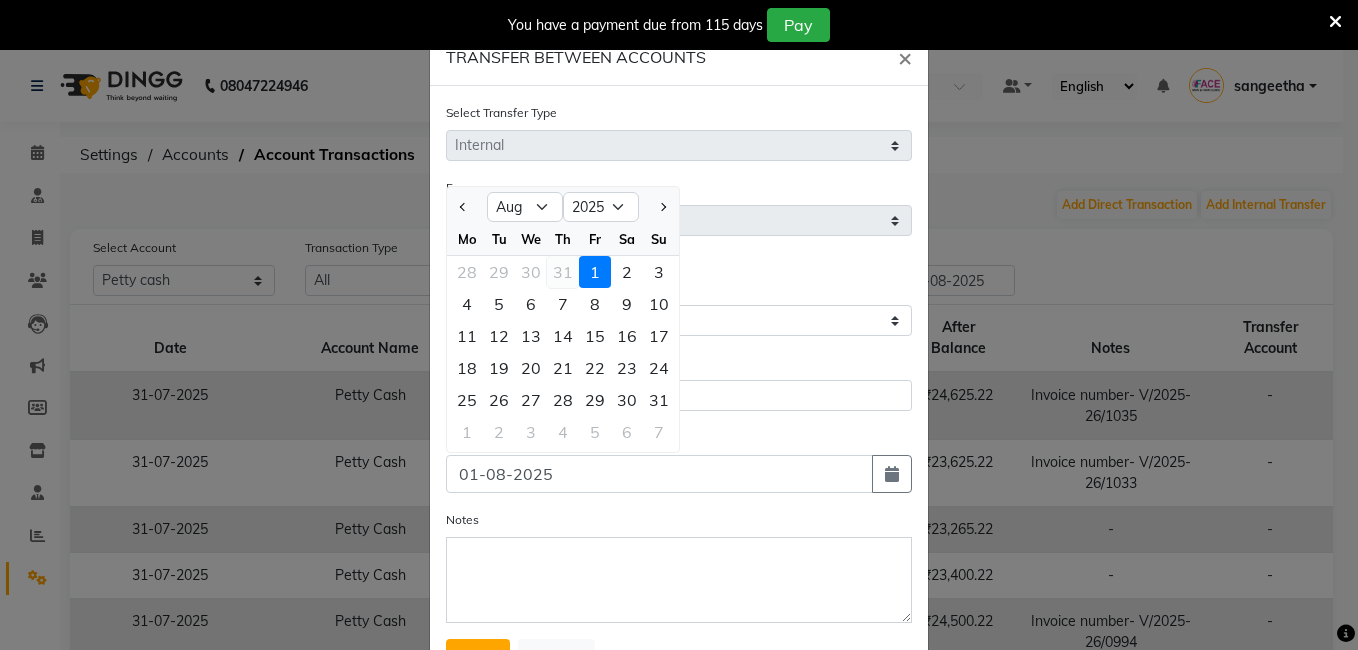 click on "31" 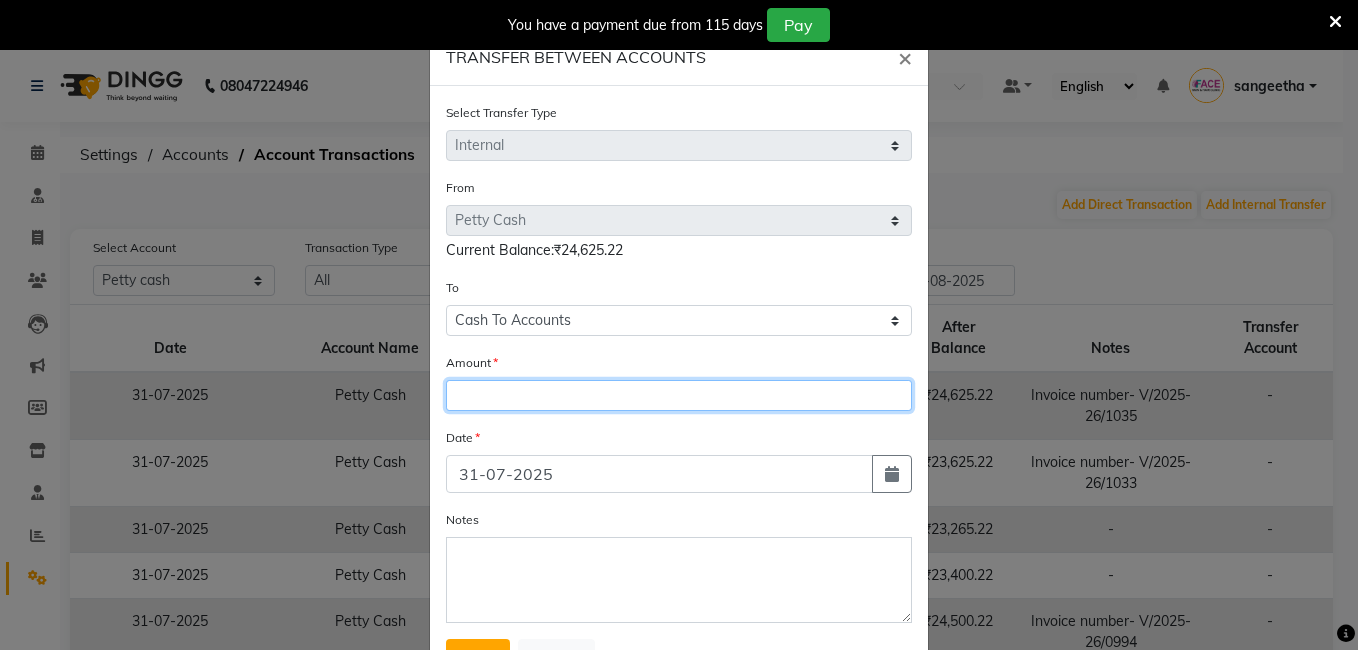 click 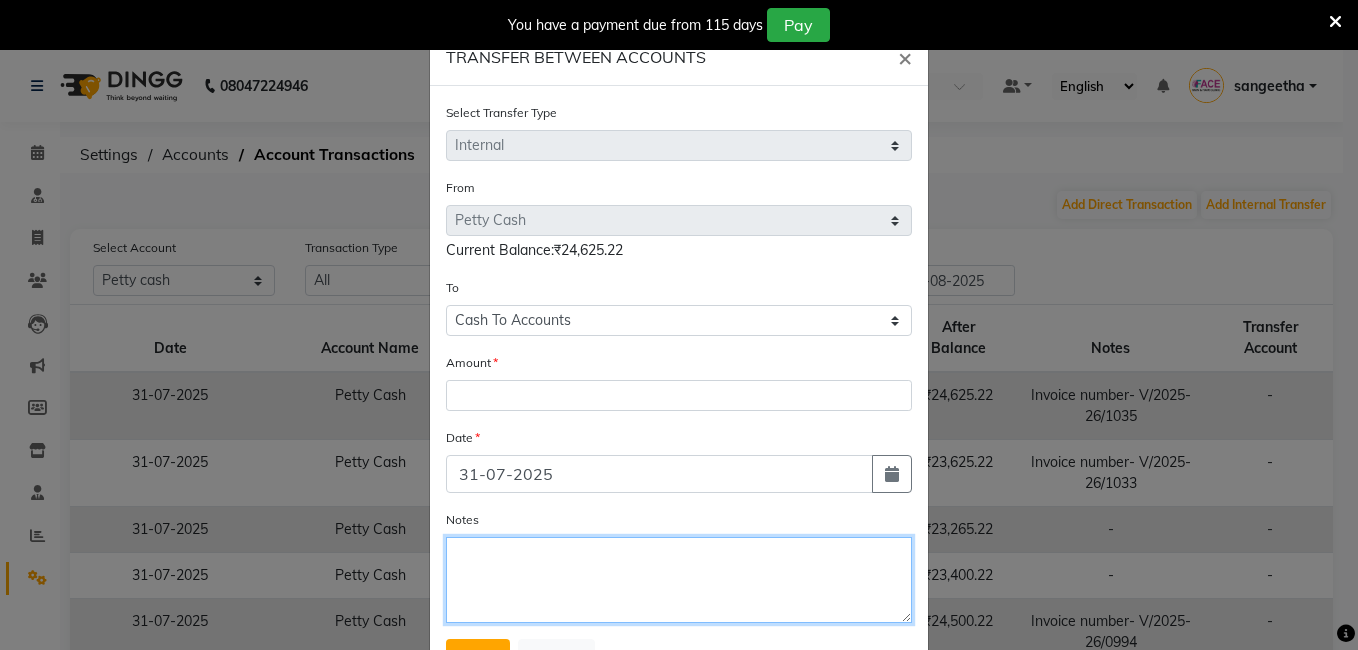 click on "Notes" at bounding box center [679, 580] 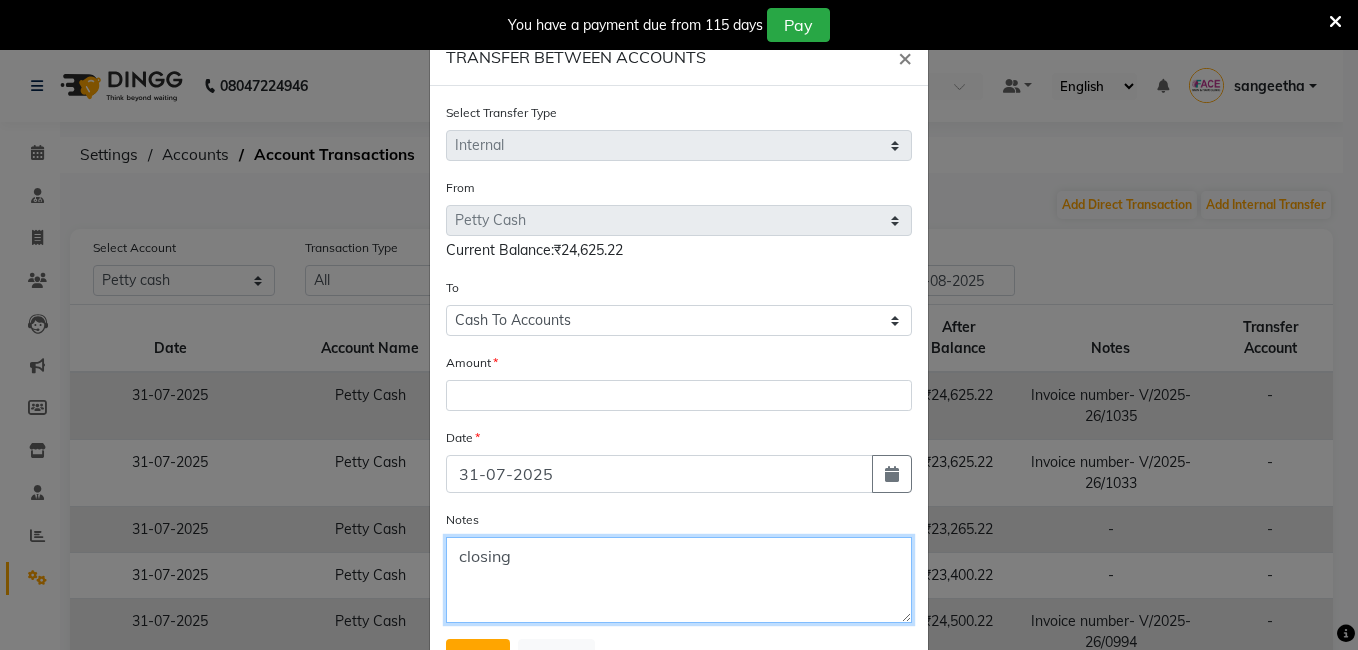 type on "closing" 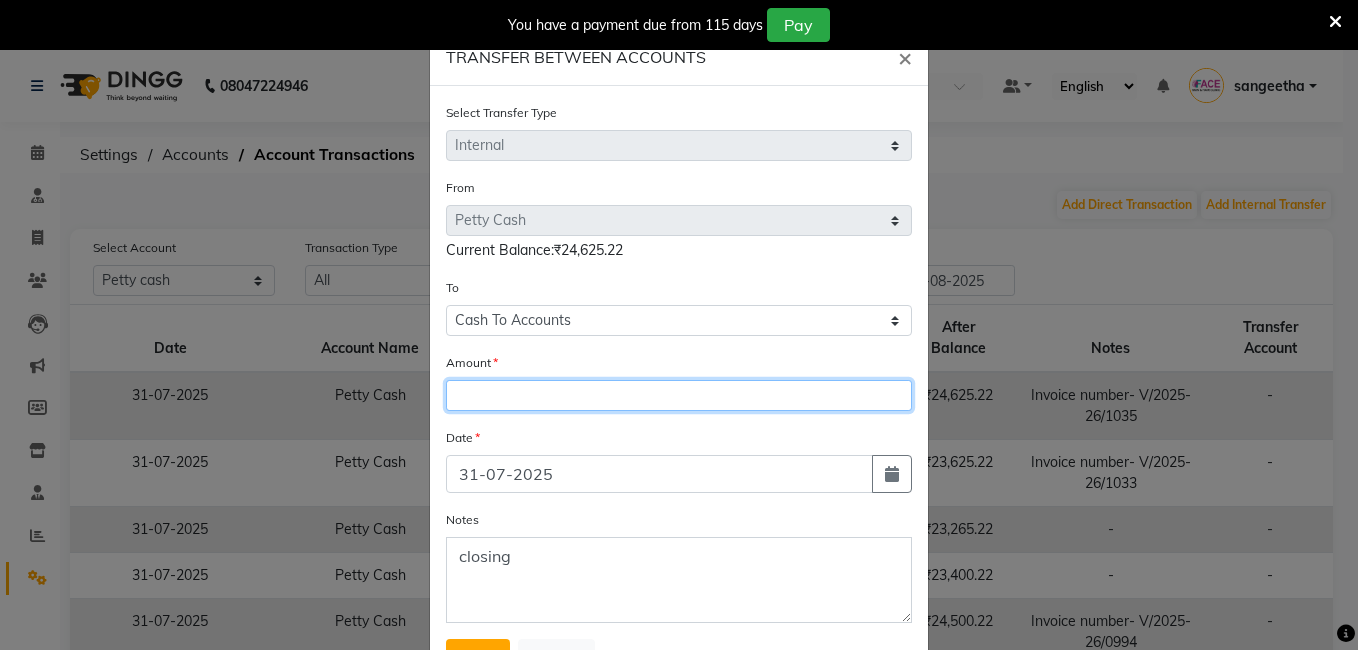 click 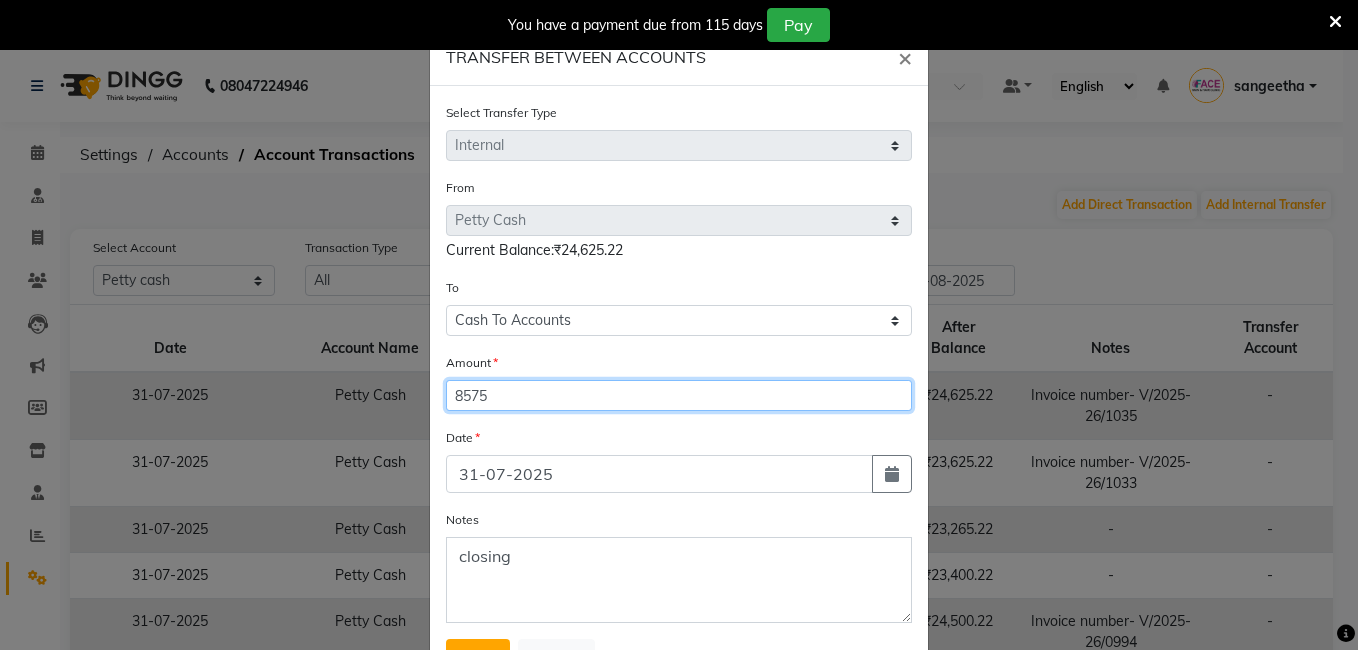 type on "8575" 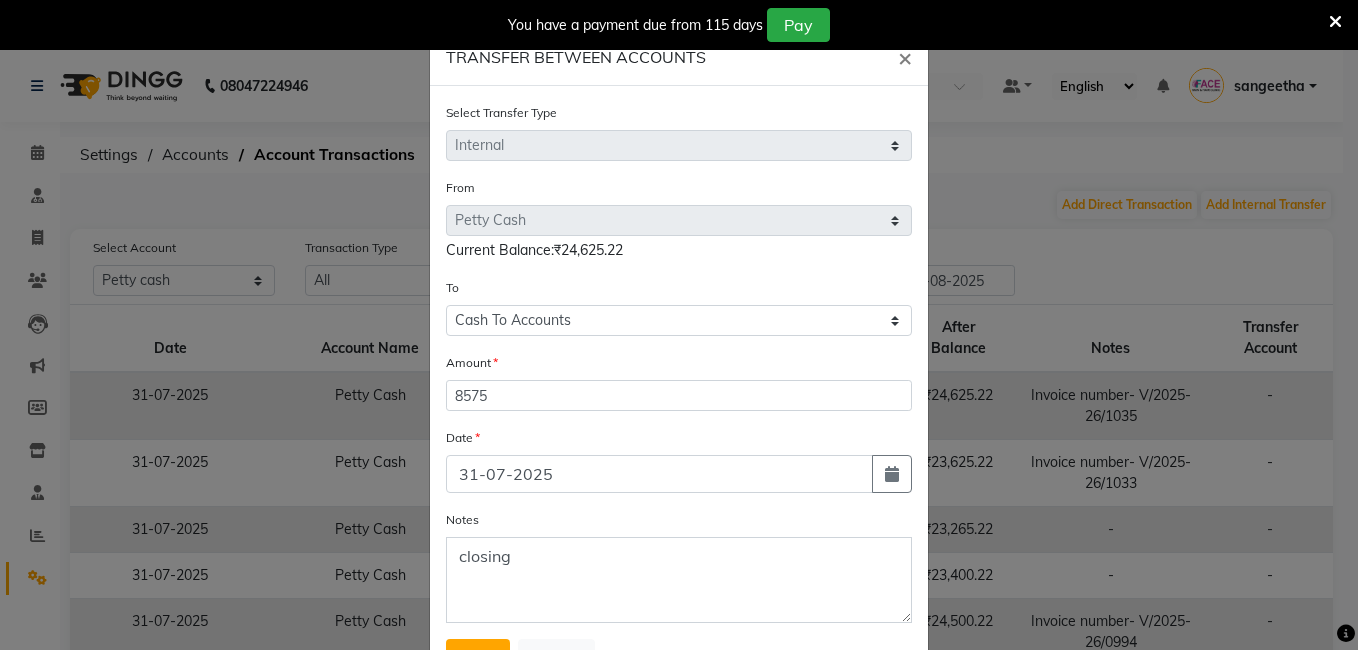 click on "Save" at bounding box center [478, 658] 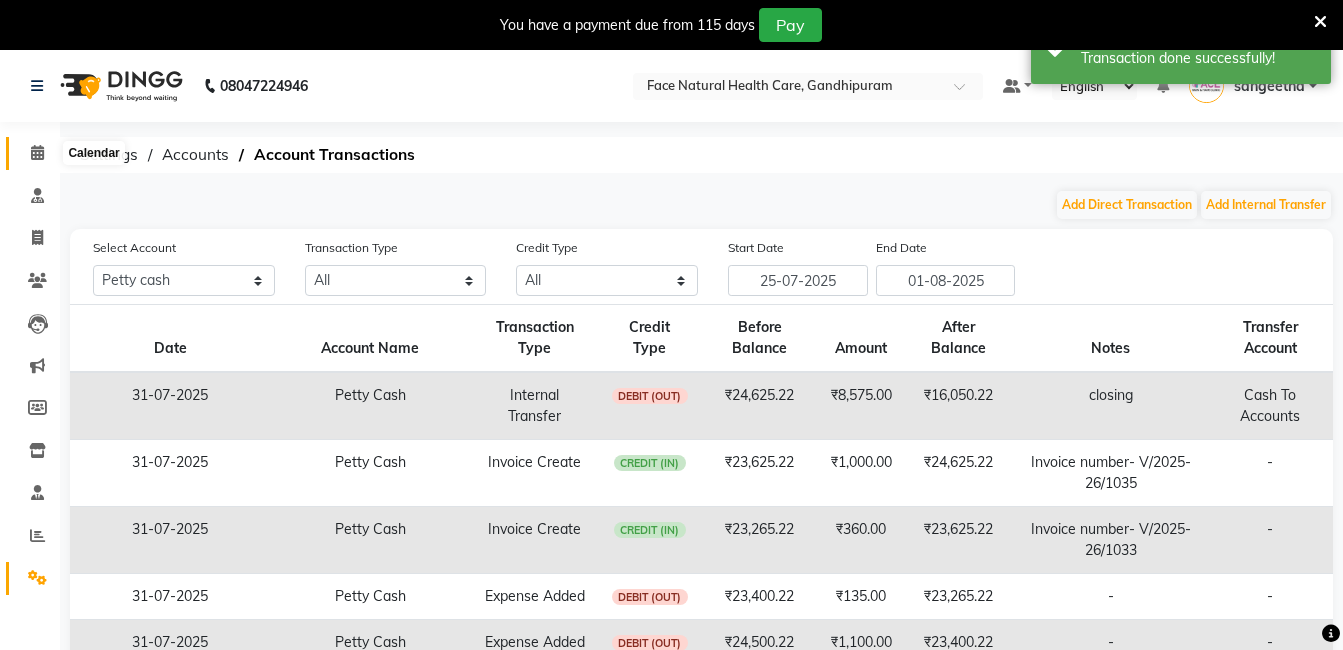 click 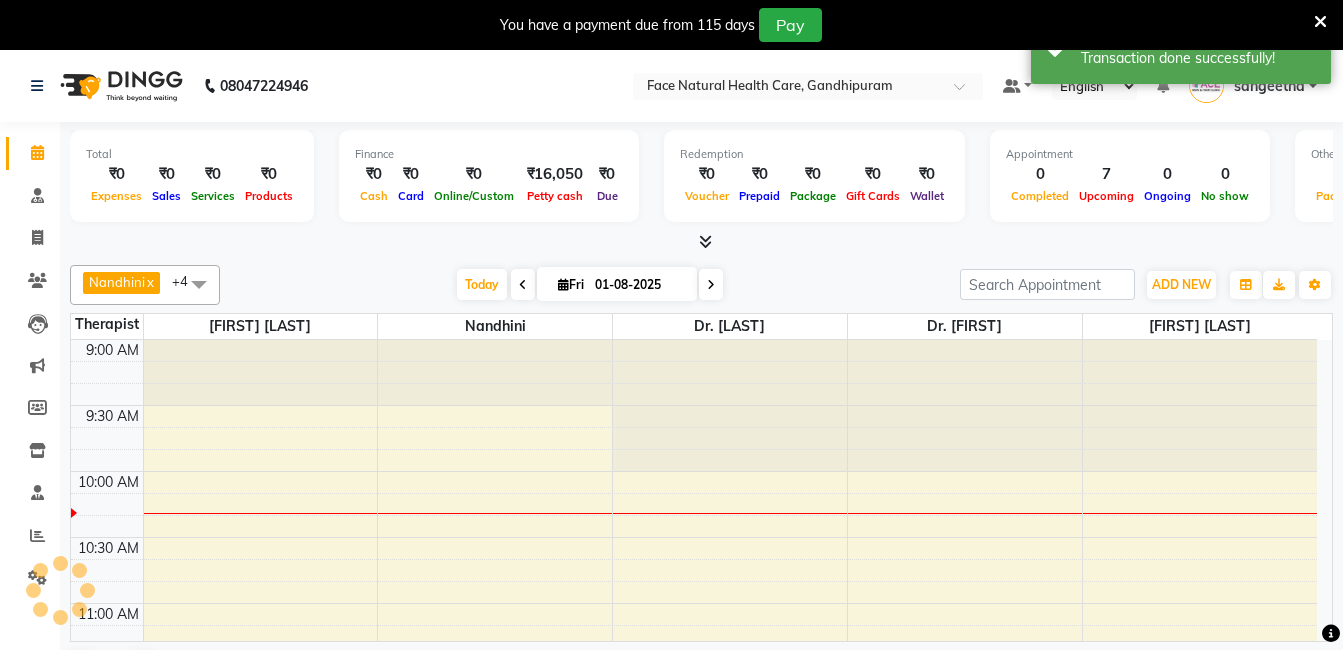 scroll, scrollTop: 0, scrollLeft: 0, axis: both 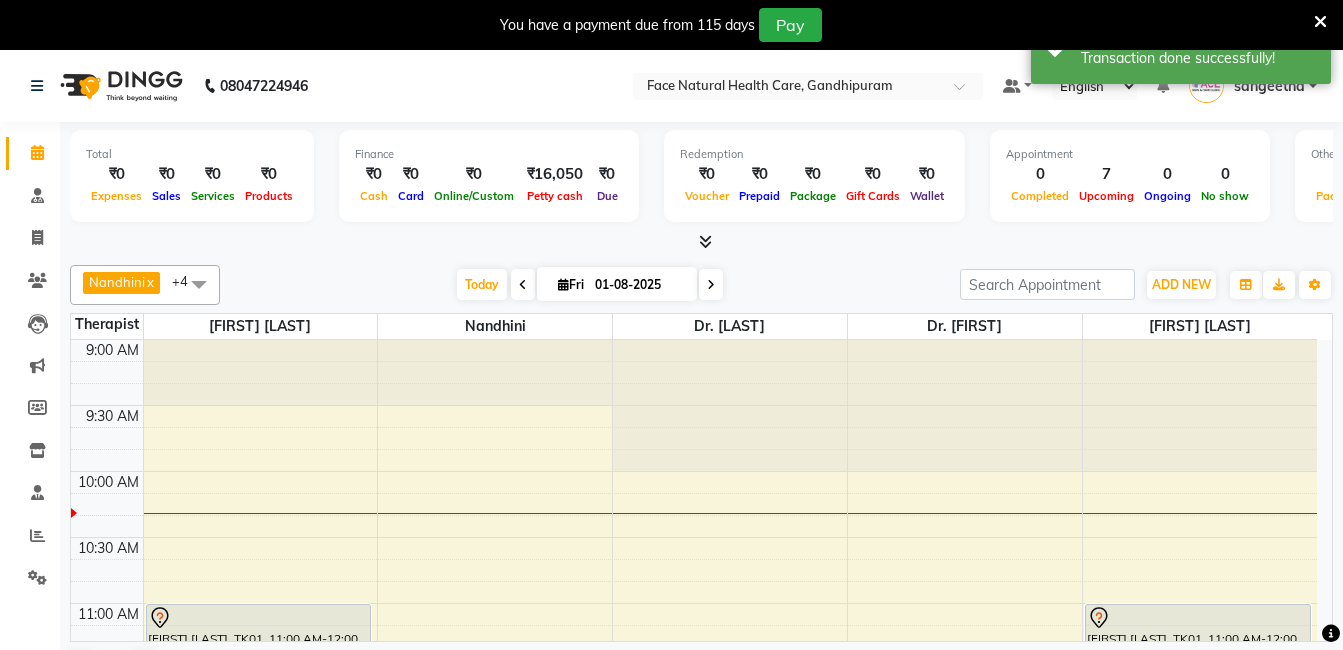 click at bounding box center [1320, 22] 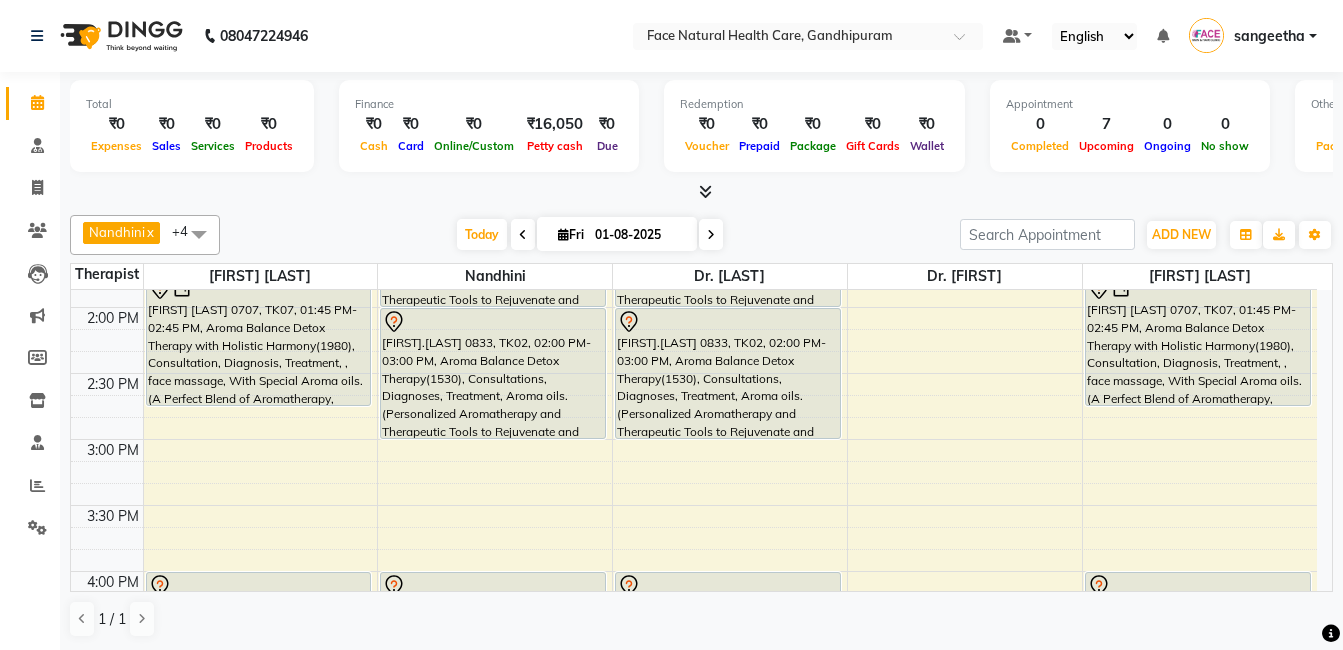 scroll, scrollTop: 877, scrollLeft: 0, axis: vertical 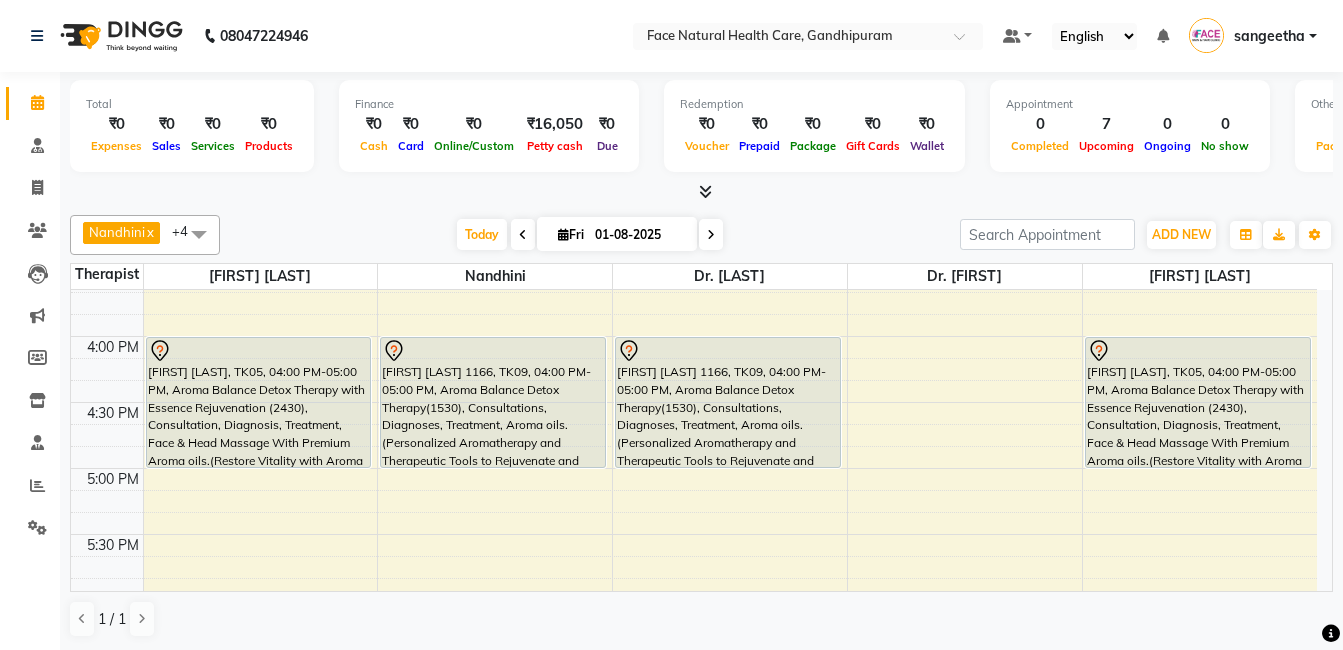 click on "9:00 AM 9:30 AM 10:00 AM 10:30 AM 11:00 AM 11:30 AM 12:00 PM 12:30 PM 1:00 PM 1:30 PM 2:00 PM 2:30 PM 3:00 PM 3:30 PM 4:00 PM 4:30 PM 5:00 PM 5:30 PM 6:00 PM 6:30 PM             [FIRST] [LAST], TK01, 11:00 AM-12:00 PM, Aroma Balance Detox Therapy(2970), Consultations, Diagnoses, Treatment, Aroma oils.(Personalized Aromatherapy and Therapeutic Tools to Rejuvenate and Restore Balance)             [FIRST], TK04, 12:00 PM-01:00 PM, Aroma Balance Detox Therapy(2970), Consultations, Diagnoses, Treatment, Aroma oils.(Personalized Aromatherapy and Therapeutic Tools to Rejuvenate and Restore Balance)             [FIRST] [LAST] 0707, TK07, 01:45 PM-02:45 PM, Aroma Balance Detox Therapy with Holistic Harmony(1980), Consultation, Diagnosis, Treatment, , face massage, With Special  Aroma oils.(A Perfect Blend of Aromatherapy, Massage, and Advanced Tools for Healing and Detoxification)" at bounding box center (694, 72) 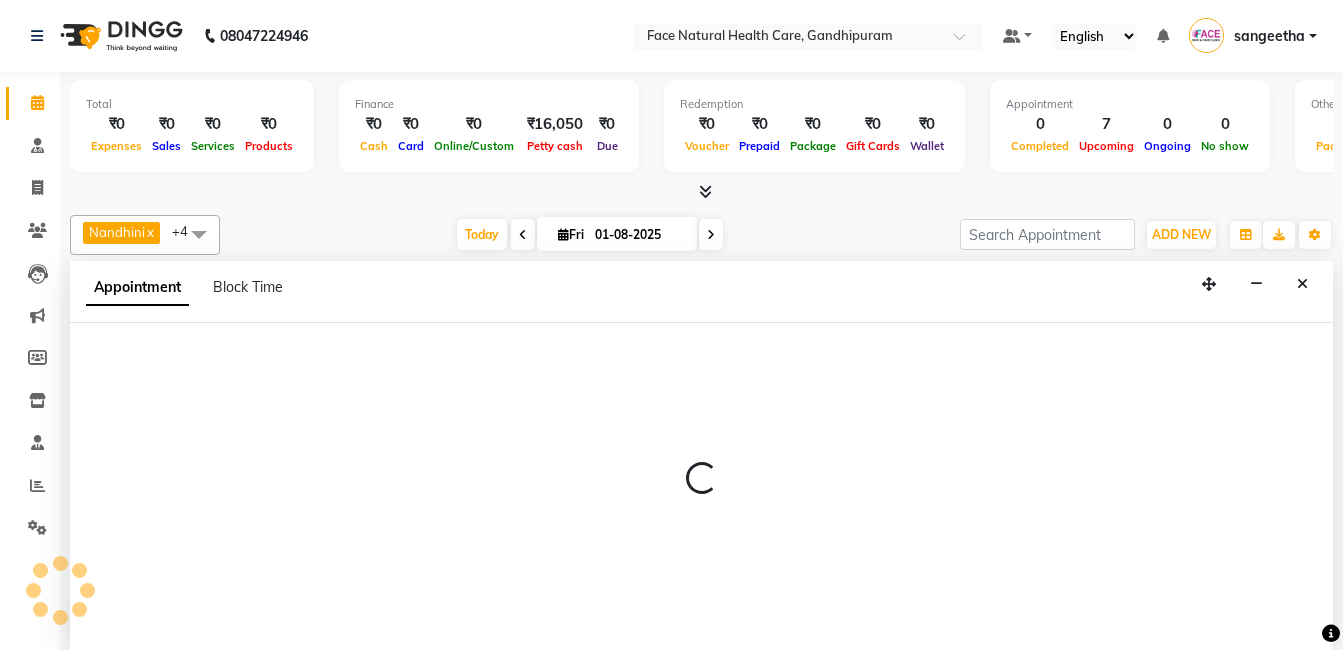 click at bounding box center [701, 487] 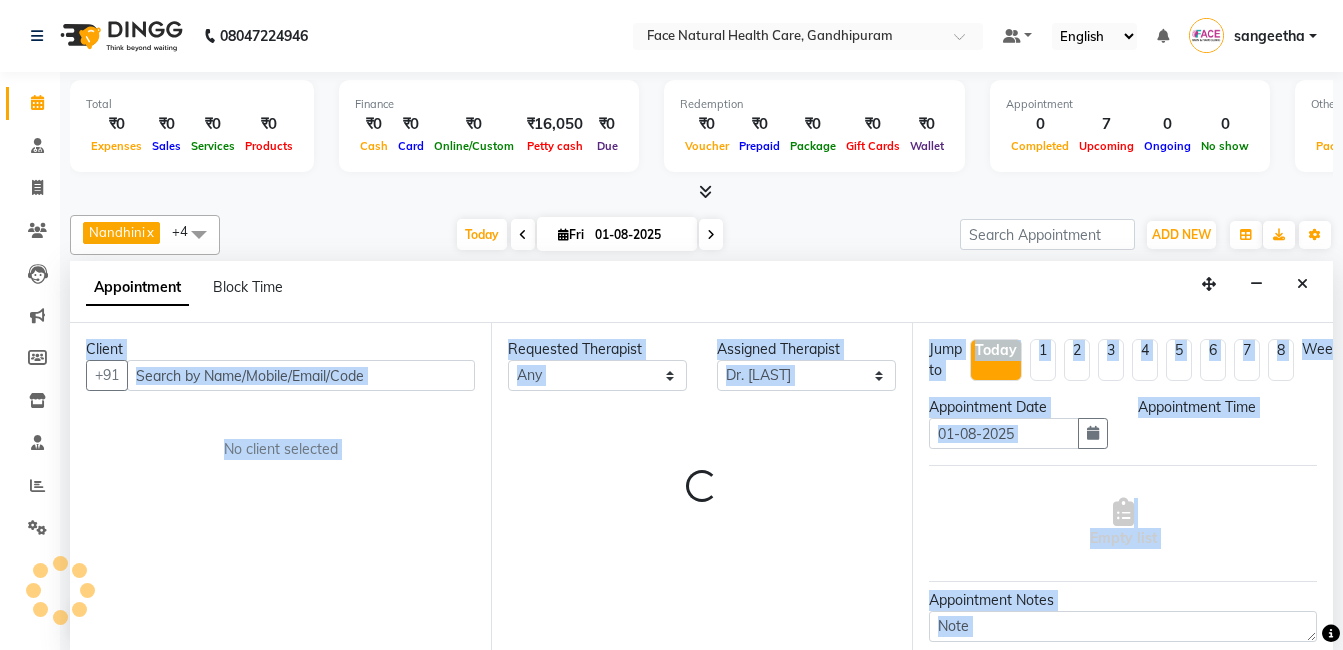 scroll, scrollTop: 1, scrollLeft: 0, axis: vertical 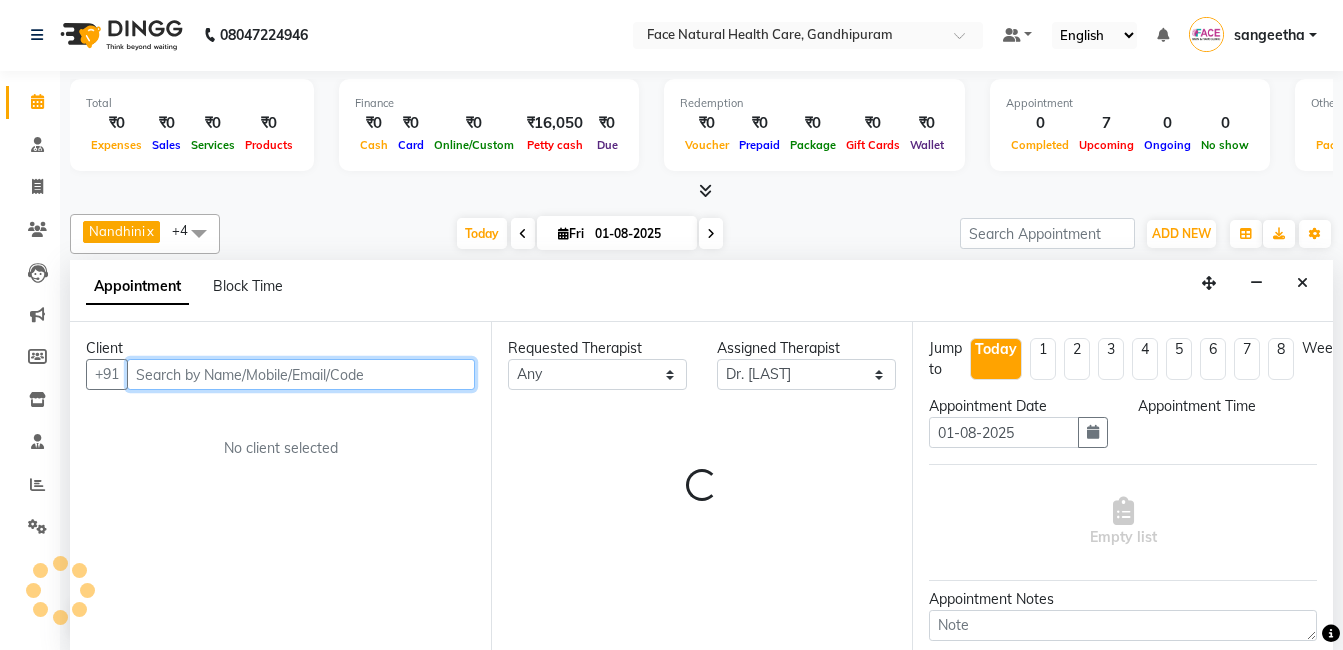 select on "975" 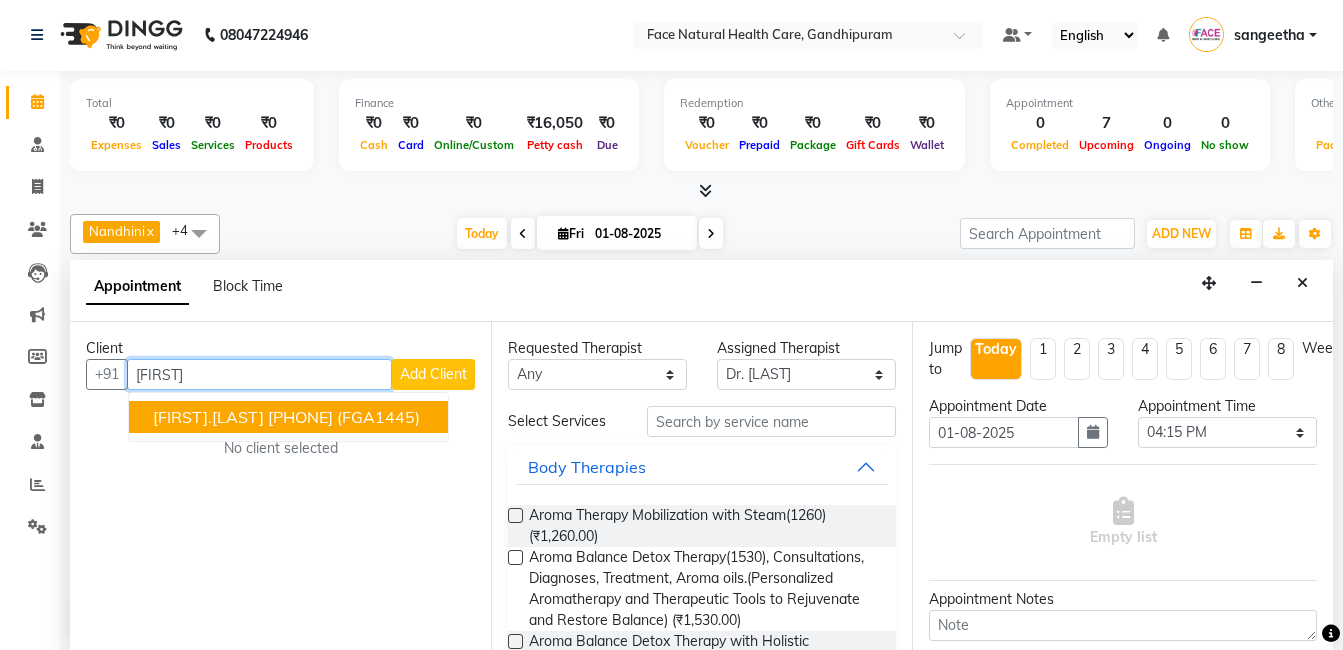 click on "[FIRST].[LAST] [PHONE] (FGA1445)" at bounding box center (288, 417) 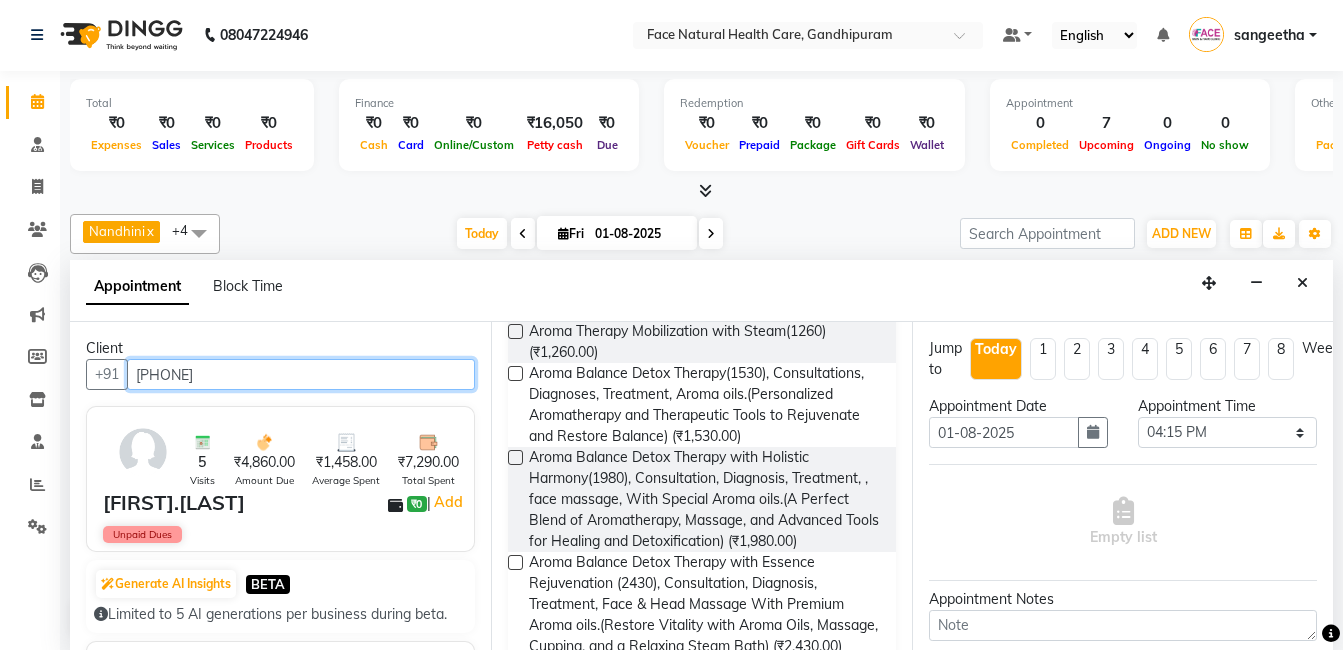 scroll, scrollTop: 232, scrollLeft: 0, axis: vertical 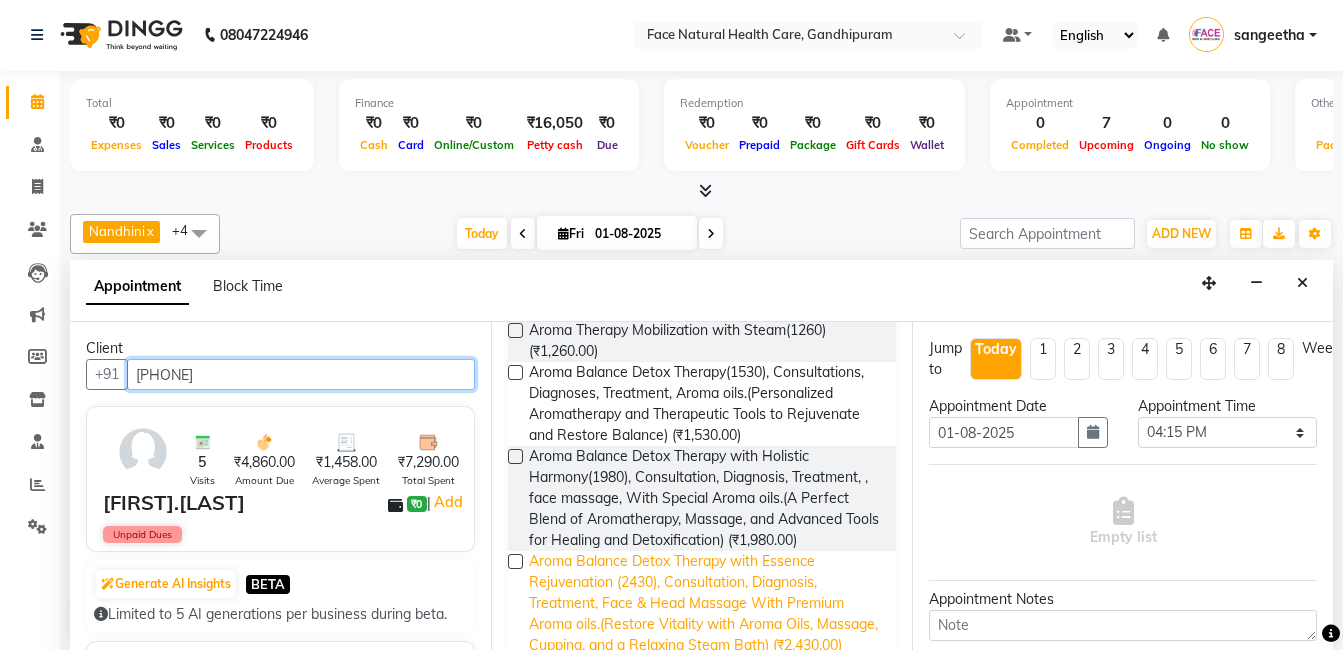 type on "[PHONE]" 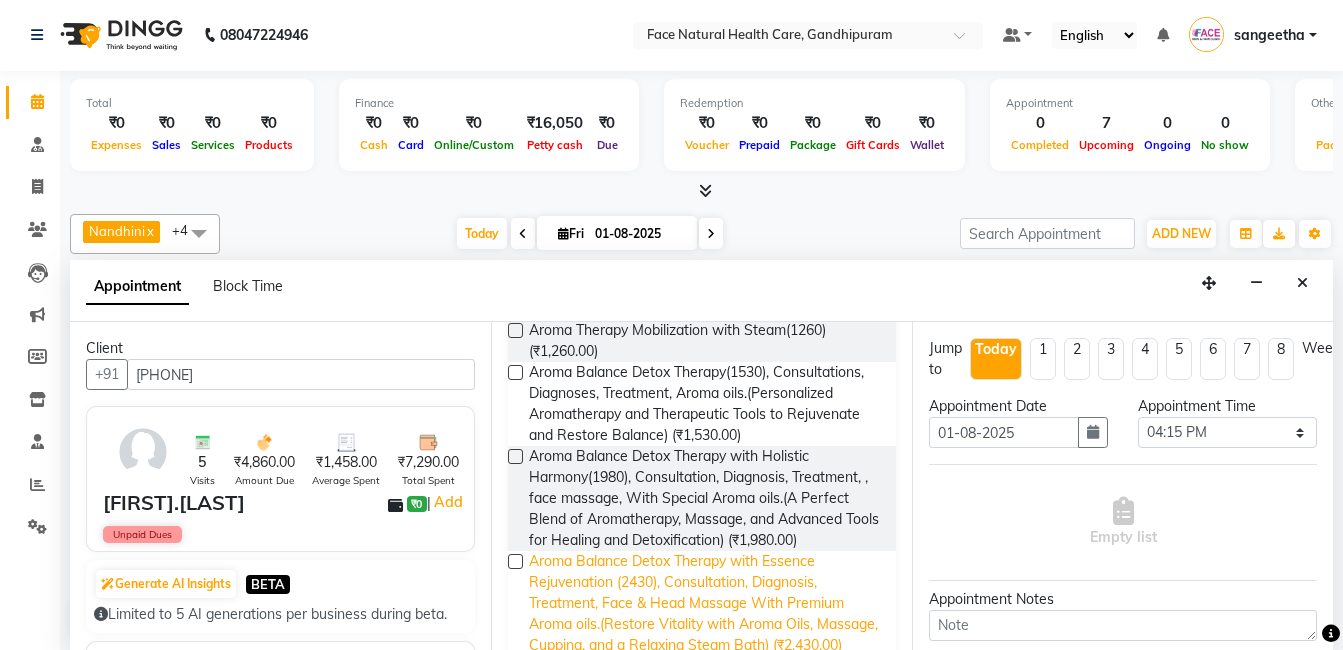 click on "Aroma Balance Detox Therapy with Essence Rejuvenation  (2430), Consultation, Diagnosis, Treatment,  Face & Head Massage With Premium Aroma oils.(Restore Vitality with Aroma Oils, Massage, Cupping, and a Relaxing Steam Bath) (₹2,430.00)" at bounding box center [704, 603] 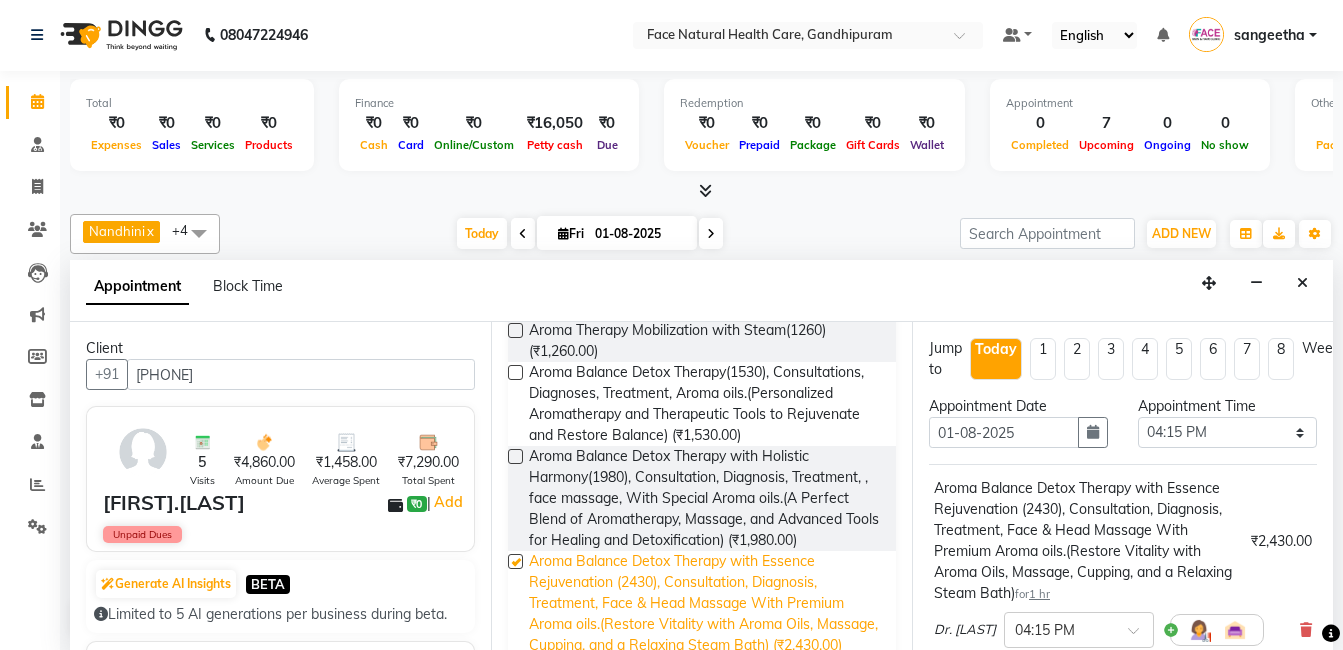 checkbox on "false" 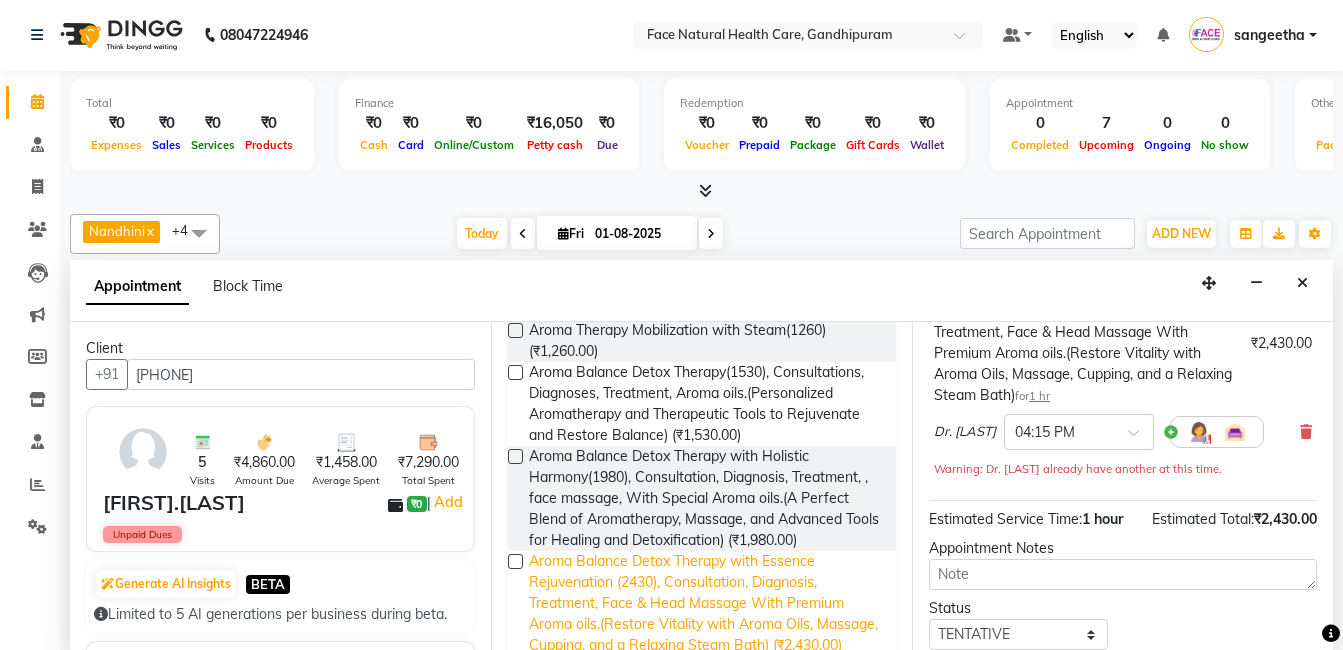 scroll, scrollTop: 203, scrollLeft: 0, axis: vertical 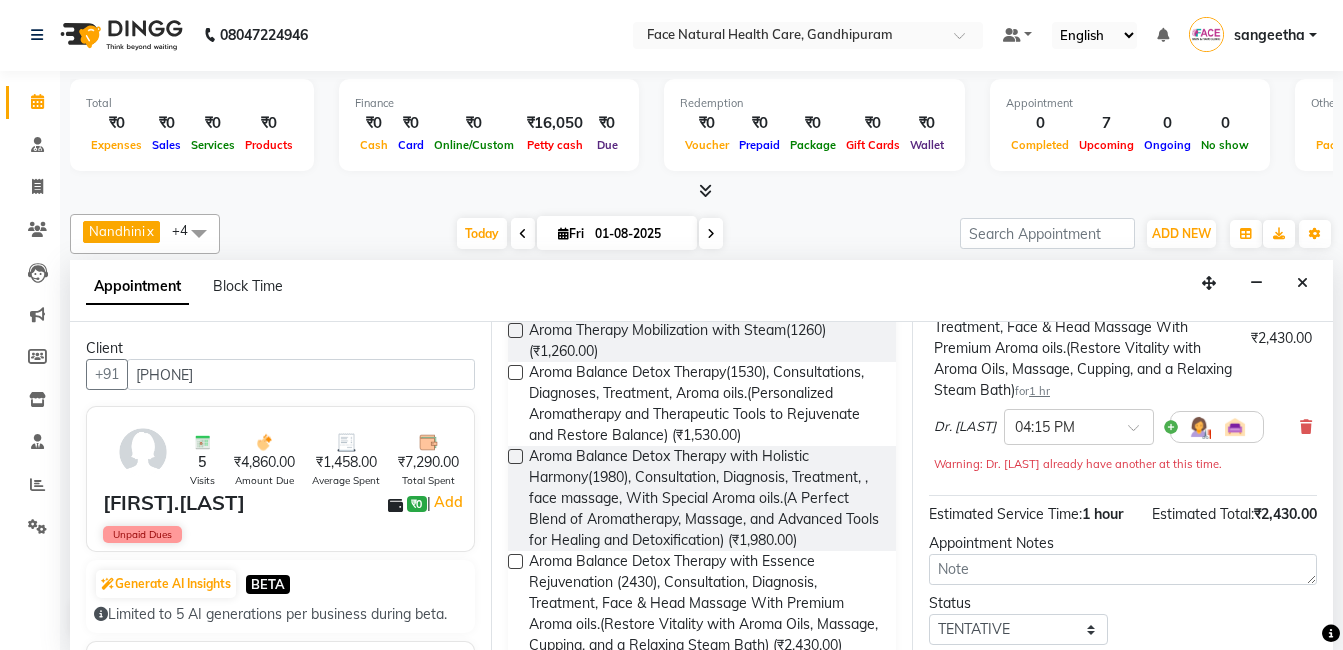 click at bounding box center [1199, 427] 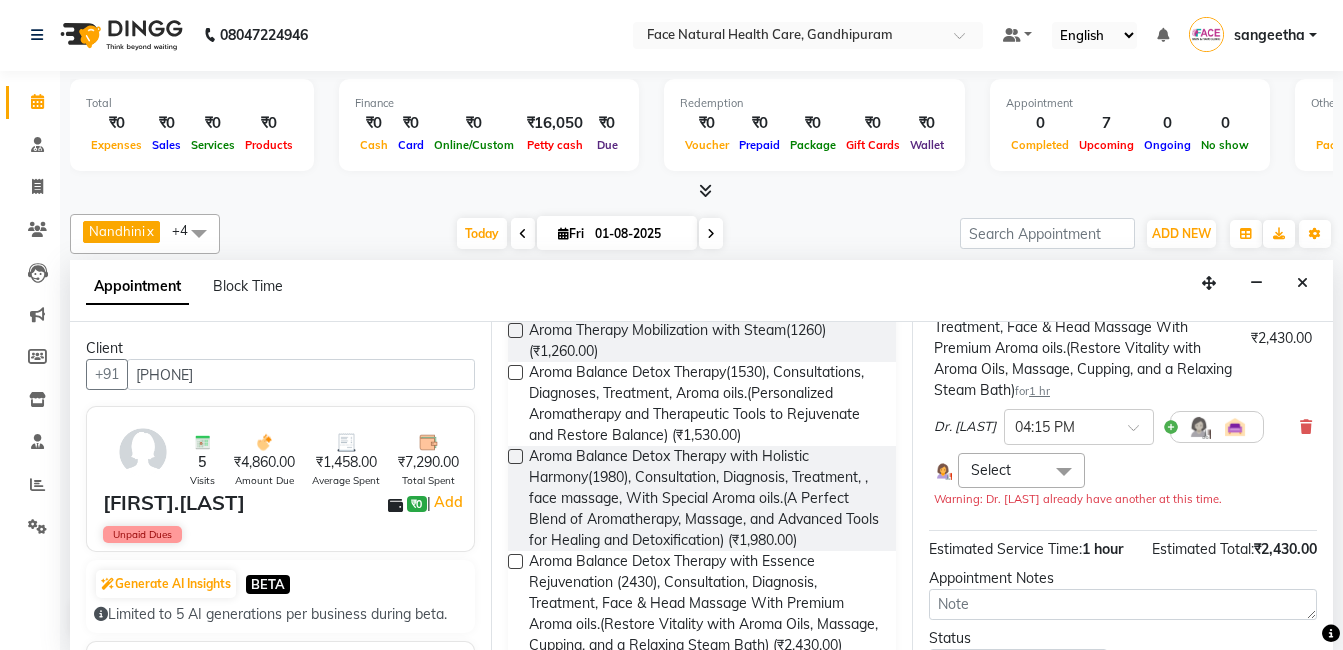 click at bounding box center (1064, 472) 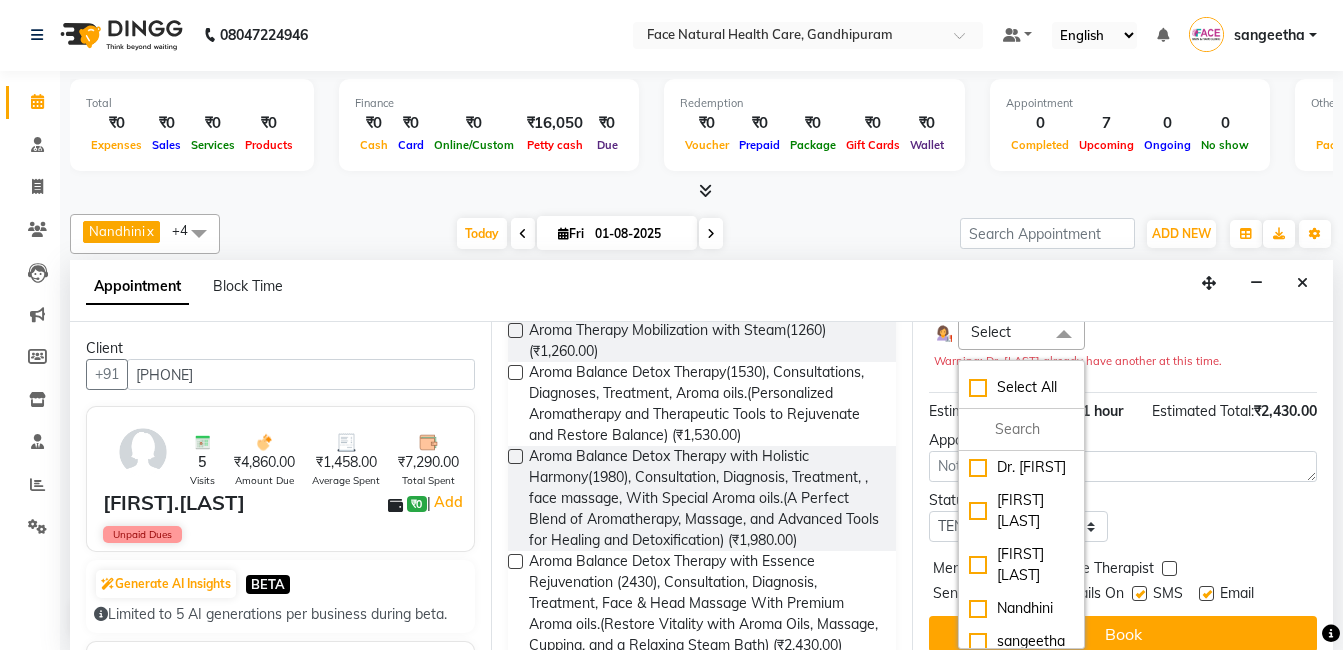 scroll, scrollTop: 398, scrollLeft: 0, axis: vertical 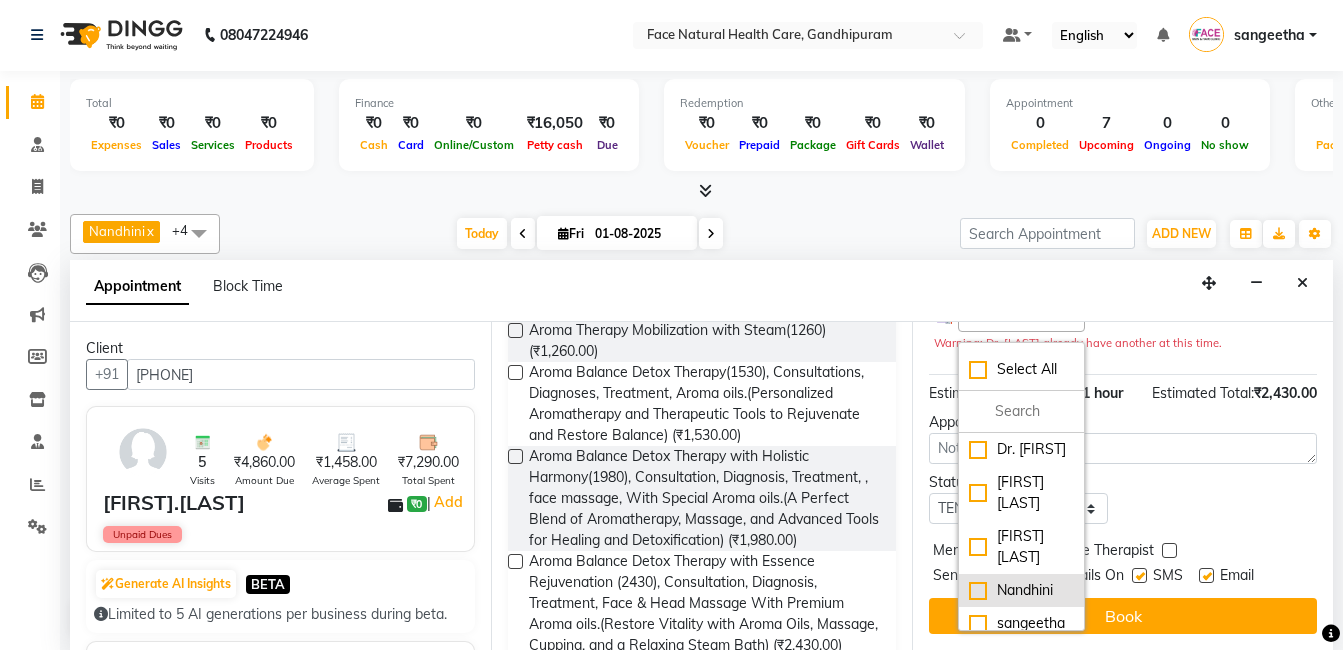 click on "Nandhini" at bounding box center (1021, 590) 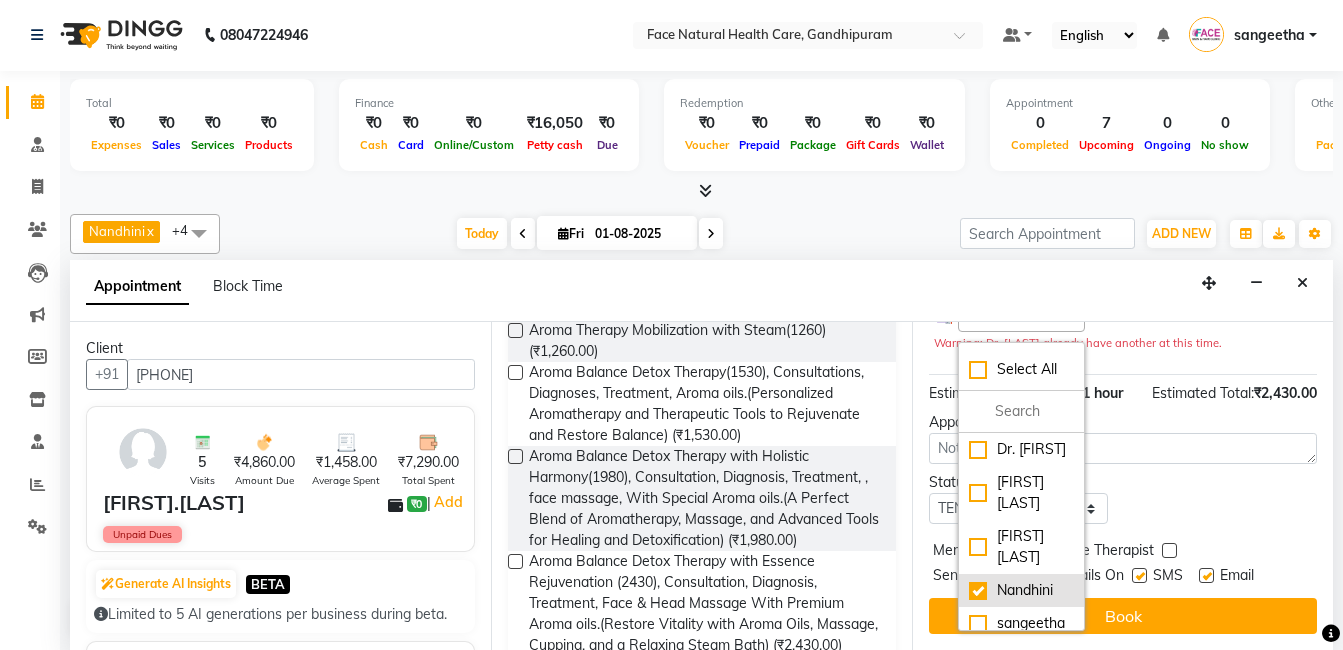 checkbox on "true" 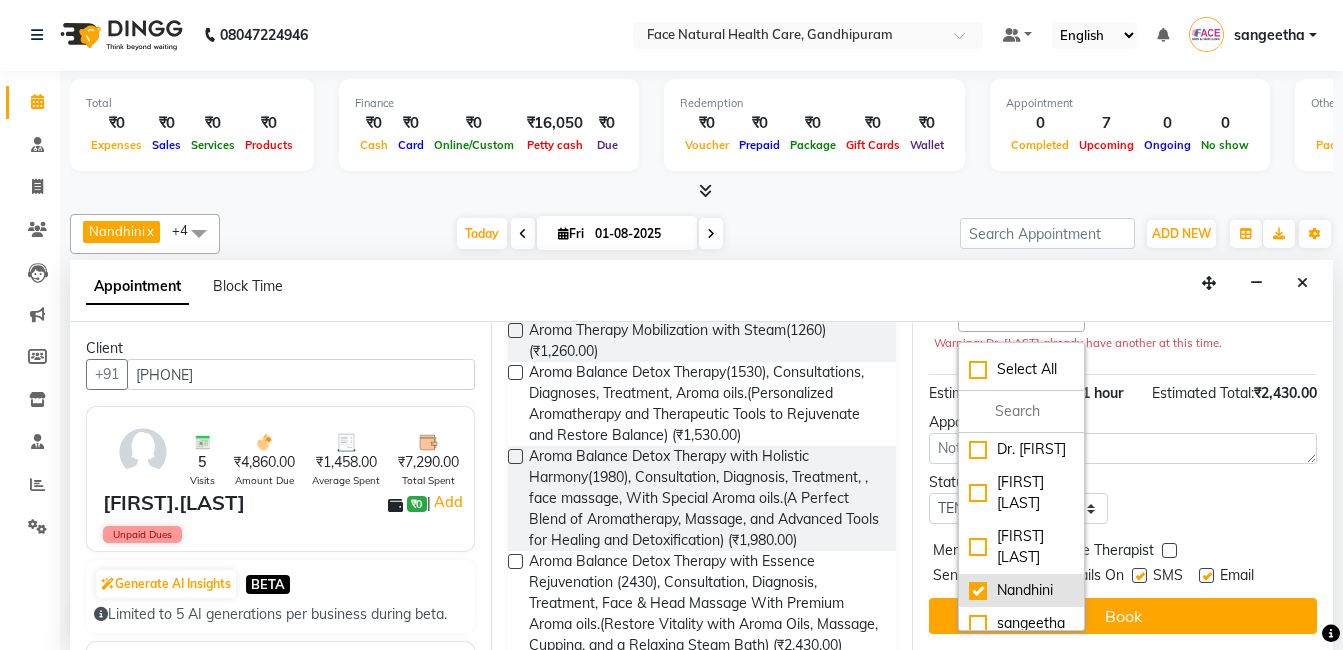 scroll, scrollTop: 404, scrollLeft: 0, axis: vertical 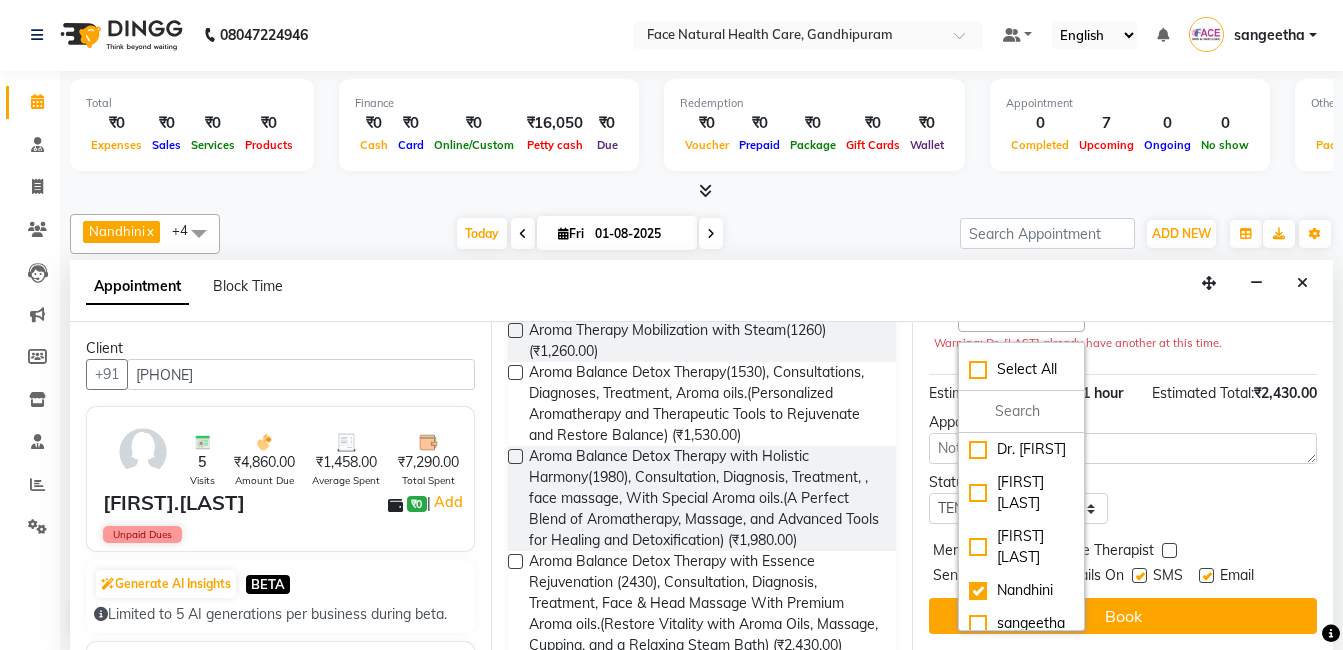 click on "Book" at bounding box center [1123, 616] 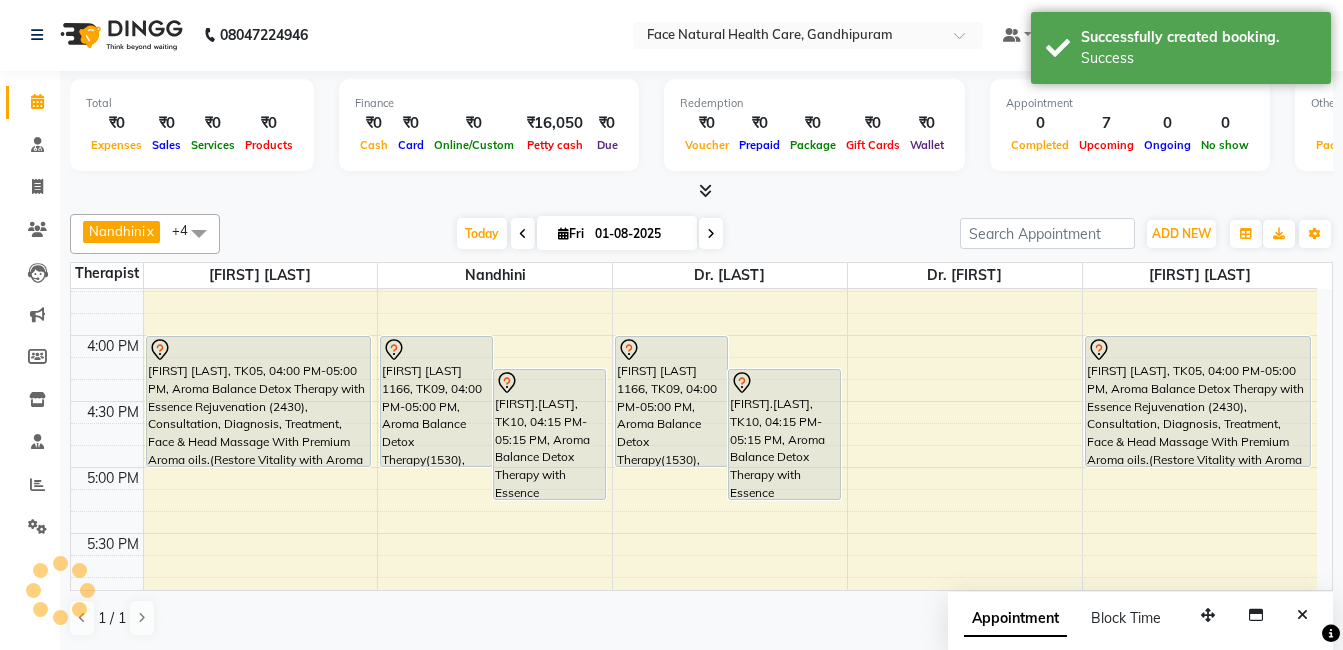 scroll, scrollTop: 0, scrollLeft: 0, axis: both 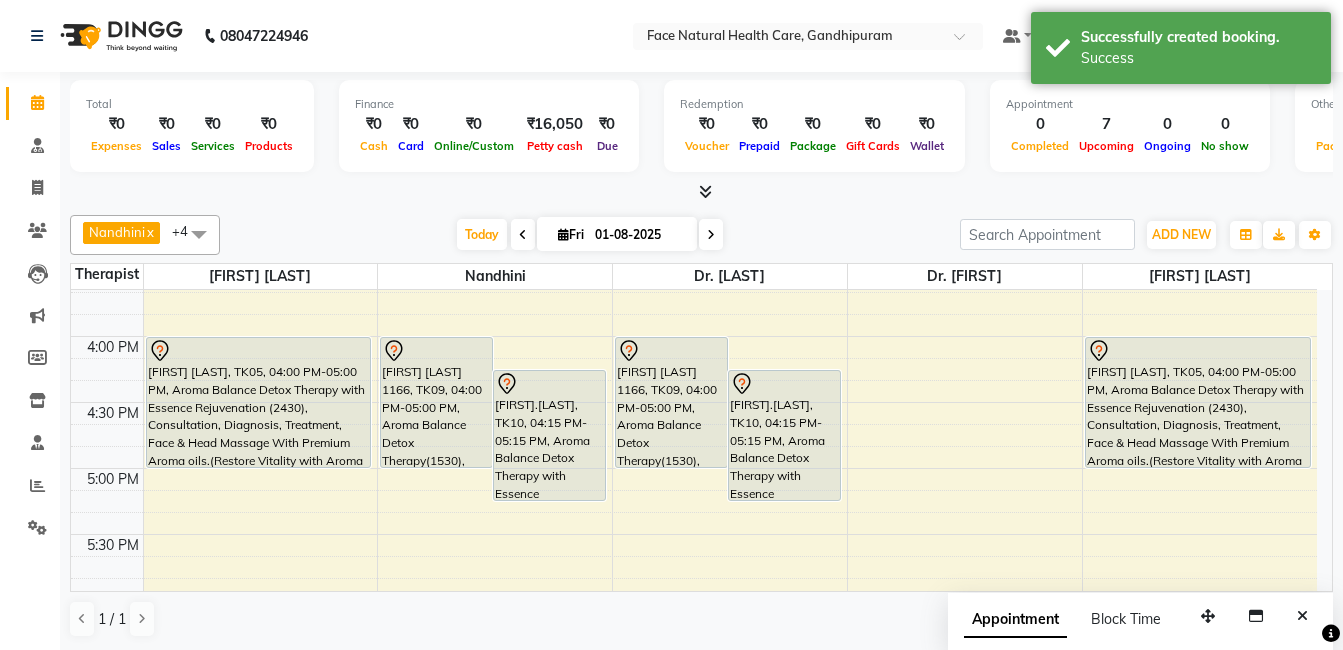 click at bounding box center (711, 235) 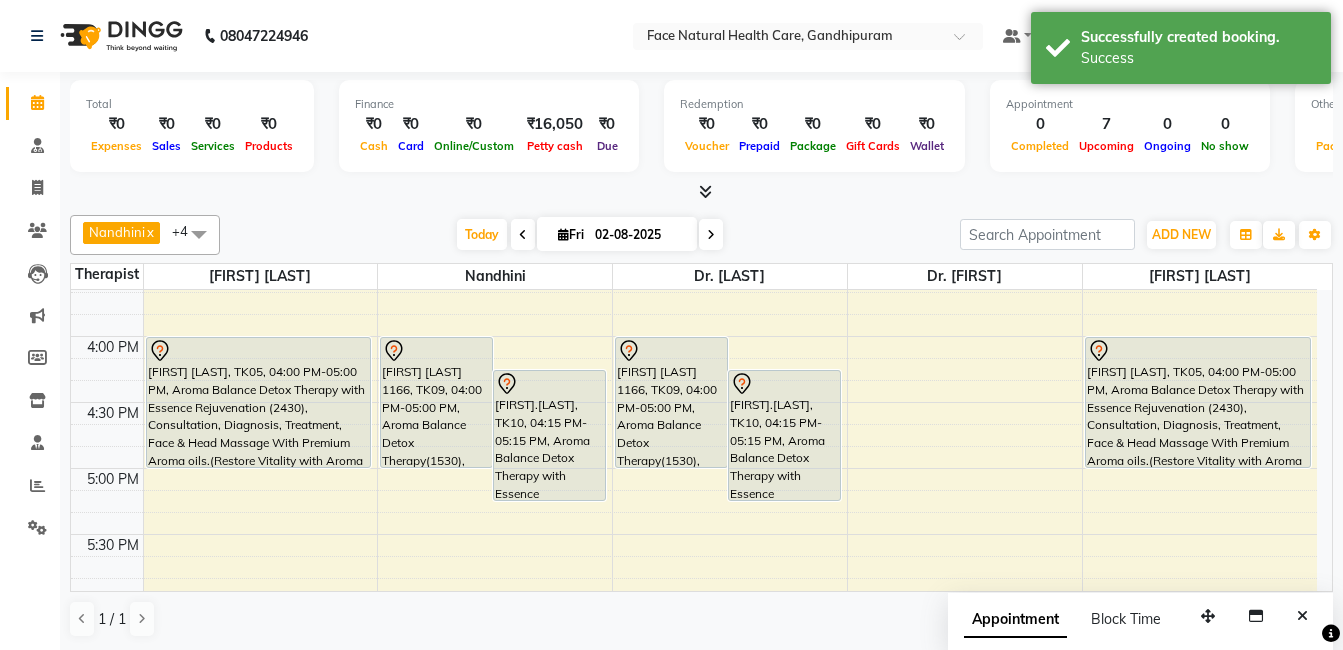 scroll, scrollTop: 133, scrollLeft: 0, axis: vertical 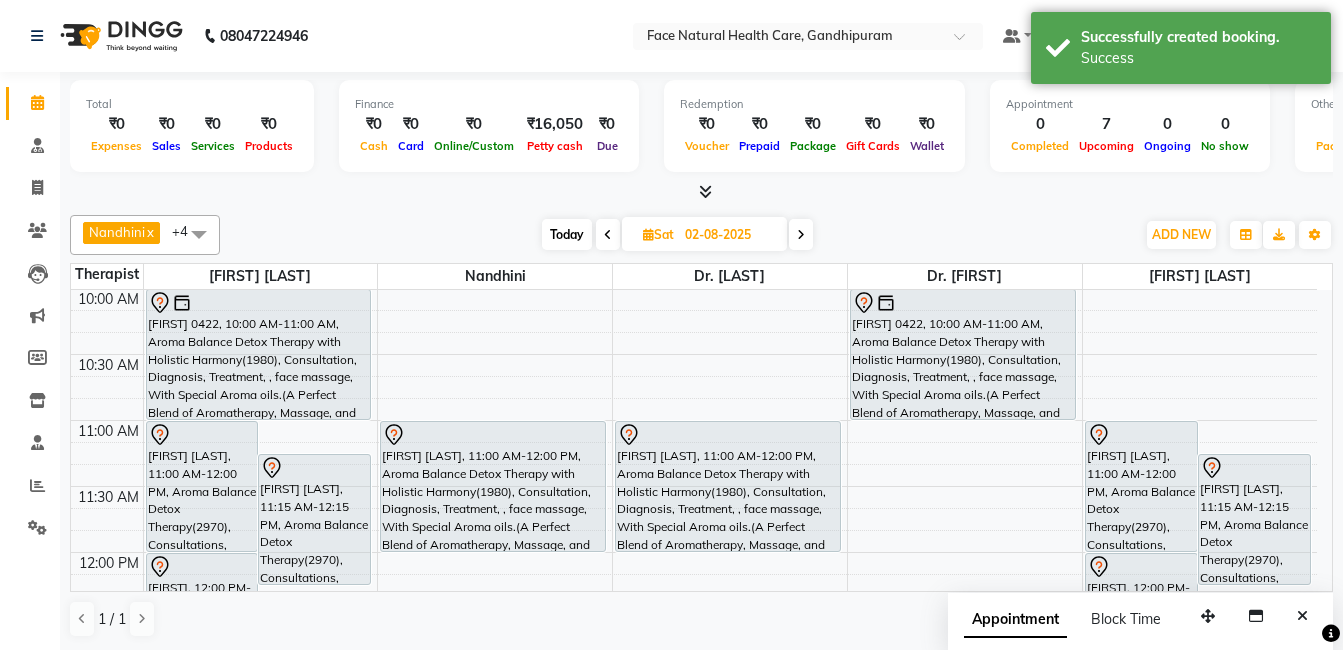 click on "Sat" at bounding box center (658, 234) 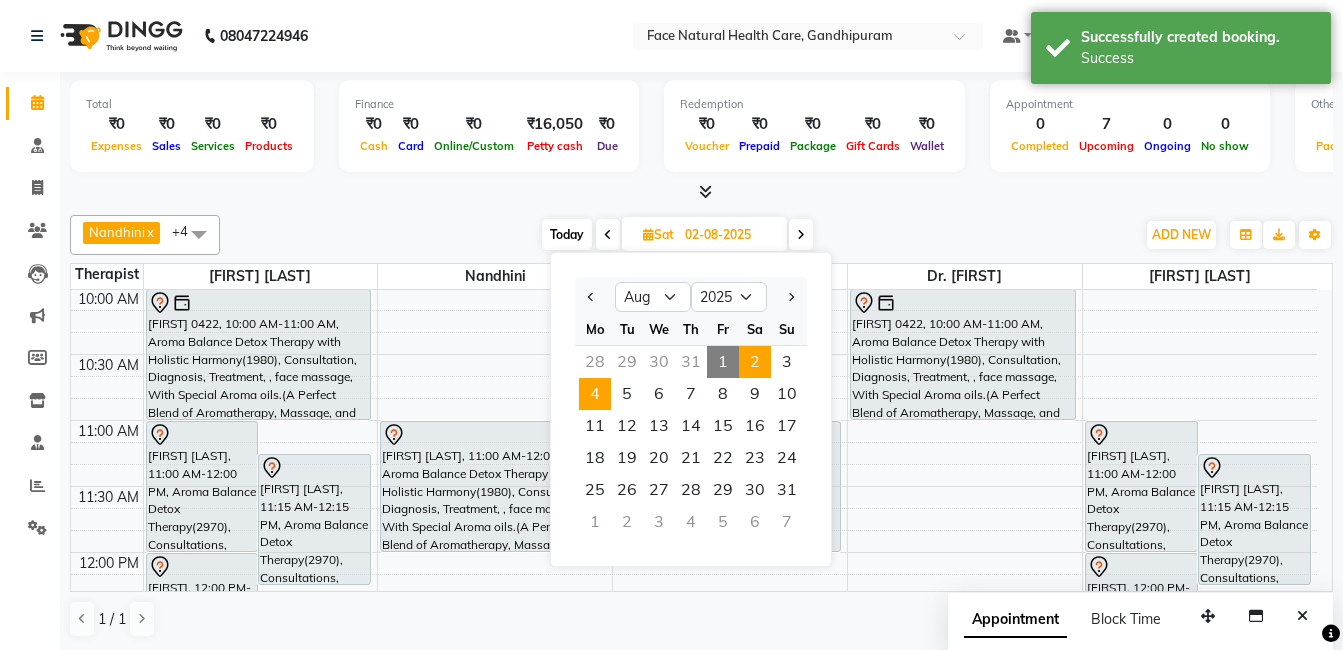 click on "4" at bounding box center (595, 394) 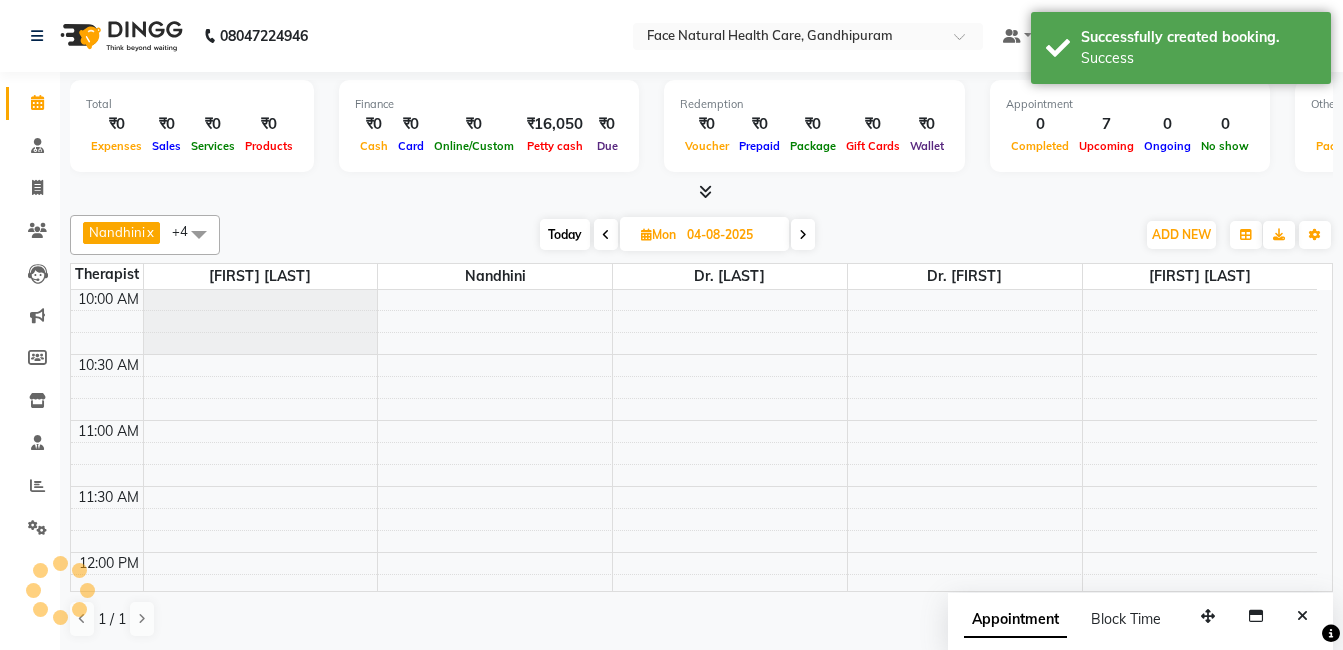 scroll, scrollTop: 133, scrollLeft: 0, axis: vertical 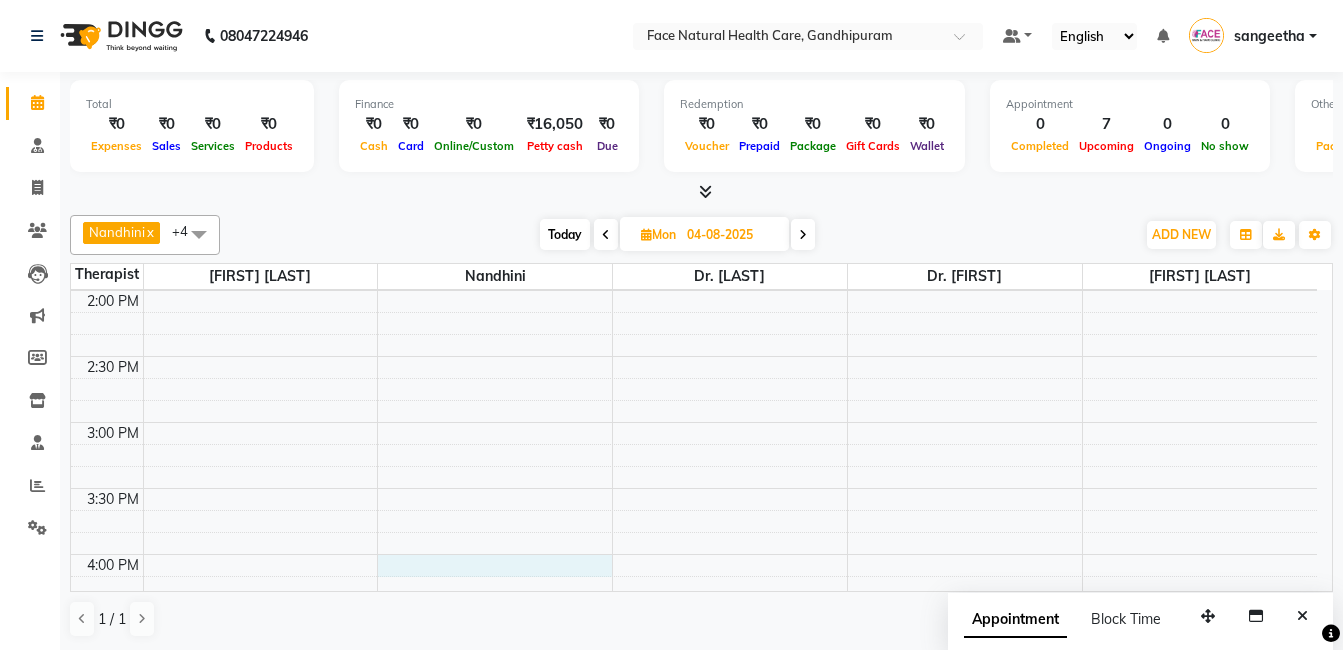 click on "9:00 AM 9:30 AM 10:00 AM 10:30 AM 11:00 AM 11:30 AM 12:00 PM 12:30 PM 1:00 PM 1:30 PM 2:00 PM 2:30 PM 3:00 PM 3:30 PM 4:00 PM 4:30 PM 5:00 PM 5:30 PM 6:00 PM 6:30 PM             [FIRST] 1622, 10:50 AM-11:50 AM, Aroma Balance Detox Therapy(1530), Consultations, Diagnoses, Treatment, Aroma oils.(Personalized Aromatherapy and Therapeutic Tools to Rejuvenate and Restore Balance)             [FIRST] [LAST], 12:15 PM-01:15 PM, Aroma Therapy Mobilization with Steam(1260)             [FIRST] 1622, 10:50 AM-11:50 AM, Aroma Balance Detox Therapy(1530), Consultations, Diagnoses, Treatment, Aroma oils.(Personalized Aromatherapy and Therapeutic Tools to Rejuvenate and Restore Balance)             [FIRST] [LAST], 12:15 PM-01:15 PM, Aroma Therapy Mobilization with Steam(1260)" at bounding box center (694, 290) 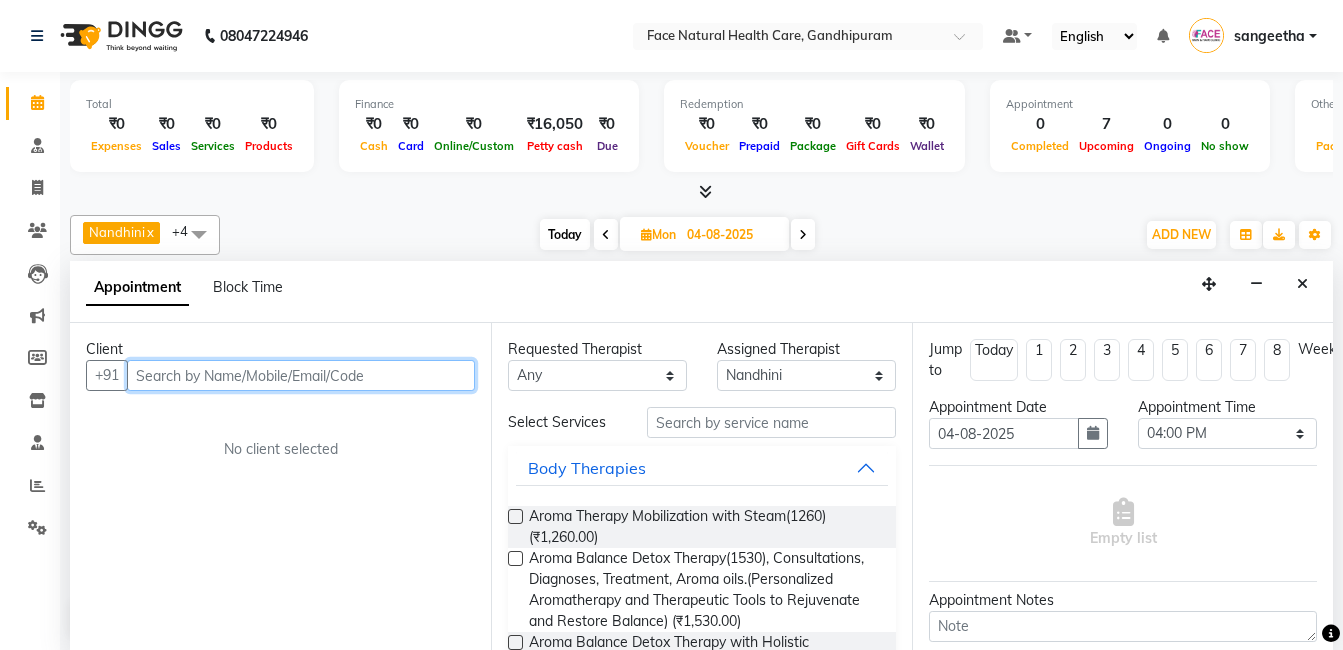 scroll, scrollTop: 1, scrollLeft: 0, axis: vertical 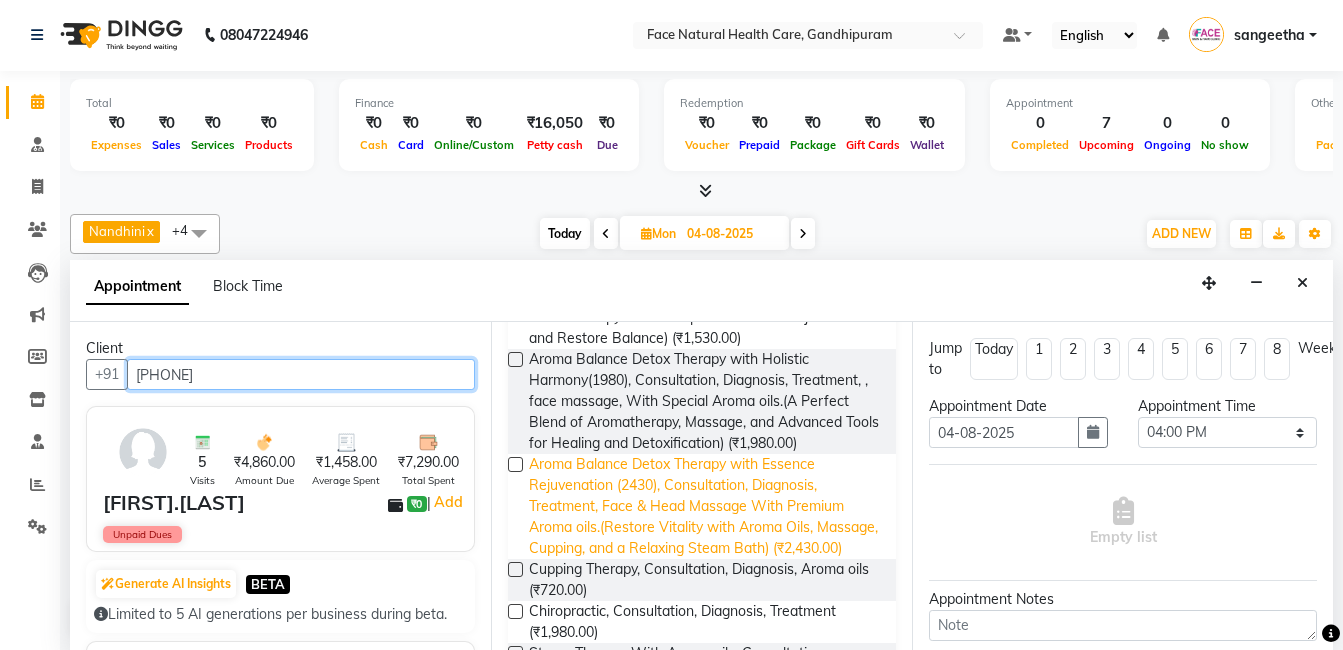 type on "[PHONE]" 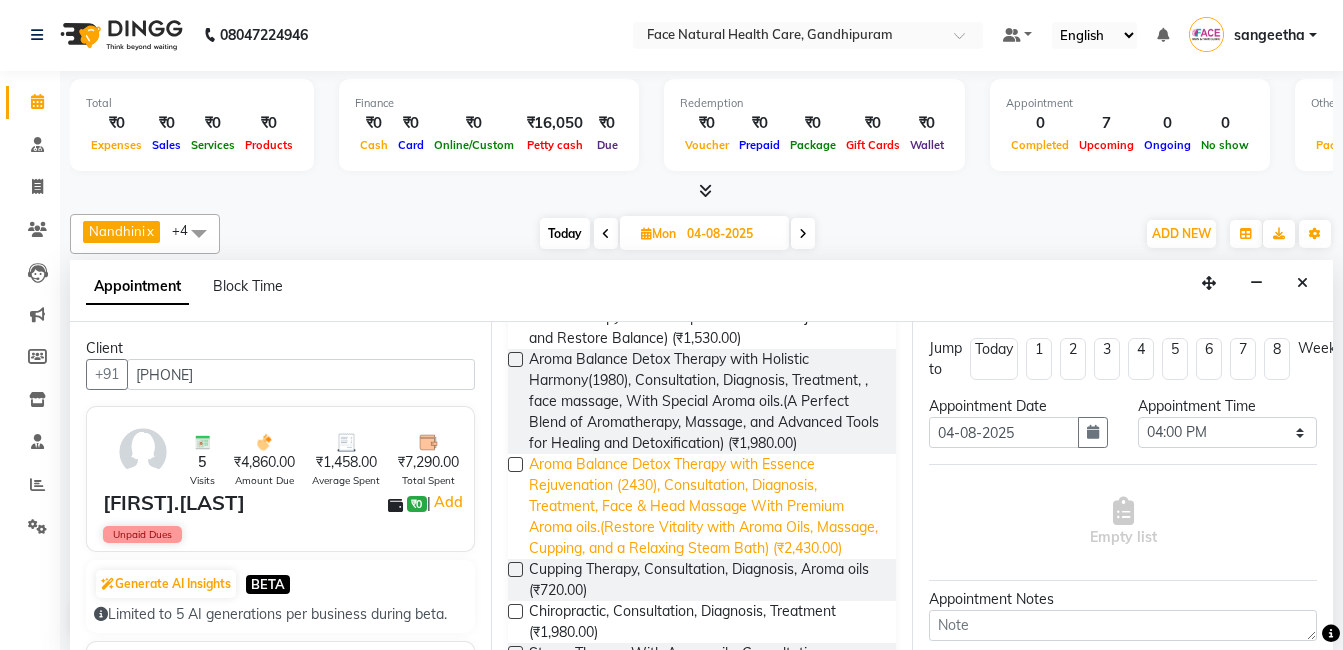 click on "Aroma Balance Detox Therapy with Essence Rejuvenation  (2430), Consultation, Diagnosis, Treatment,  Face & Head Massage With Premium Aroma oils.(Restore Vitality with Aroma Oils, Massage, Cupping, and a Relaxing Steam Bath) (₹2,430.00)" at bounding box center [704, 506] 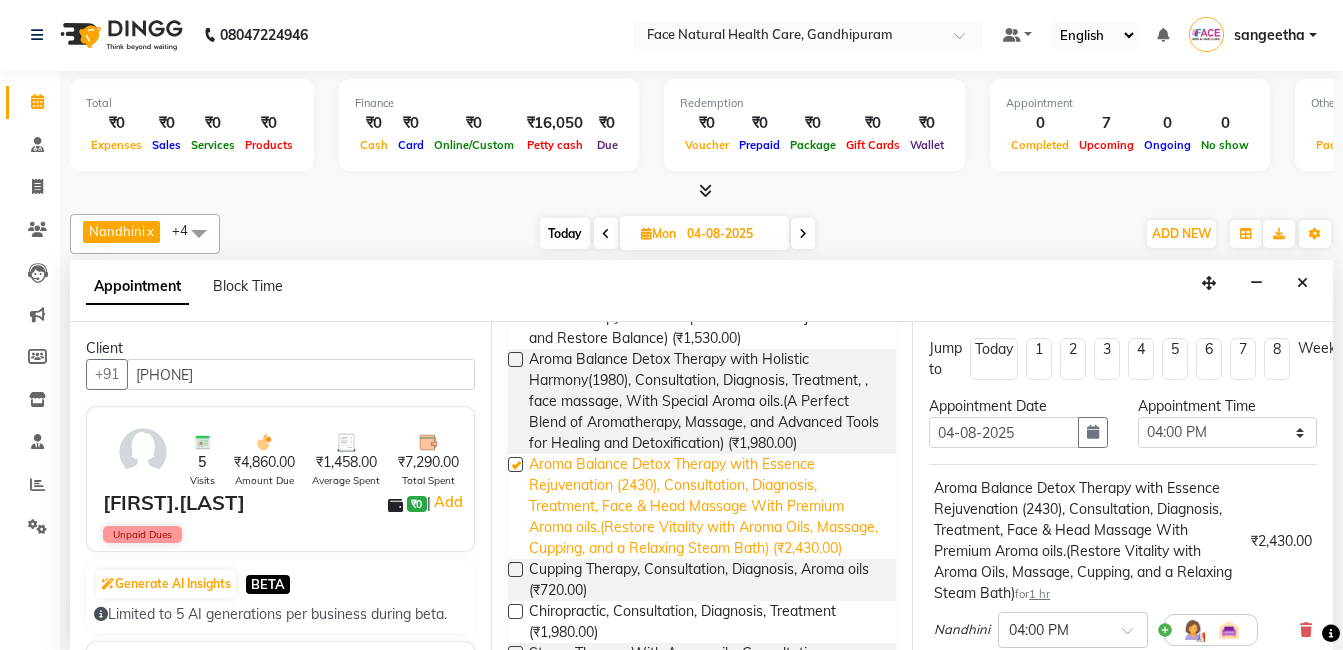 checkbox on "false" 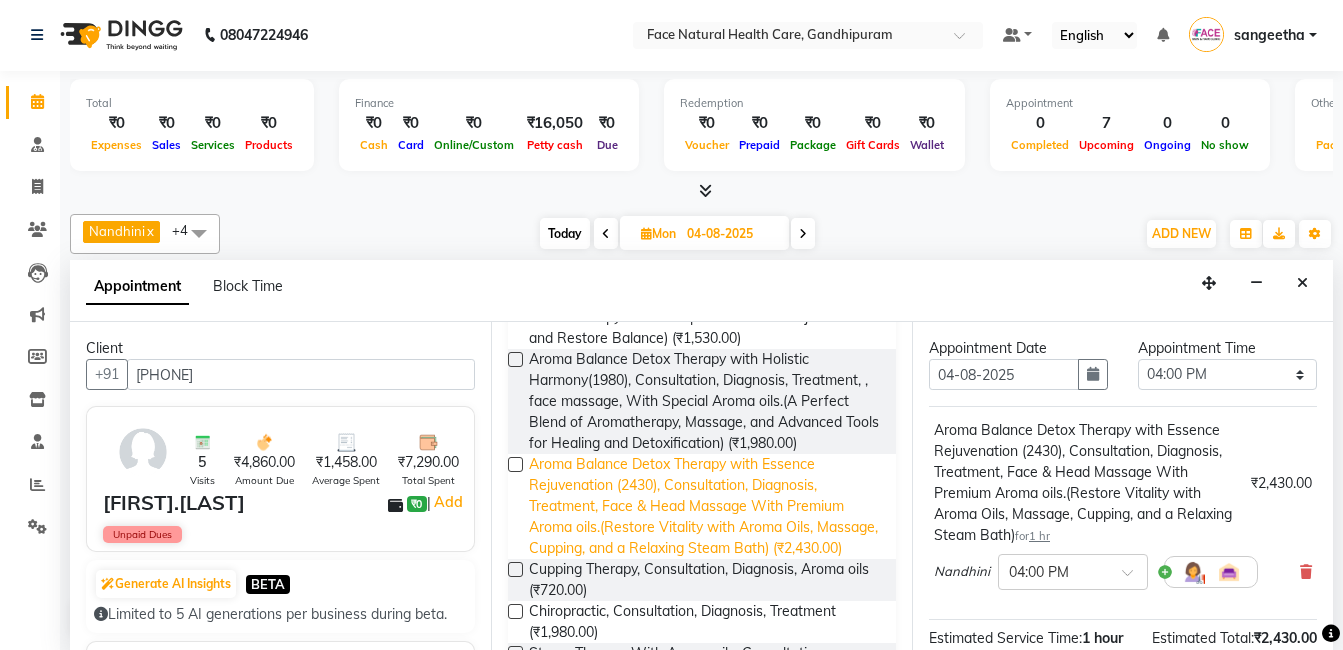 scroll, scrollTop: 82, scrollLeft: 0, axis: vertical 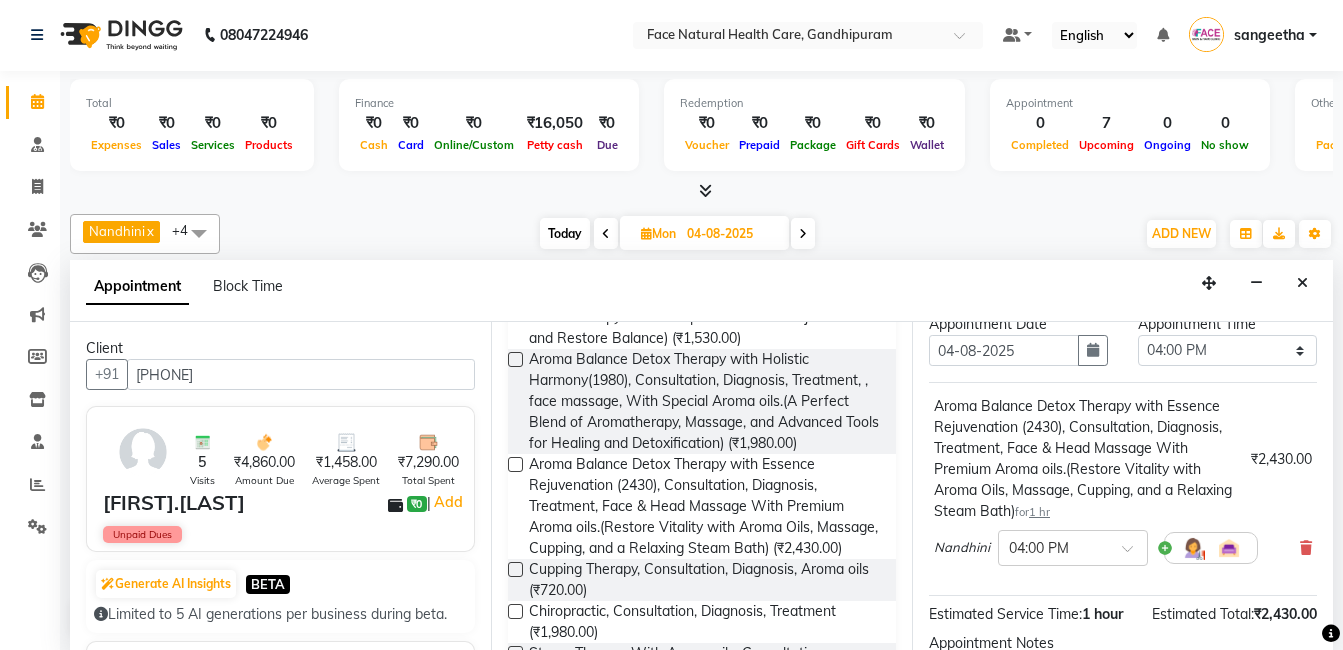 click at bounding box center (1193, 548) 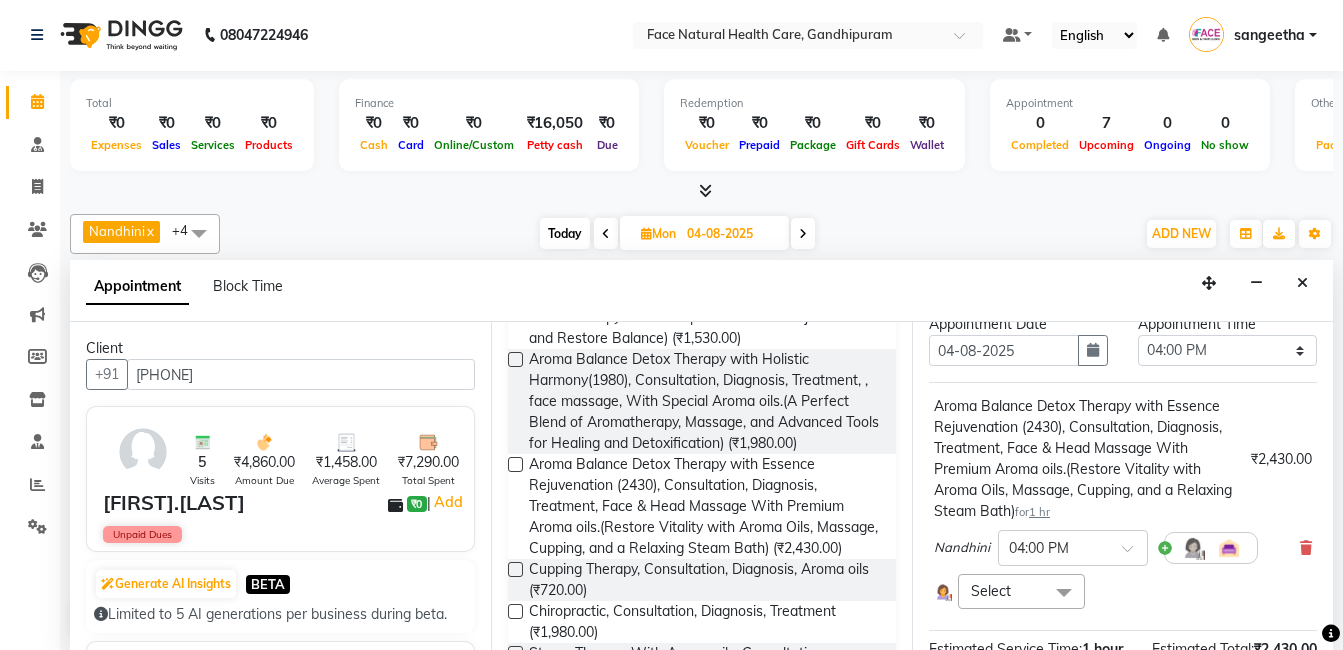 click at bounding box center [1064, 593] 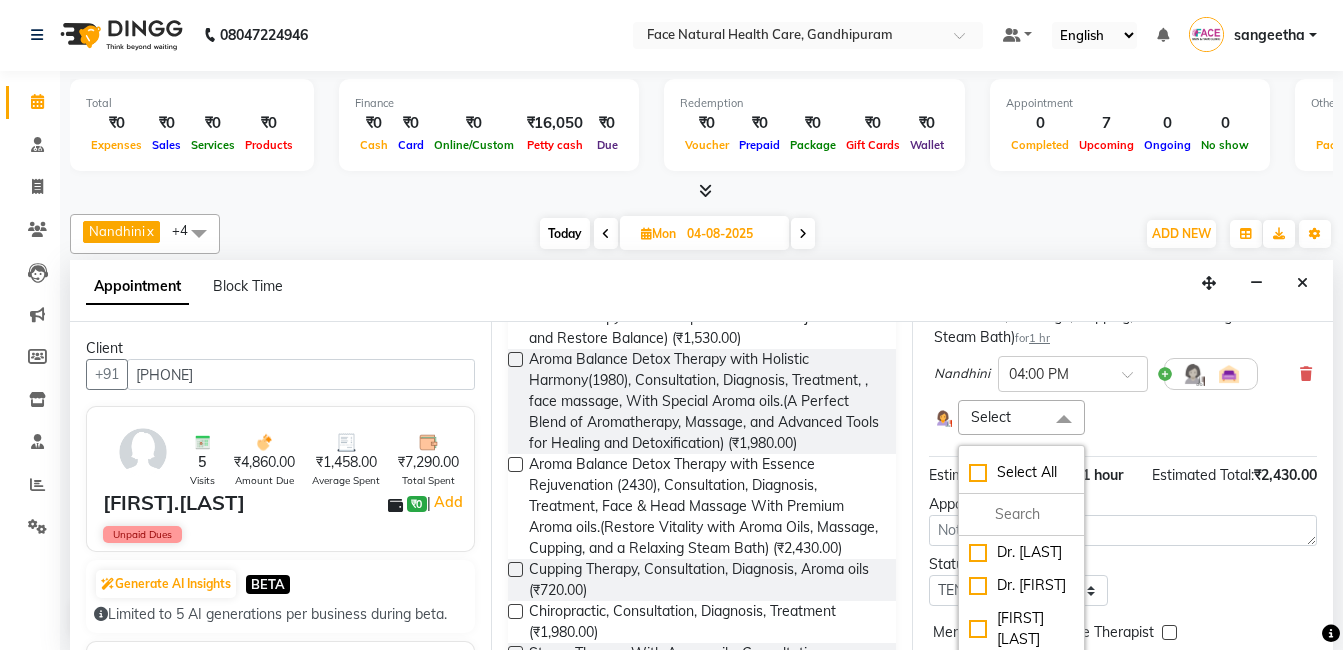 scroll, scrollTop: 264, scrollLeft: 0, axis: vertical 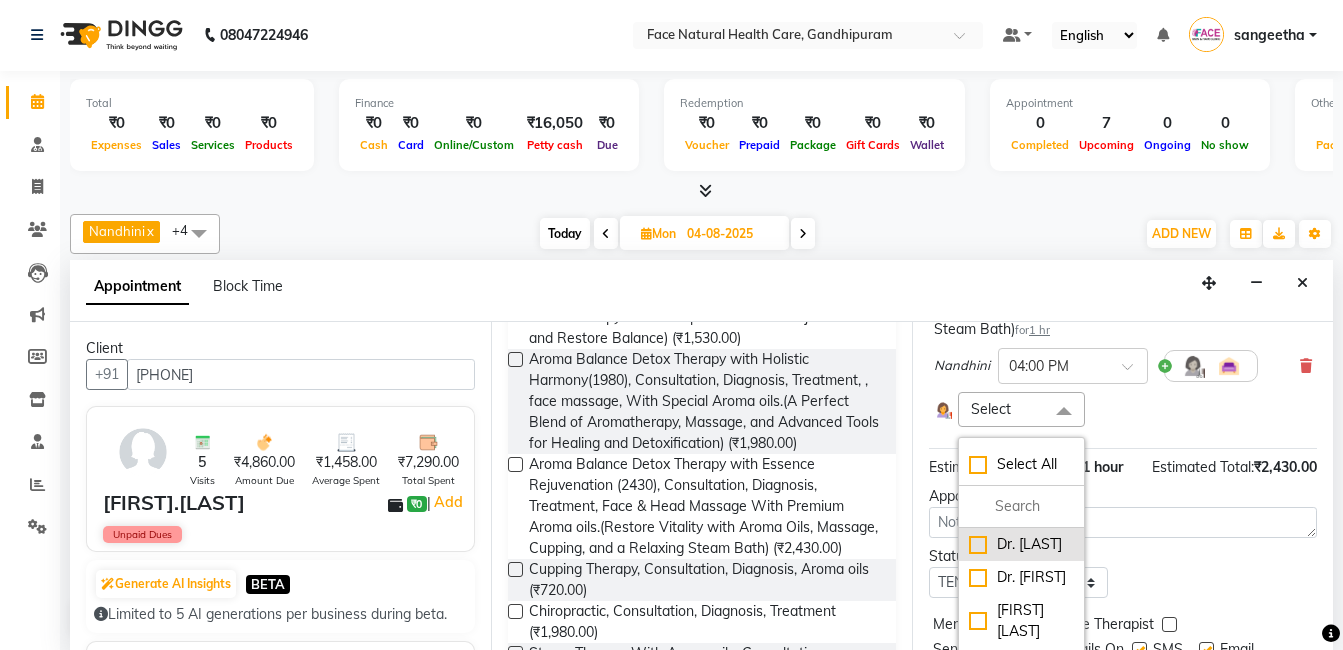 click on "Dr. [LAST]" at bounding box center (1021, 544) 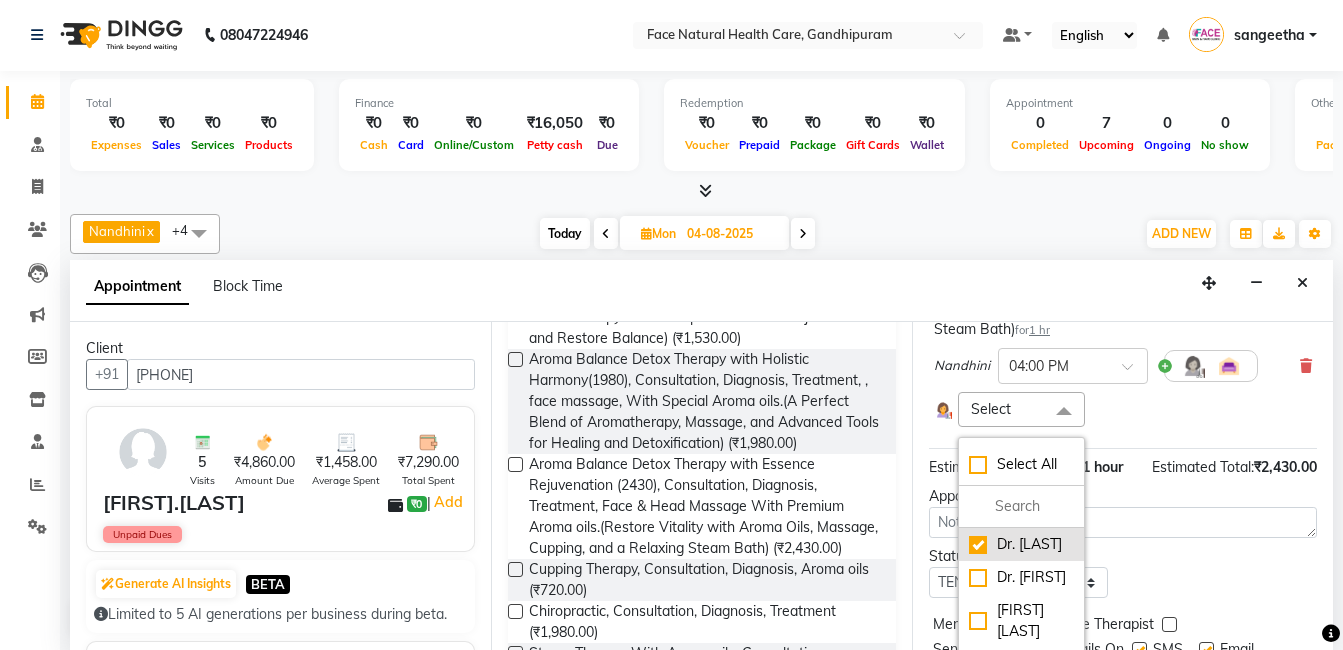 checkbox on "true" 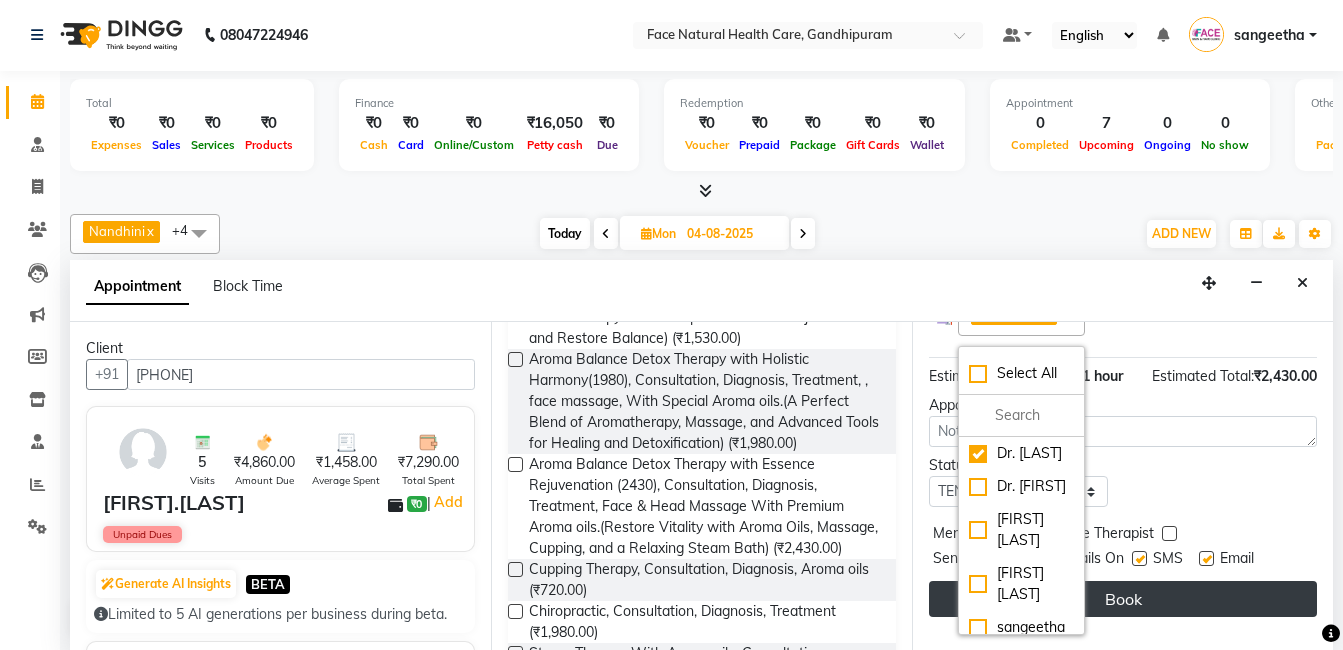 click on "Book" at bounding box center (1123, 599) 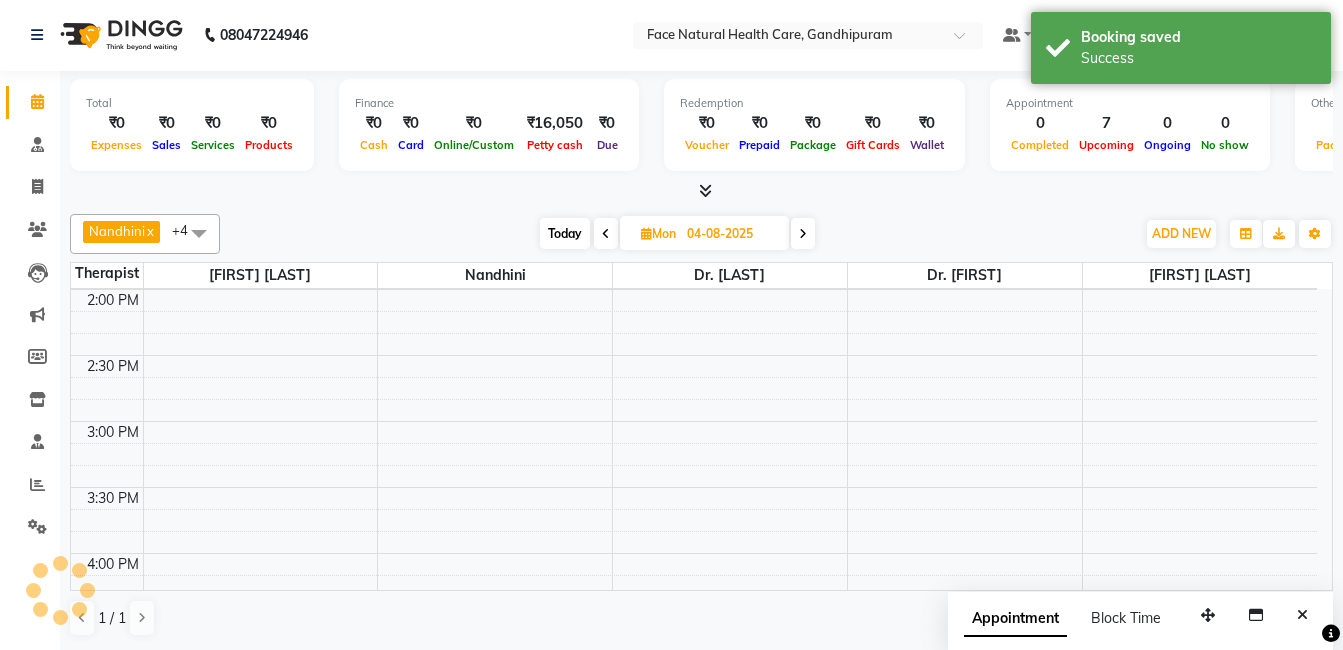scroll, scrollTop: 0, scrollLeft: 0, axis: both 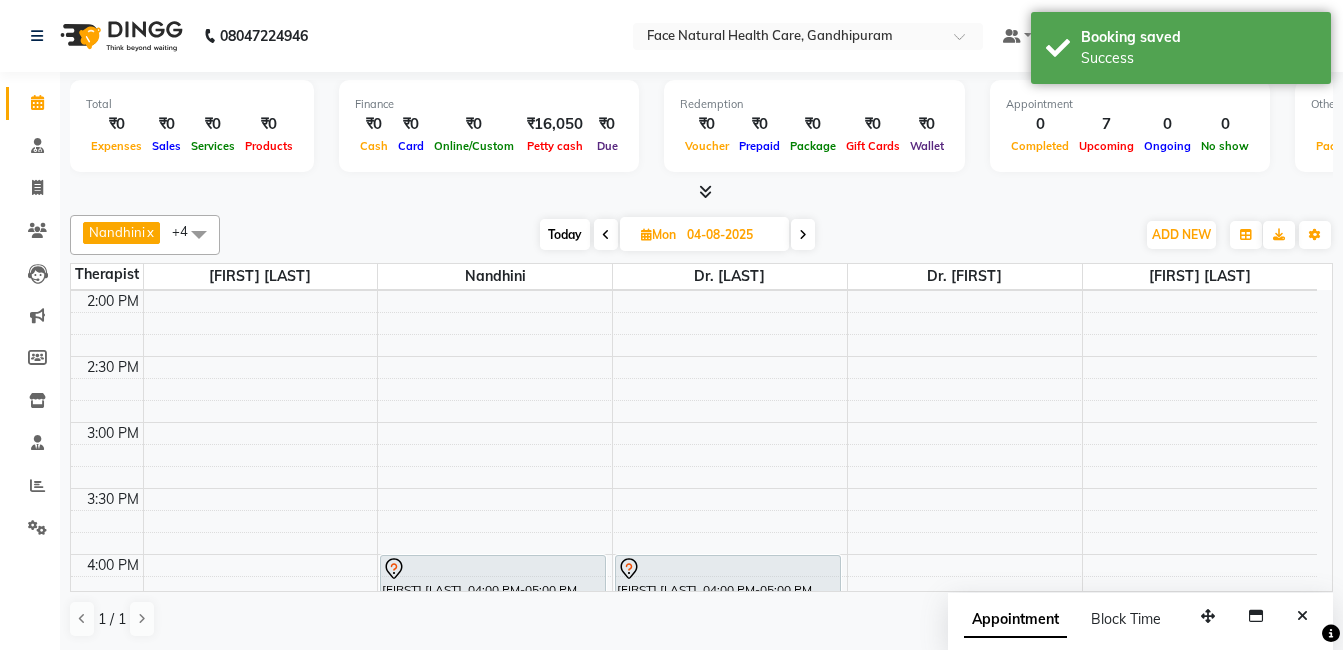 click at bounding box center [803, 234] 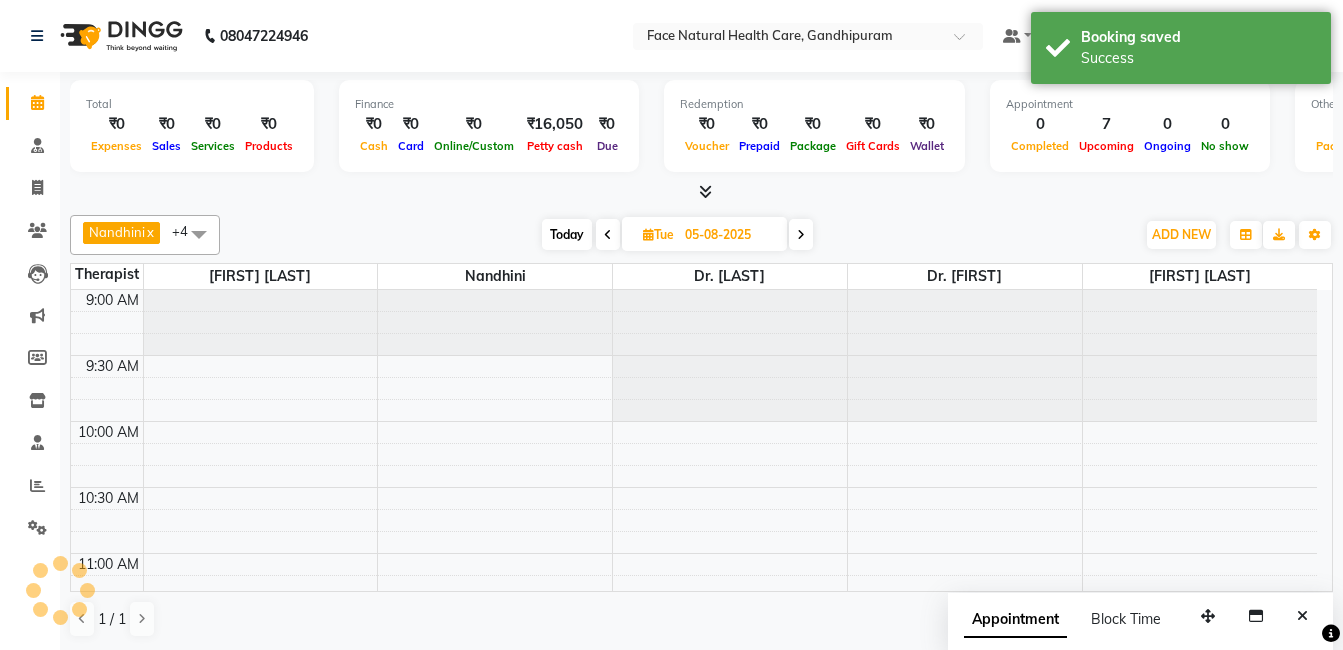 scroll, scrollTop: 133, scrollLeft: 0, axis: vertical 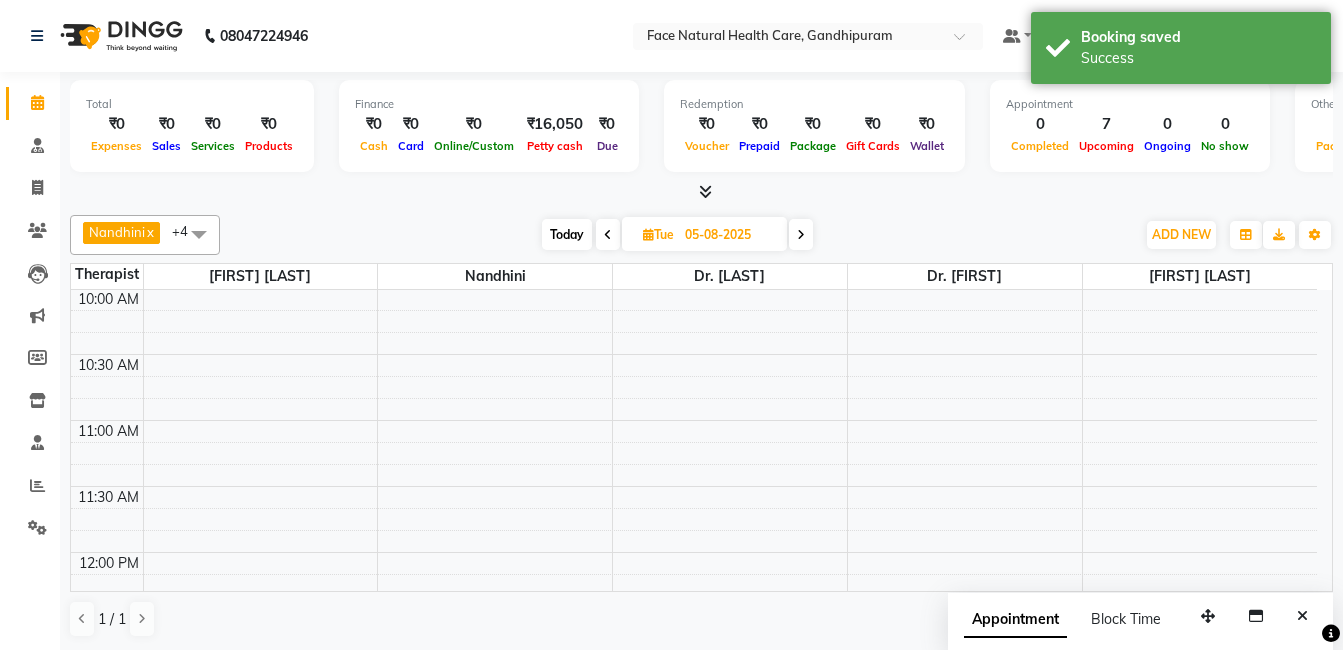 click at bounding box center [801, 234] 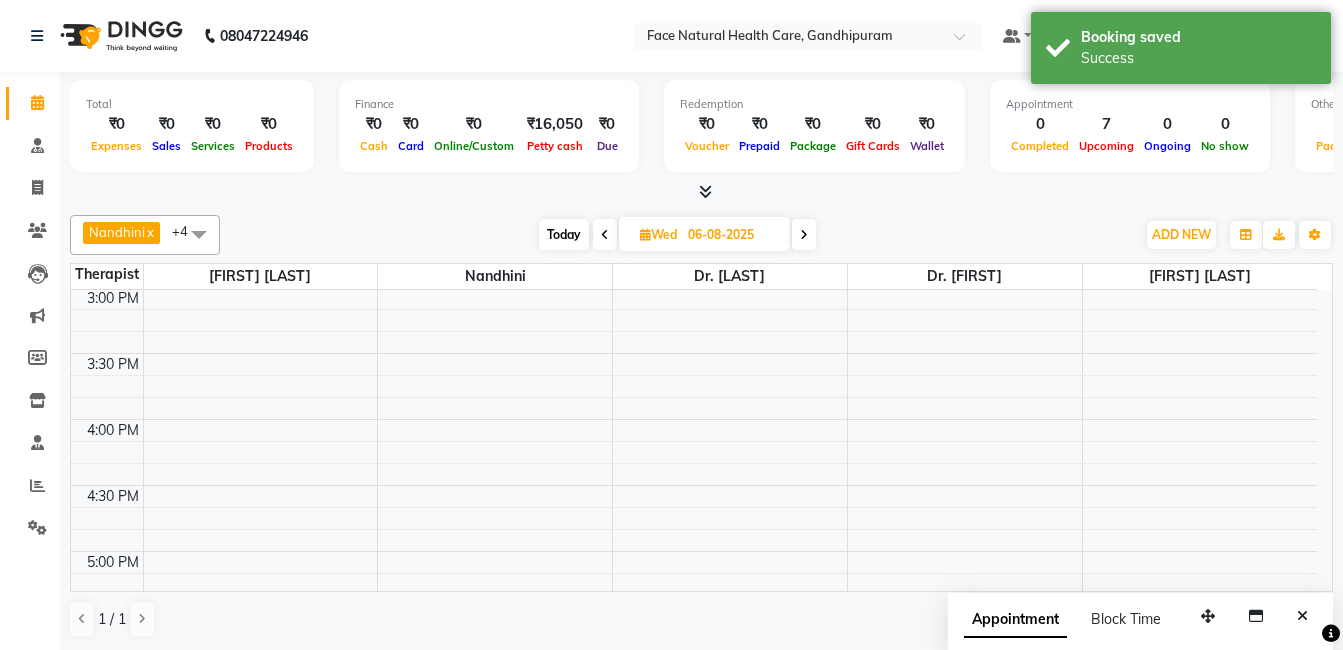 scroll, scrollTop: 922, scrollLeft: 0, axis: vertical 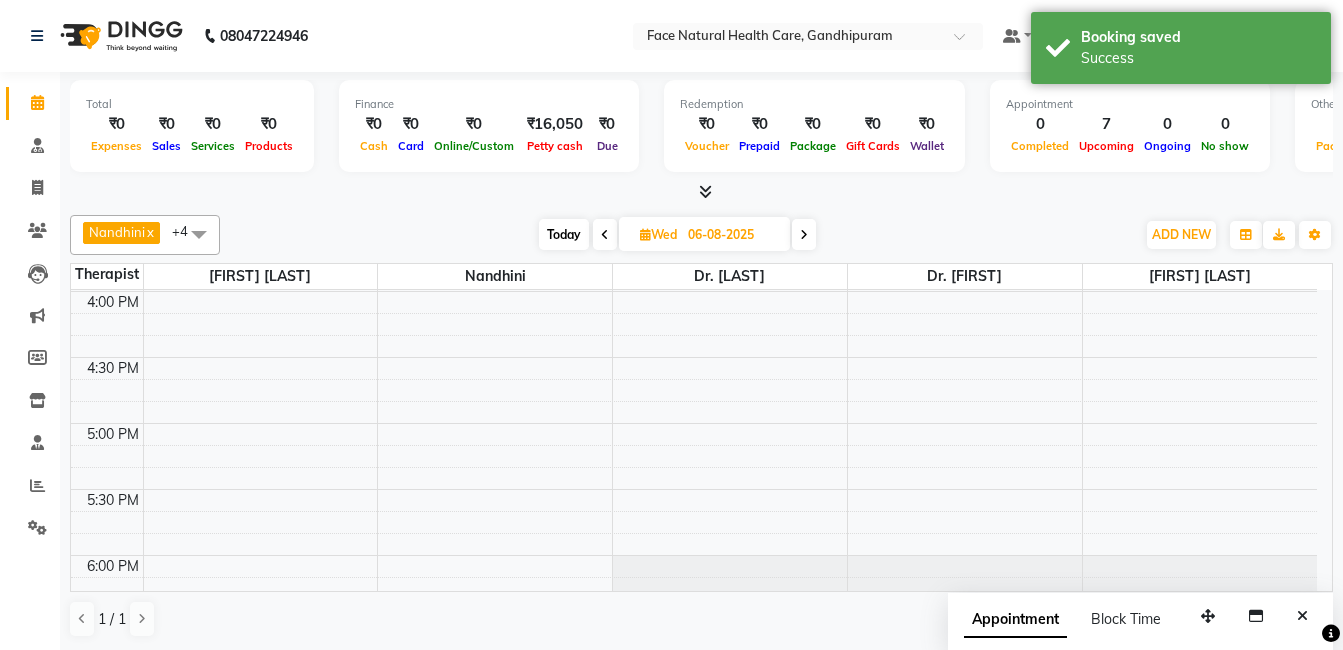 click on "9:00 AM 9:30 AM 10:00 AM 10:30 AM 11:00 AM 11:30 AM 12:00 PM 12:30 PM 1:00 PM 1:30 PM 2:00 PM 2:30 PM 3:00 PM 3:30 PM 4:00 PM 4:30 PM 5:00 PM 5:30 PM 6:00 PM 6:30 PM" at bounding box center (694, 27) 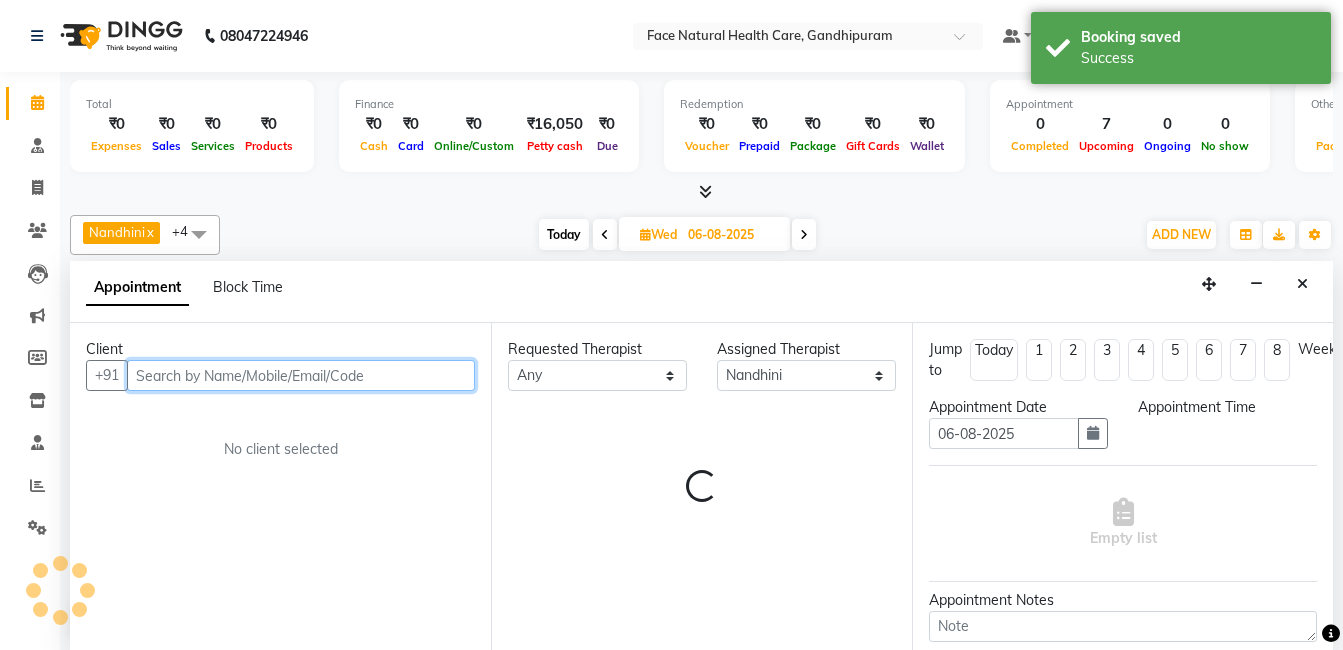 select on "960" 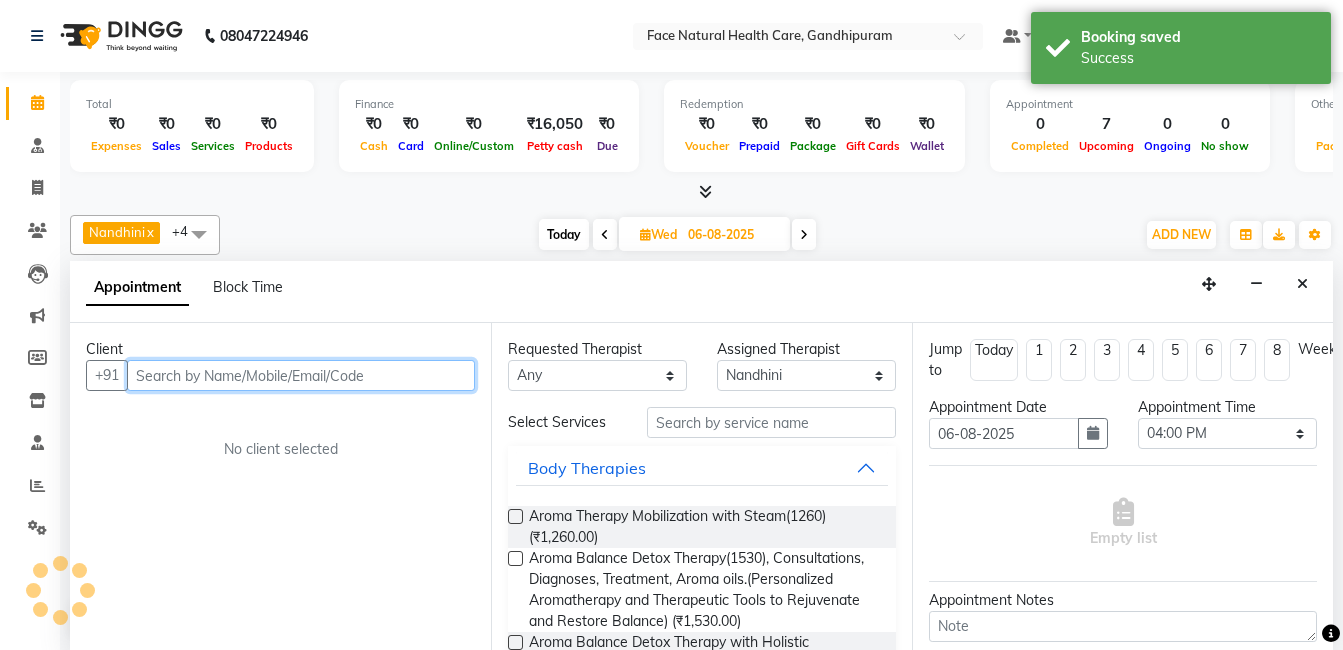 scroll, scrollTop: 1, scrollLeft: 0, axis: vertical 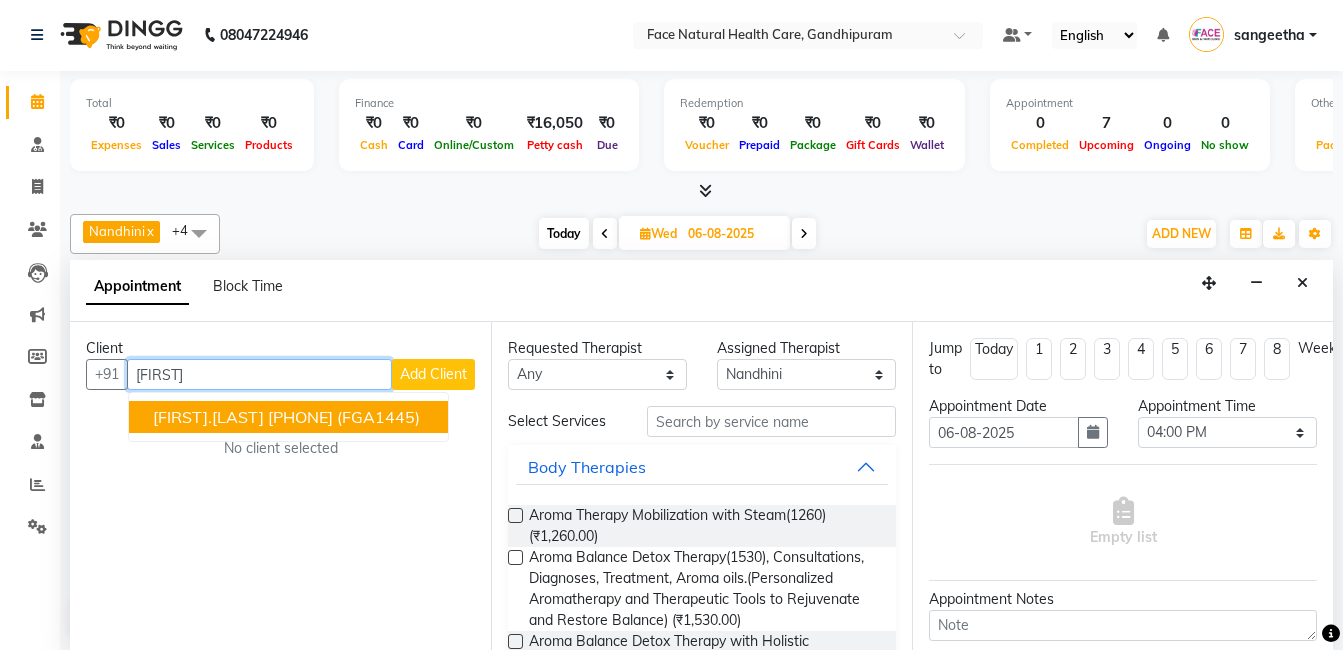 click on "(FGA1445)" at bounding box center (378, 417) 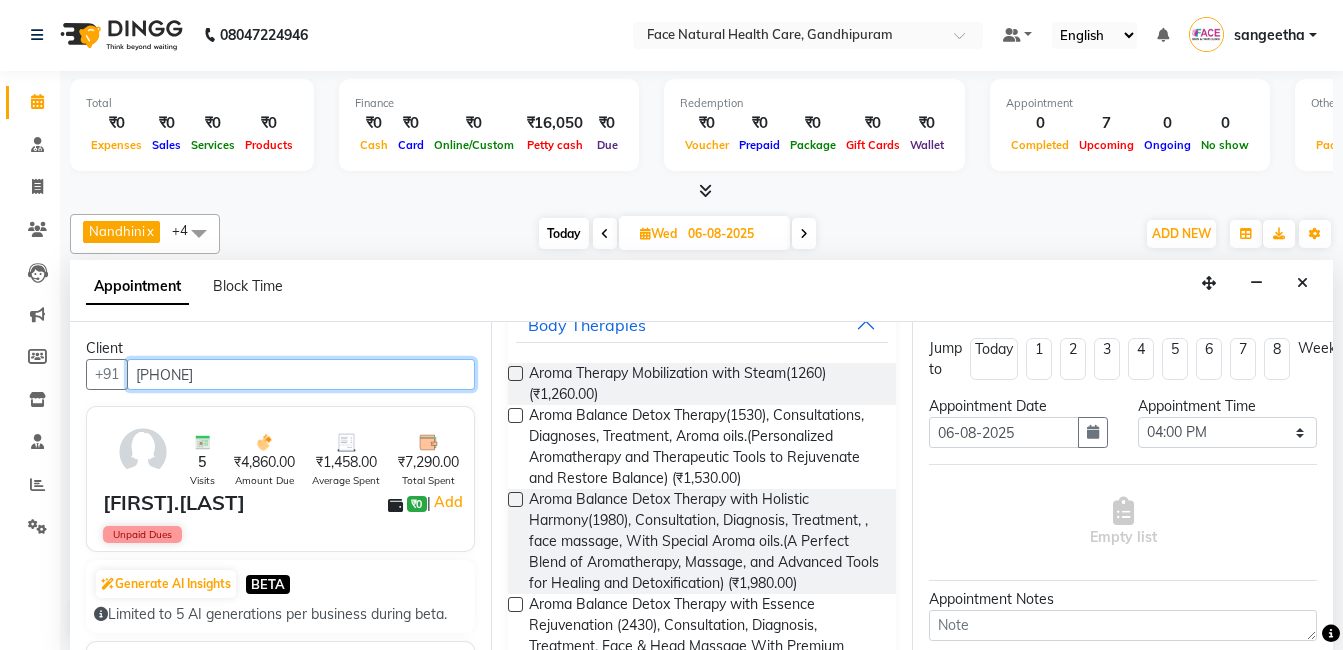 scroll, scrollTop: 229, scrollLeft: 0, axis: vertical 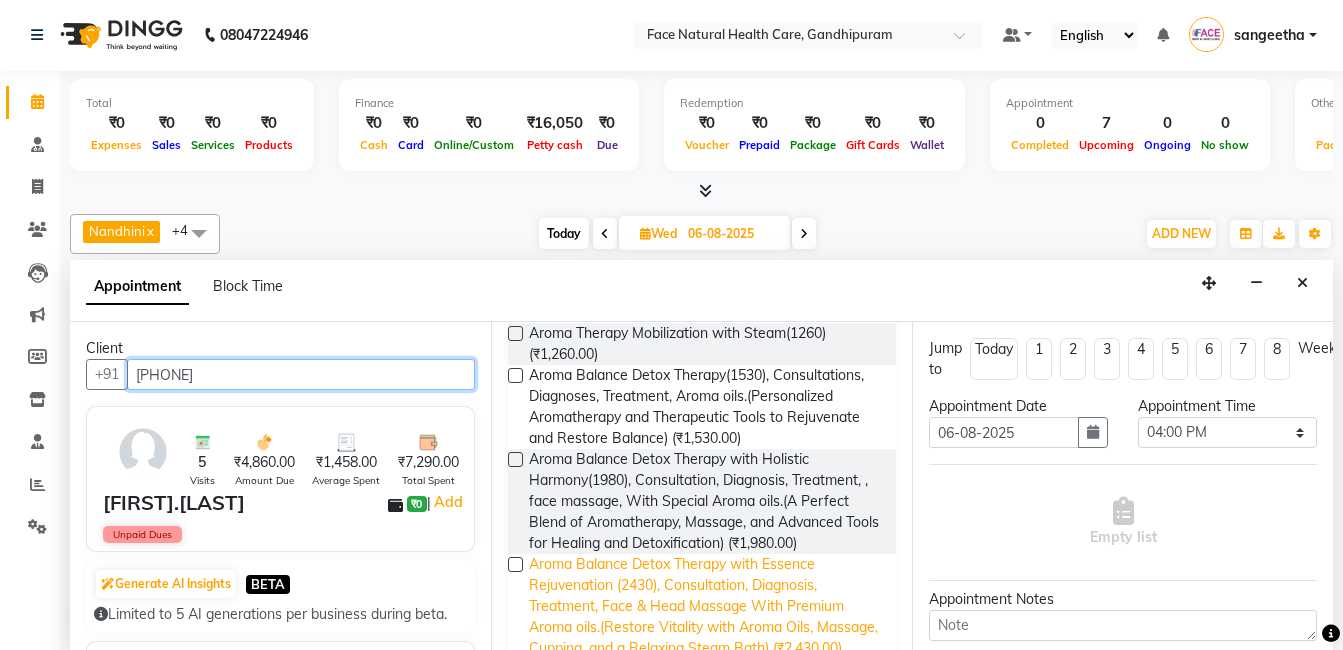 type on "[PHONE]" 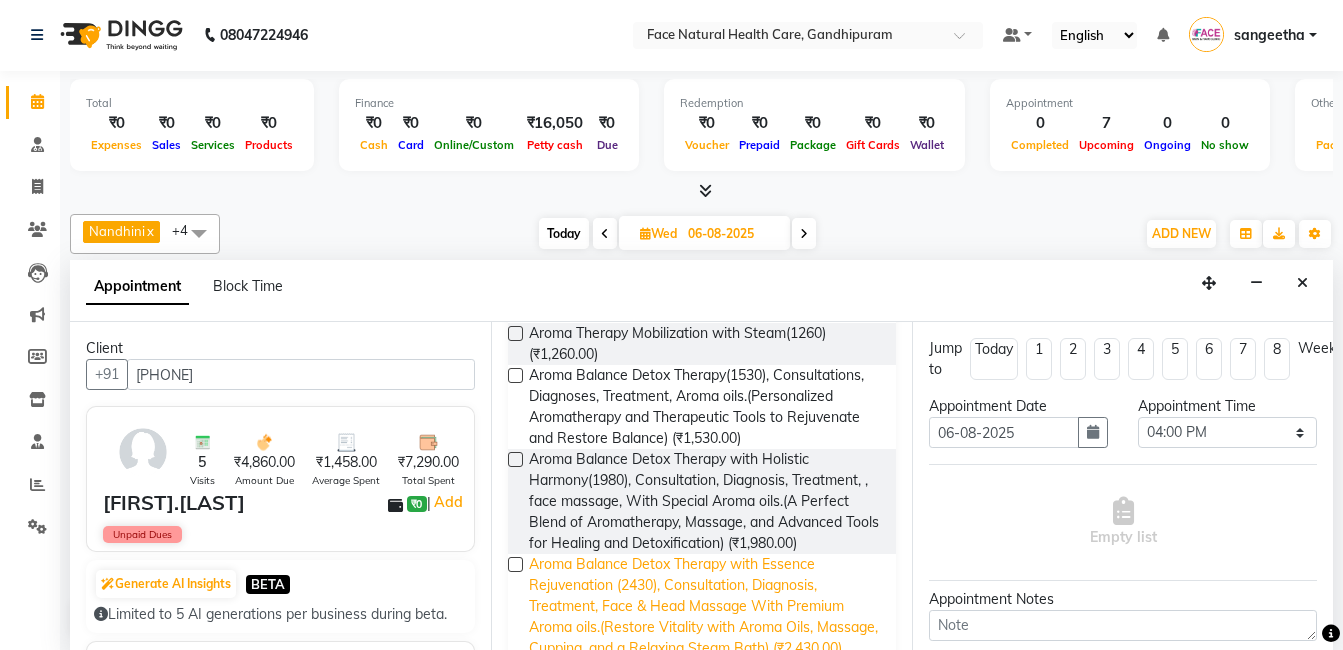 click on "Aroma Balance Detox Therapy with Essence Rejuvenation  (2430), Consultation, Diagnosis, Treatment,  Face & Head Massage With Premium Aroma oils.(Restore Vitality with Aroma Oils, Massage, Cupping, and a Relaxing Steam Bath) (₹2,430.00)" at bounding box center (704, 606) 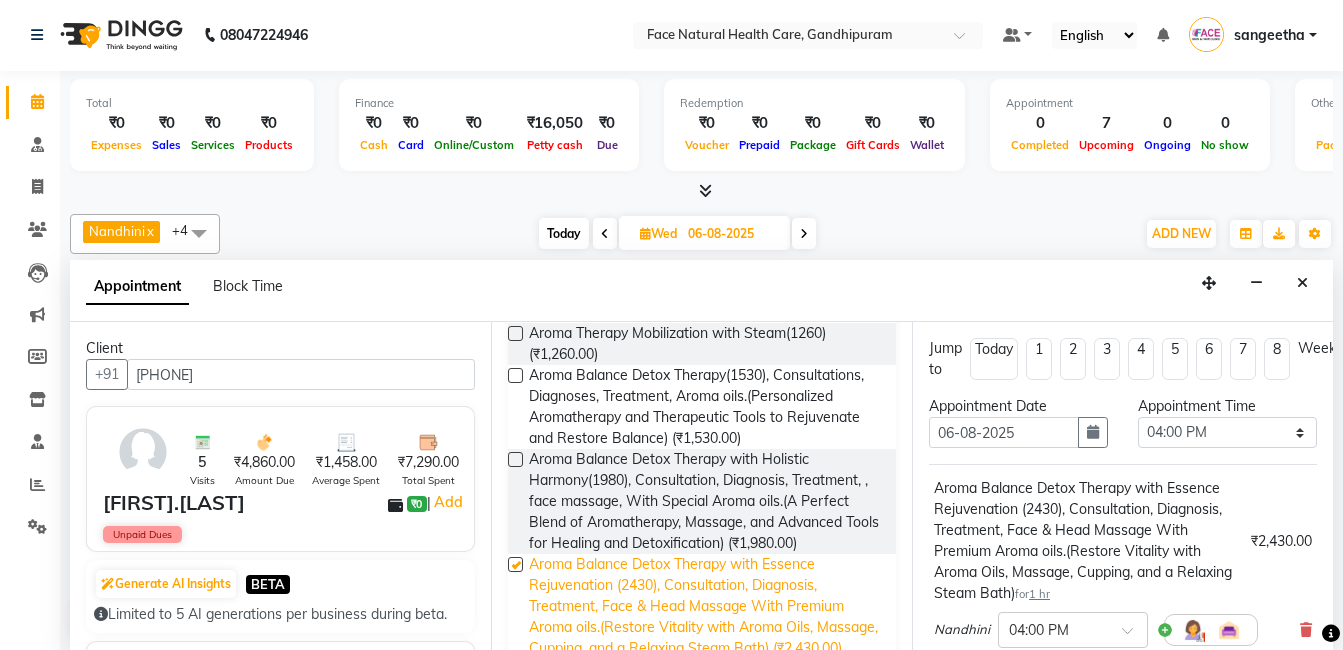 checkbox on "false" 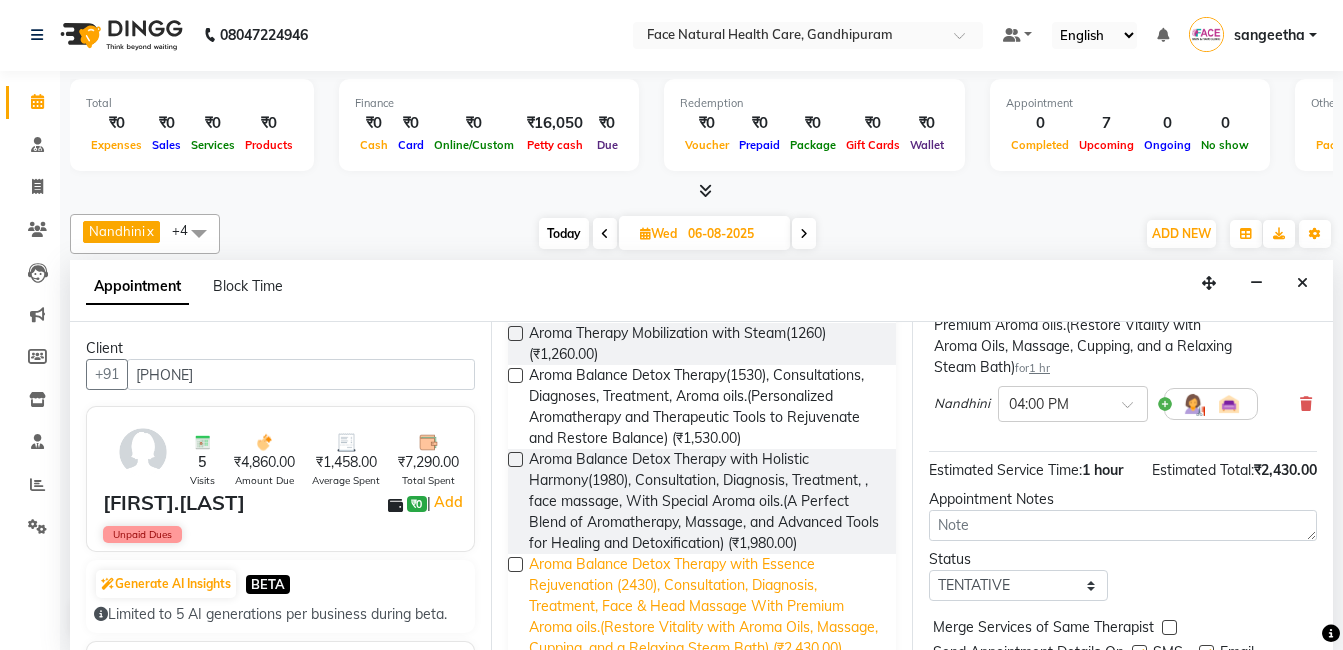 scroll, scrollTop: 231, scrollLeft: 0, axis: vertical 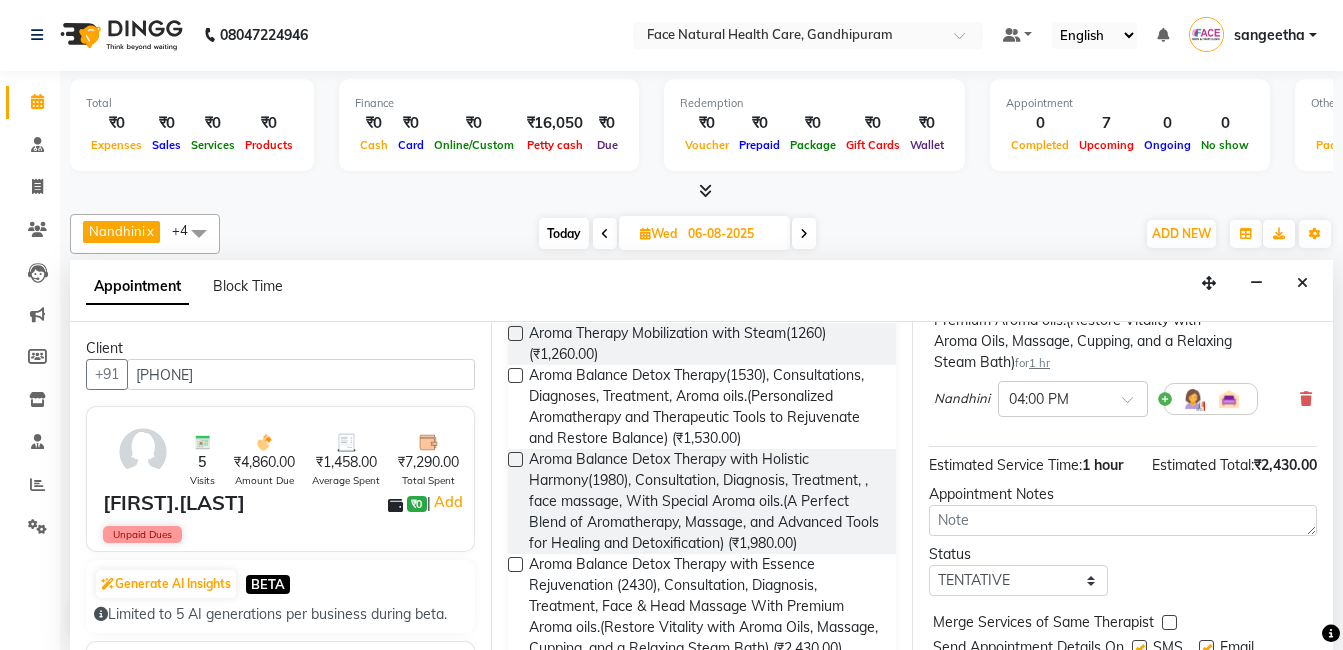 click at bounding box center (1193, 399) 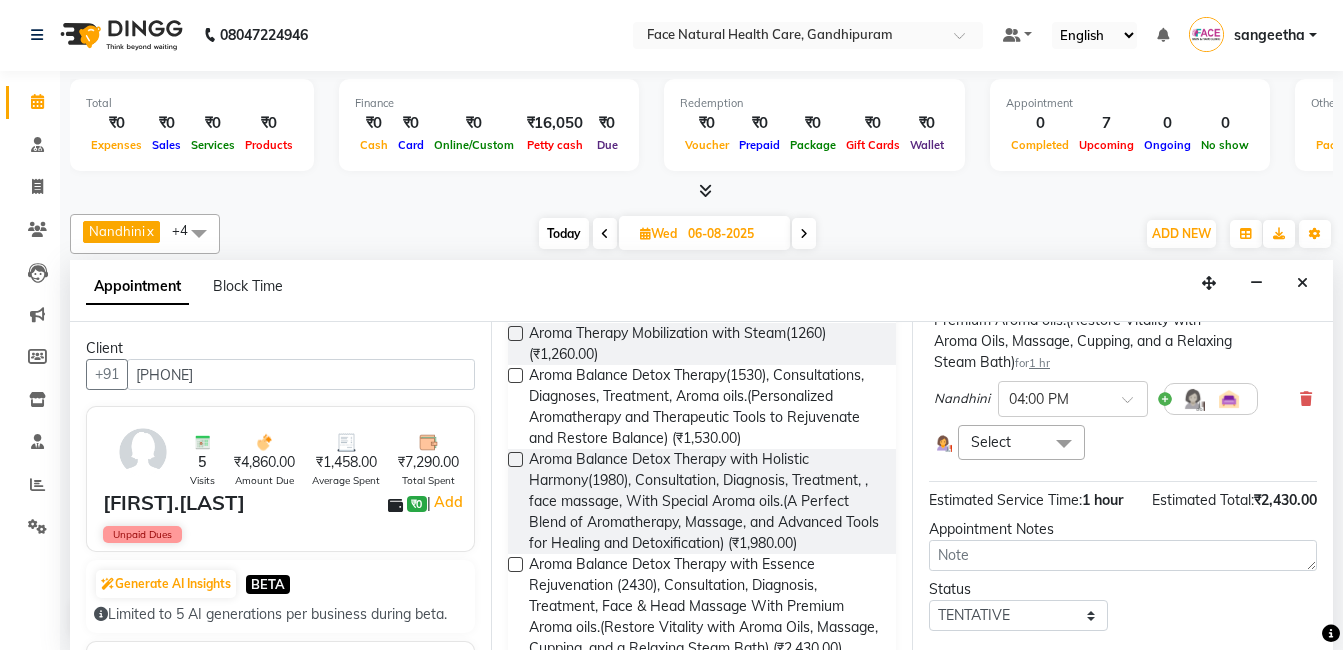 click at bounding box center [1064, 444] 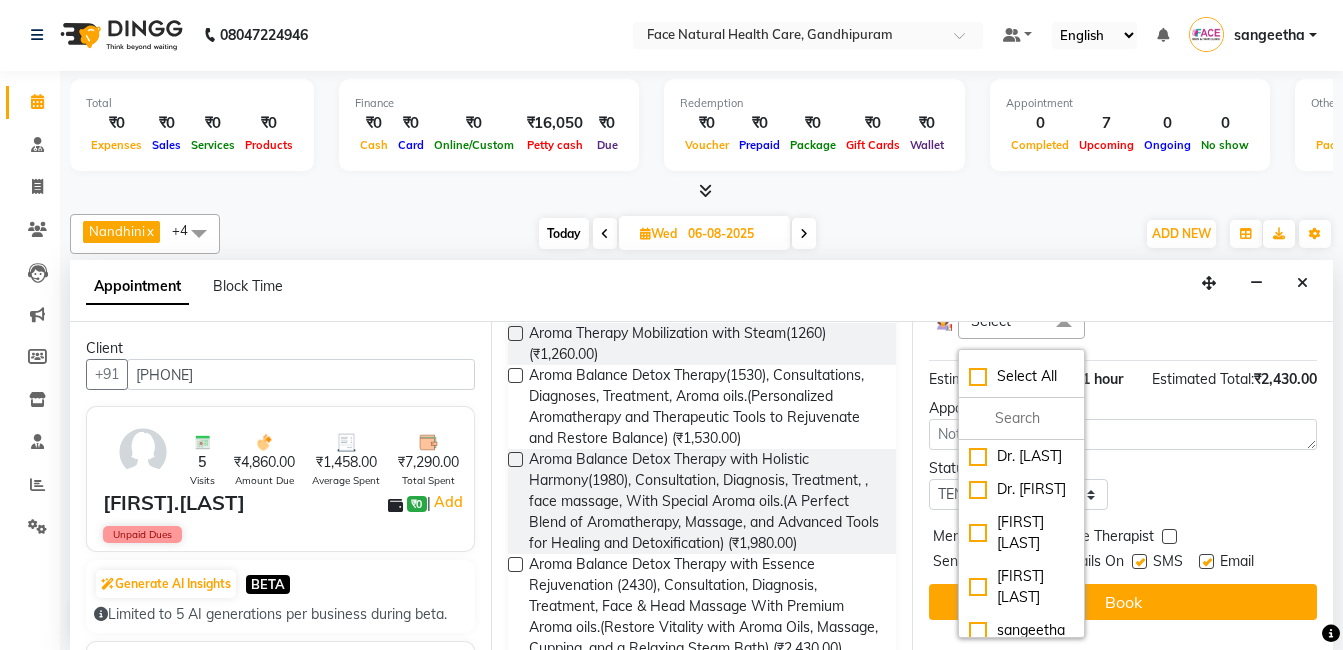 scroll, scrollTop: 412, scrollLeft: 0, axis: vertical 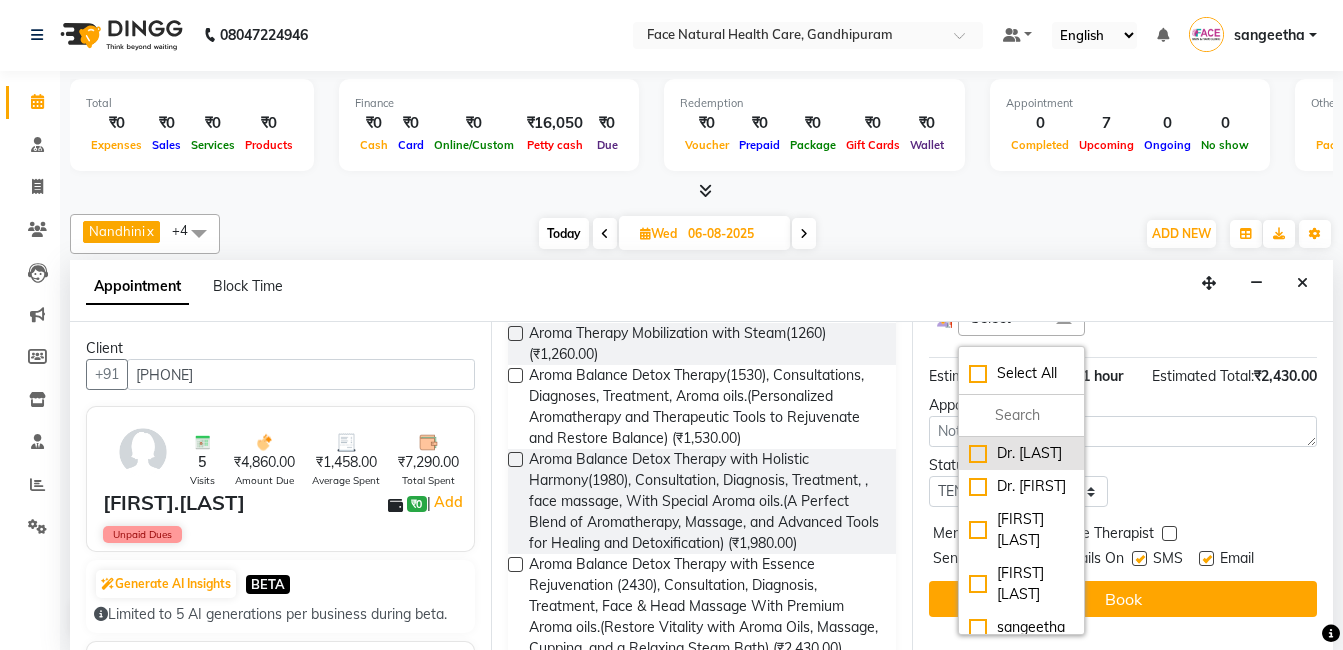 click on "Dr. [LAST]" at bounding box center (1021, 453) 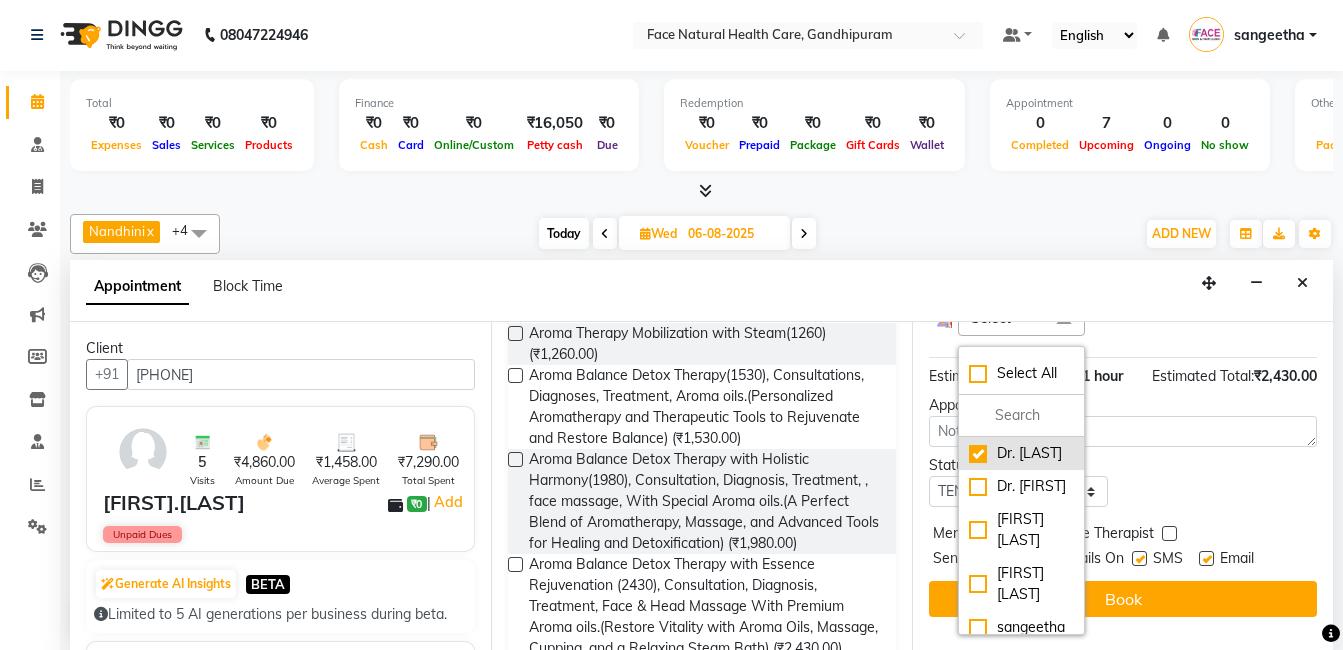 checkbox on "true" 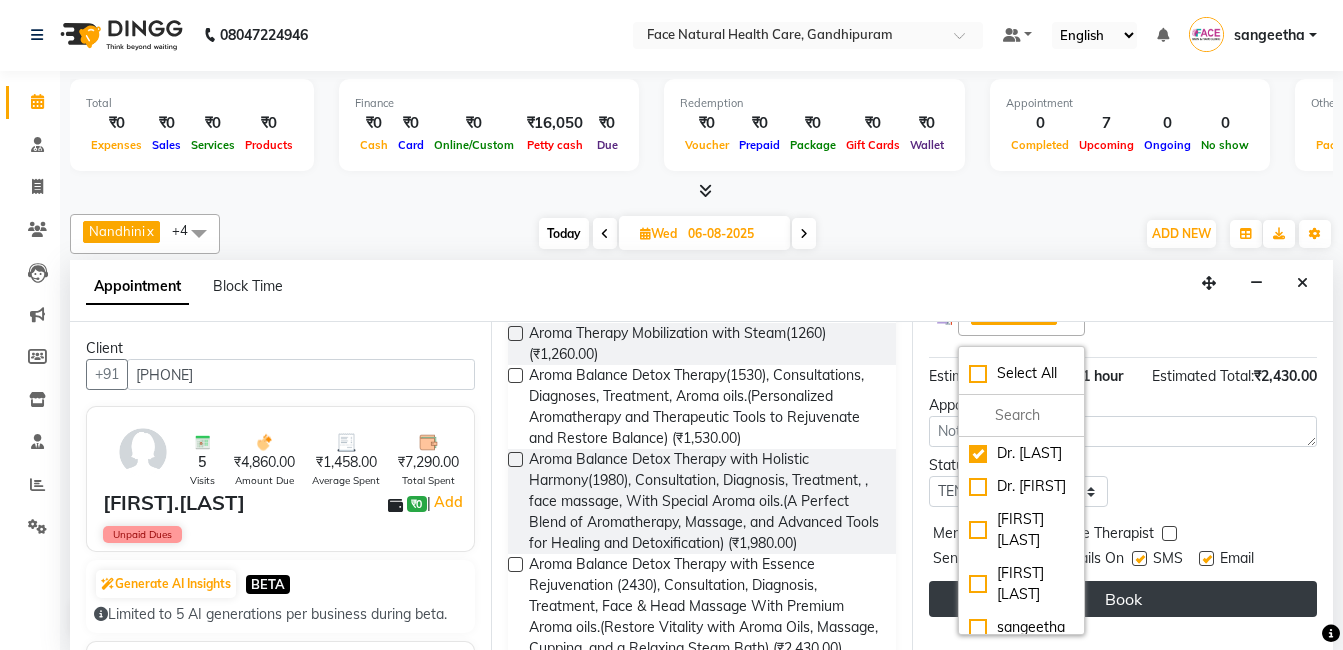 click on "Book" at bounding box center (1123, 599) 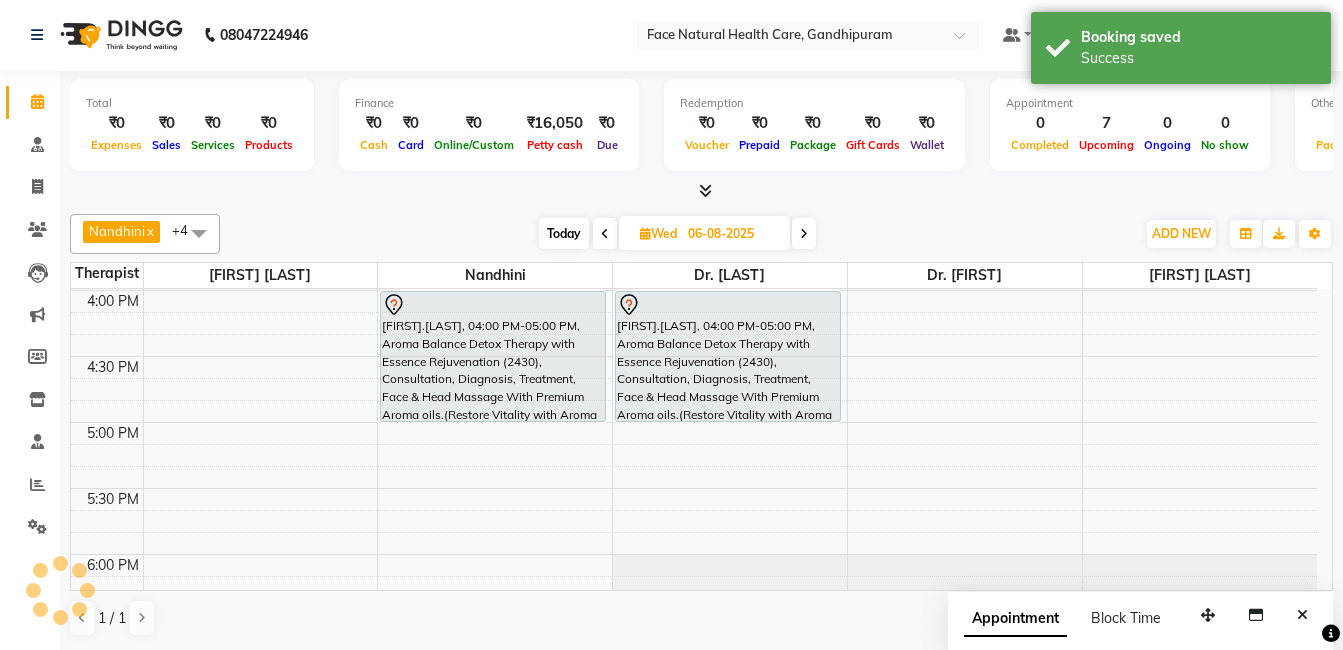 scroll, scrollTop: 0, scrollLeft: 0, axis: both 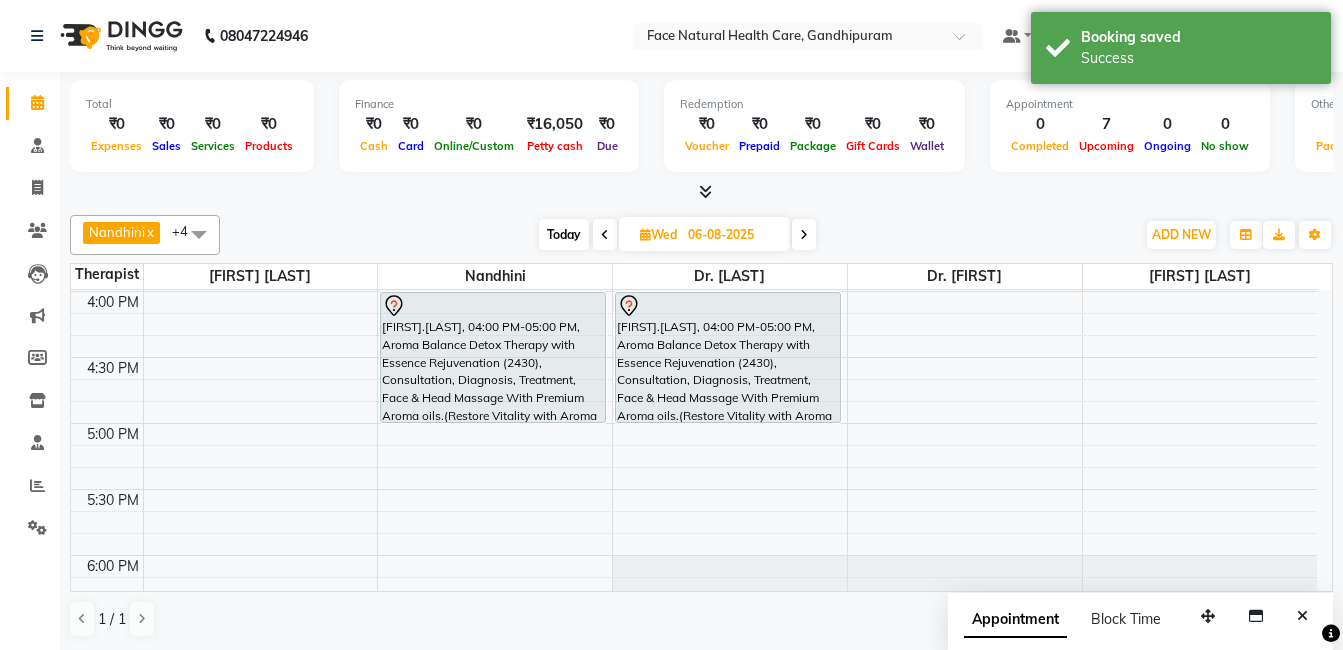 click on "Today" at bounding box center (564, 234) 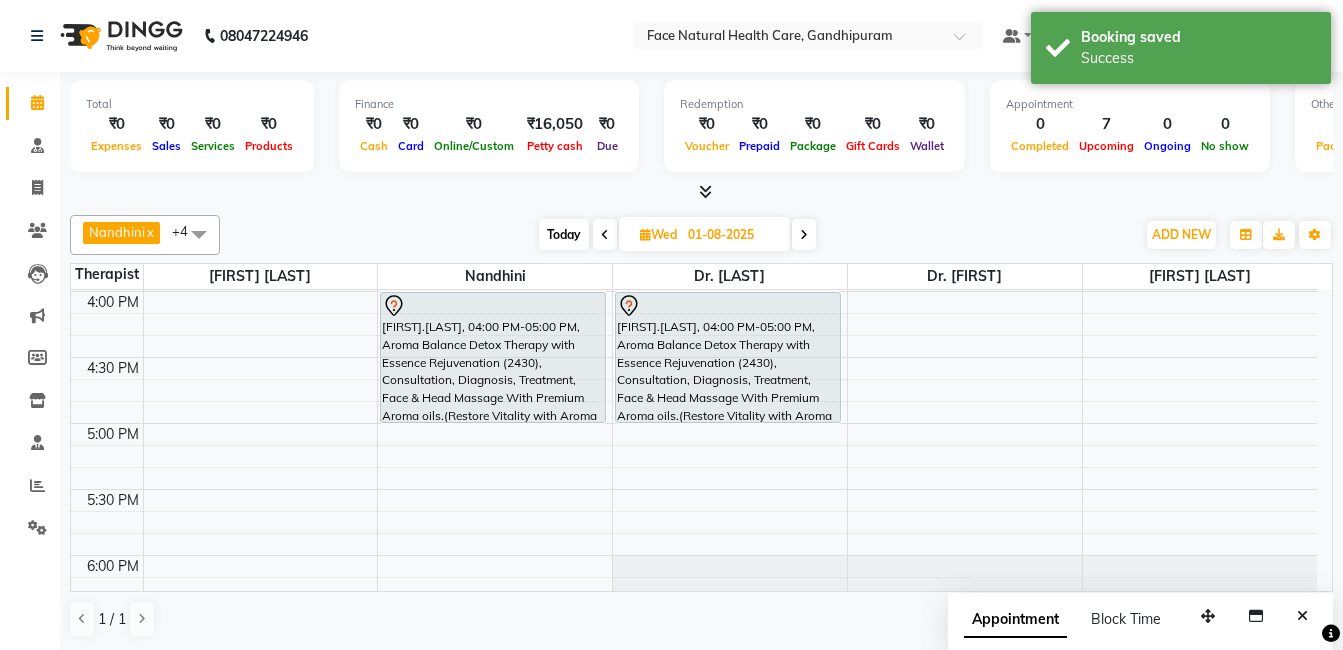 scroll, scrollTop: 133, scrollLeft: 0, axis: vertical 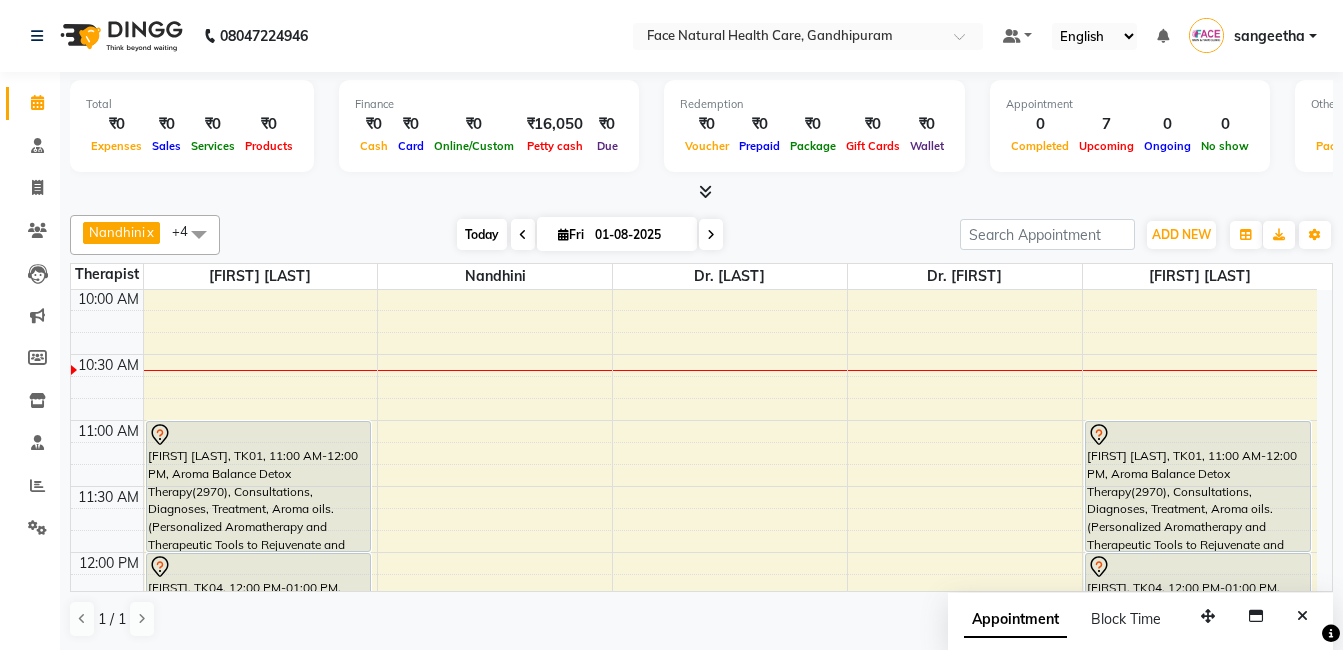 click at bounding box center (563, 234) 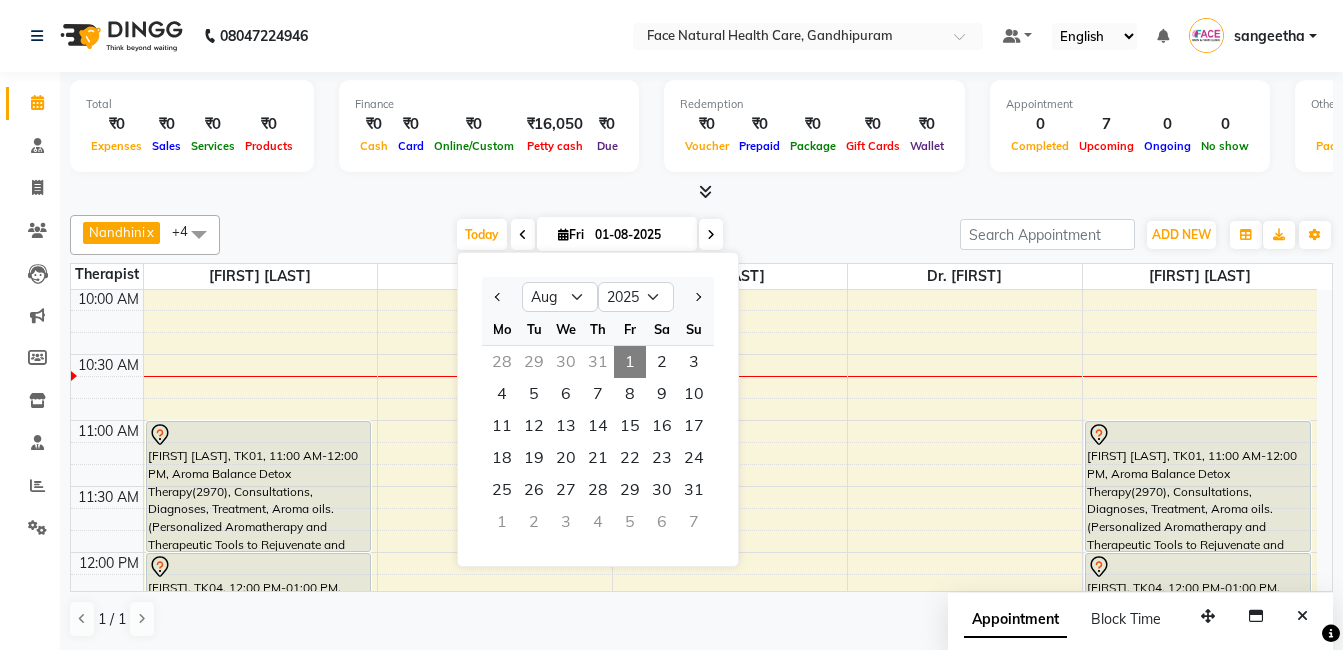 scroll, scrollTop: 1, scrollLeft: 0, axis: vertical 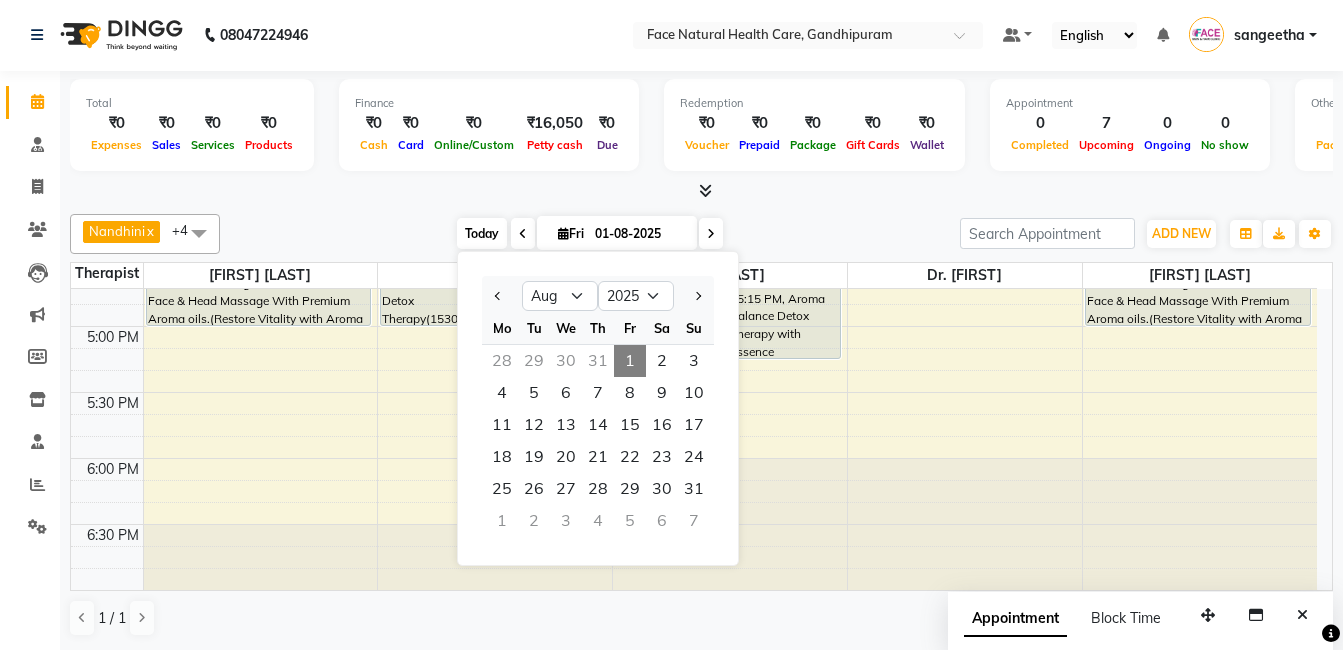 click on "Today" at bounding box center (482, 233) 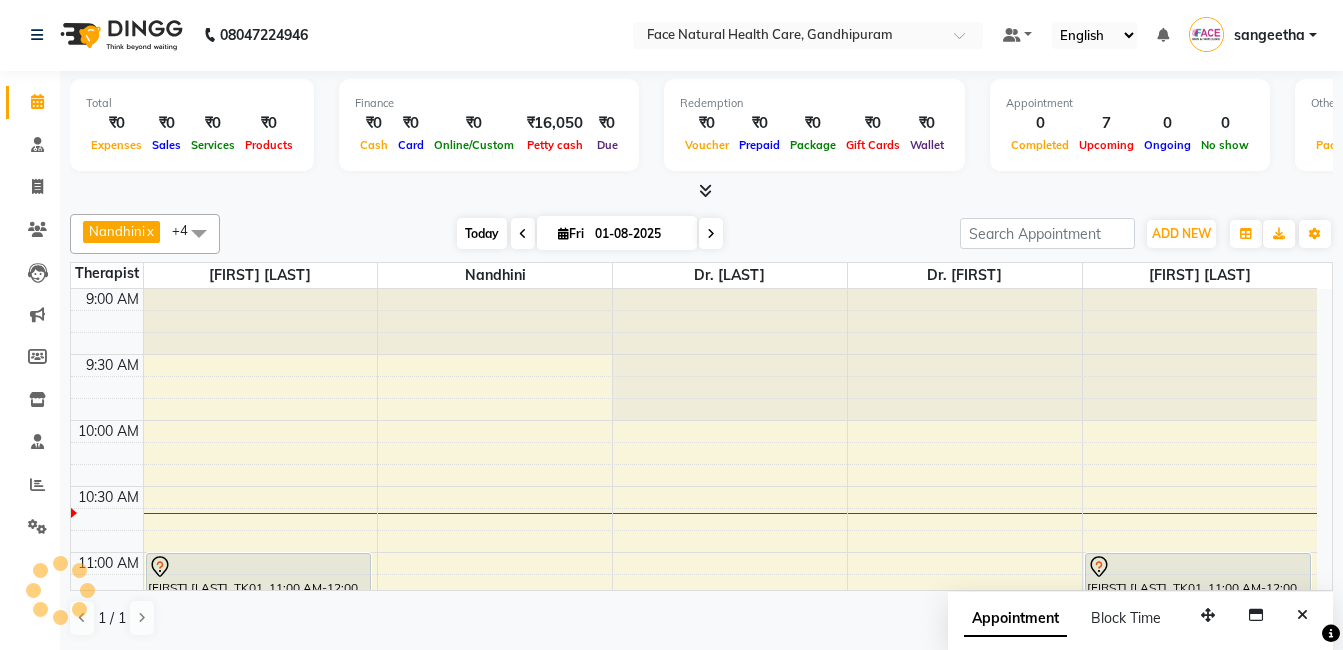 scroll, scrollTop: 133, scrollLeft: 0, axis: vertical 